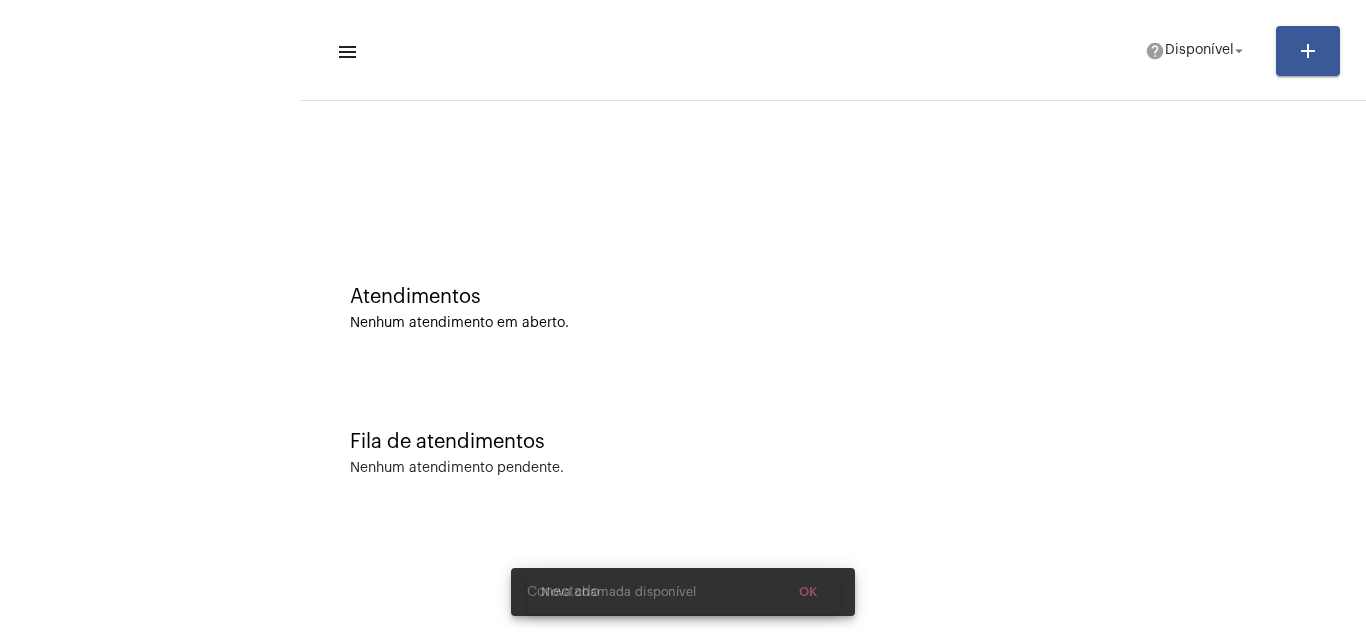 scroll, scrollTop: 0, scrollLeft: 0, axis: both 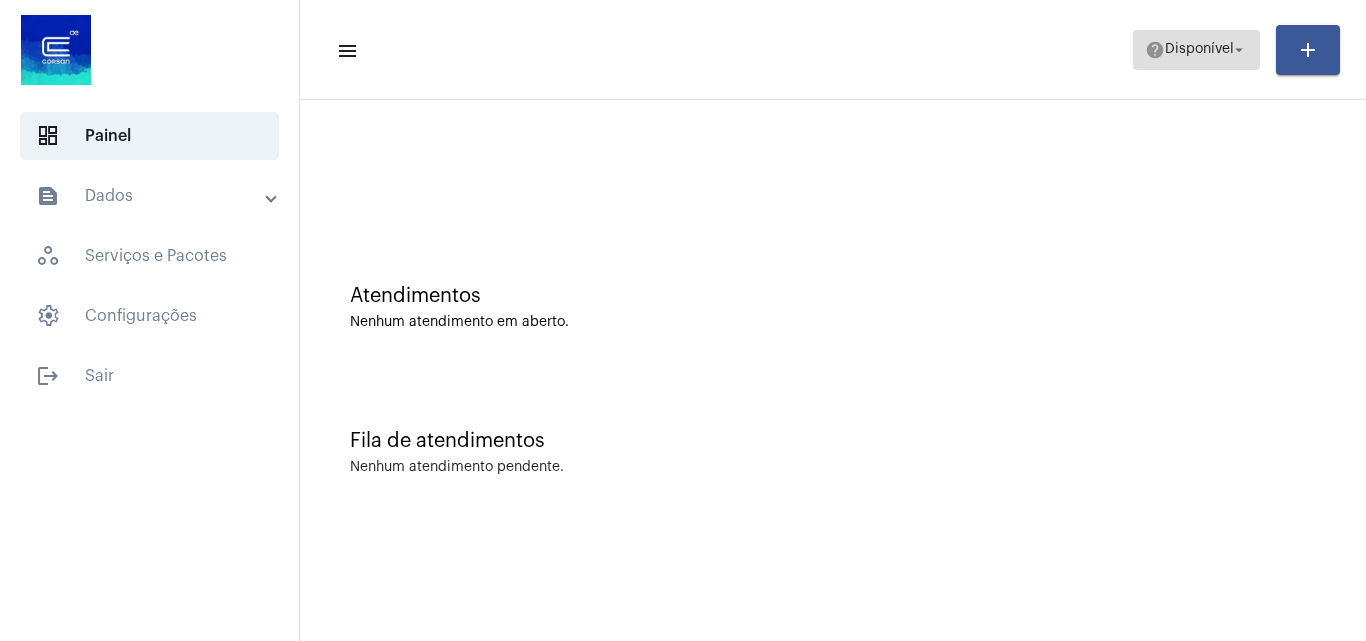 click on "Disponível" 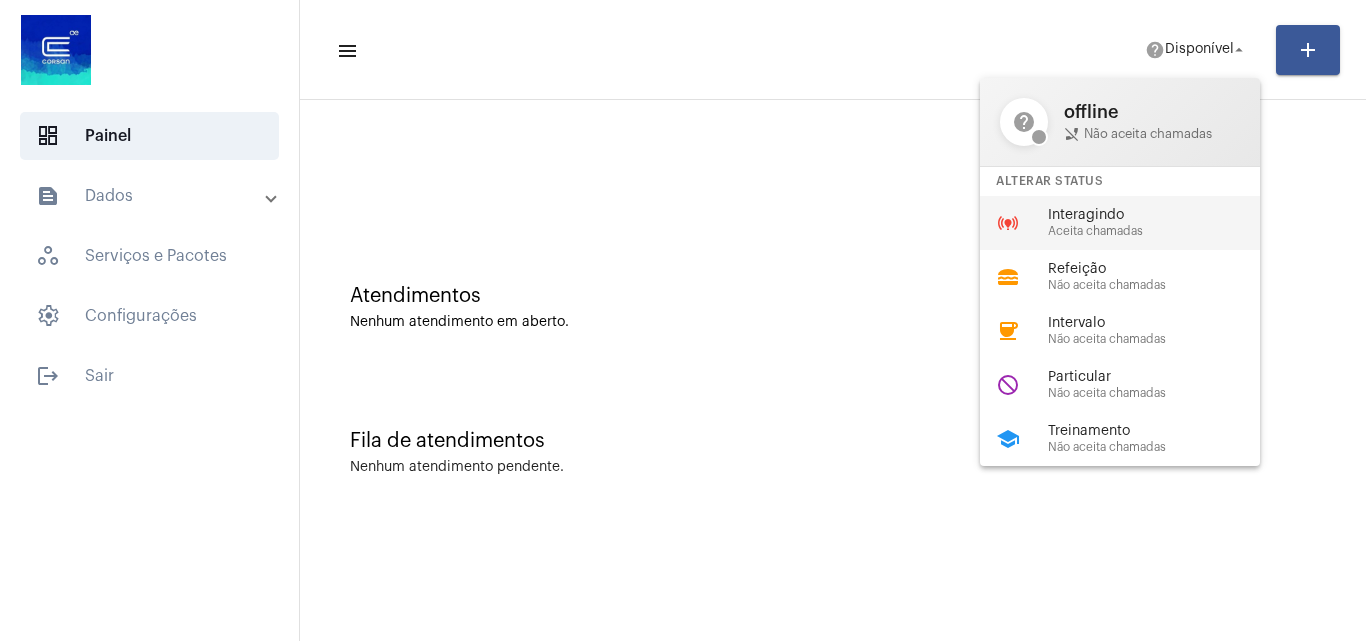 click on "Aceita chamadas" at bounding box center (1162, 231) 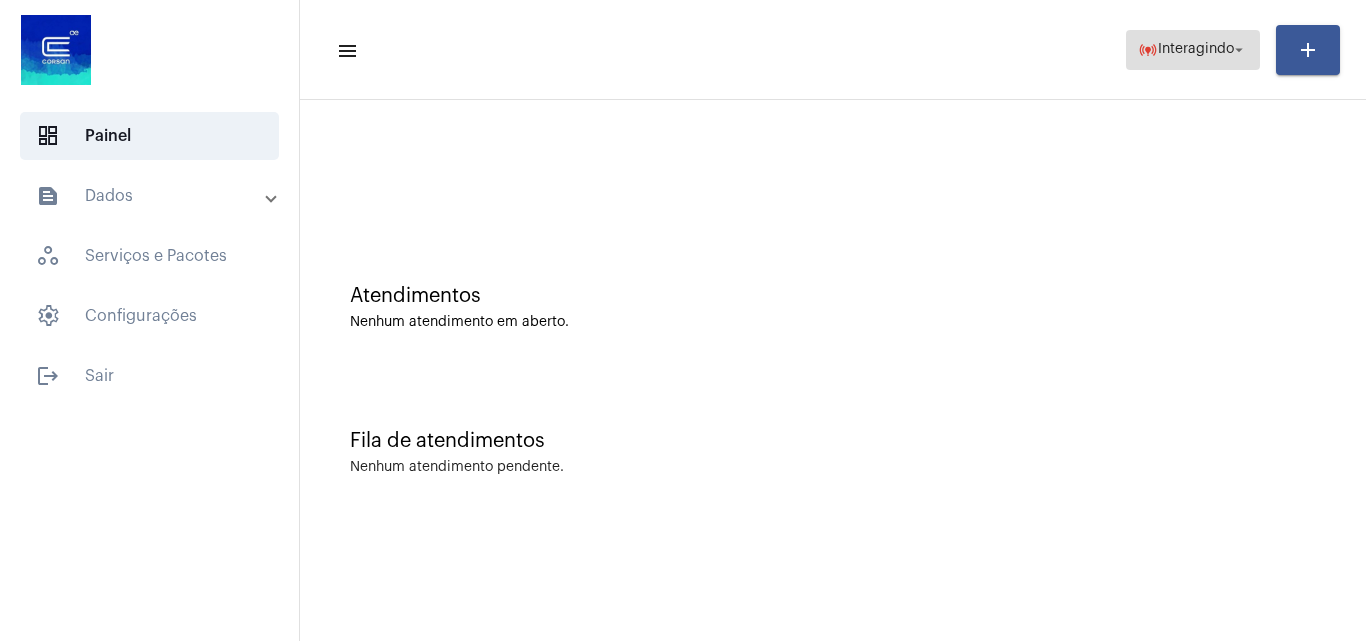 click on "Interagindo" 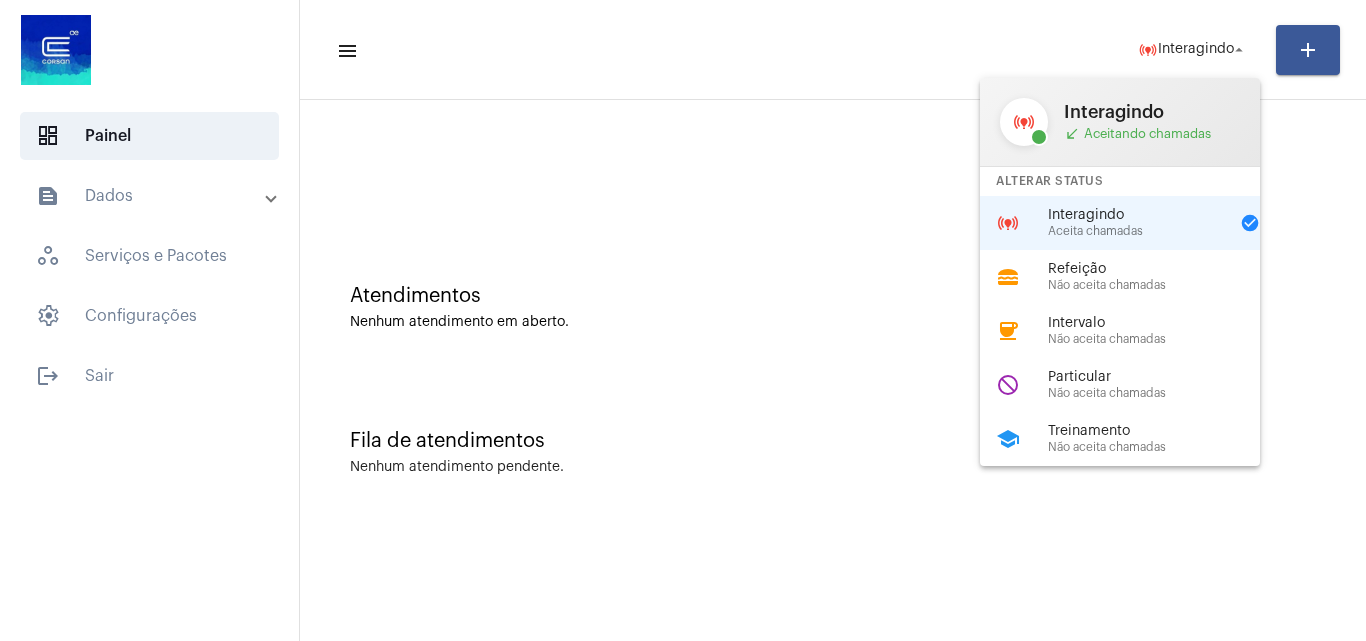 click at bounding box center [683, 320] 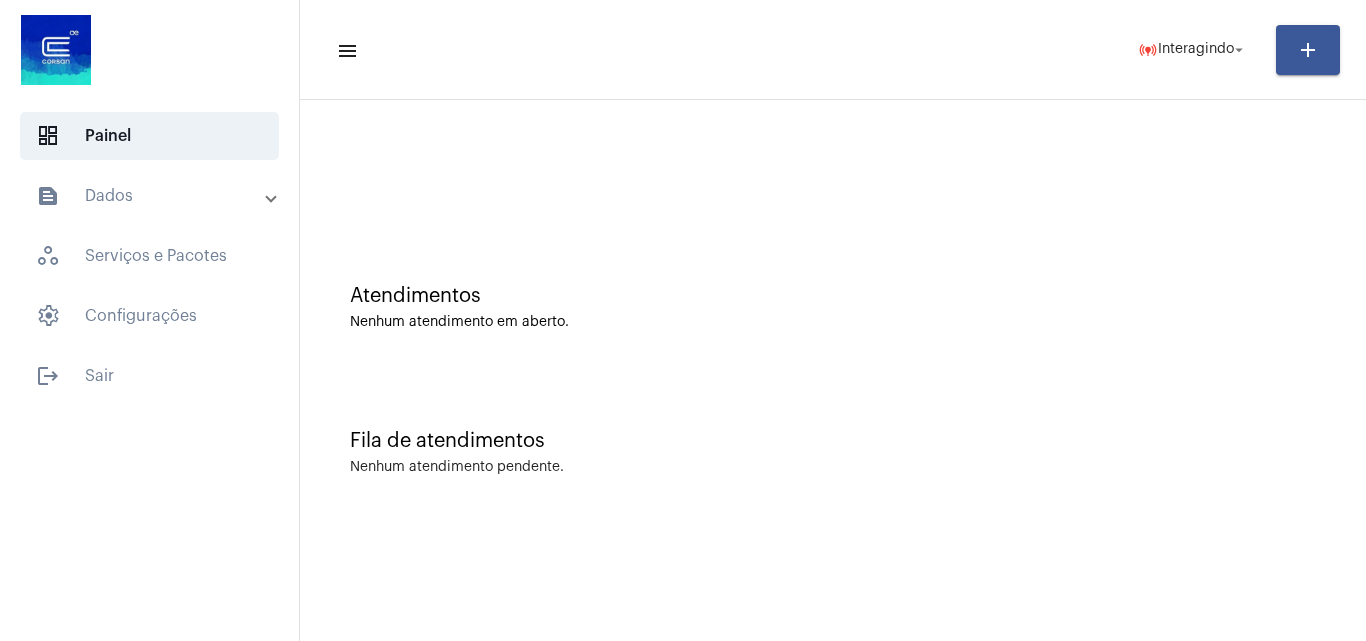 click on "Fila de atendimentos Nenhum atendimento pendente." 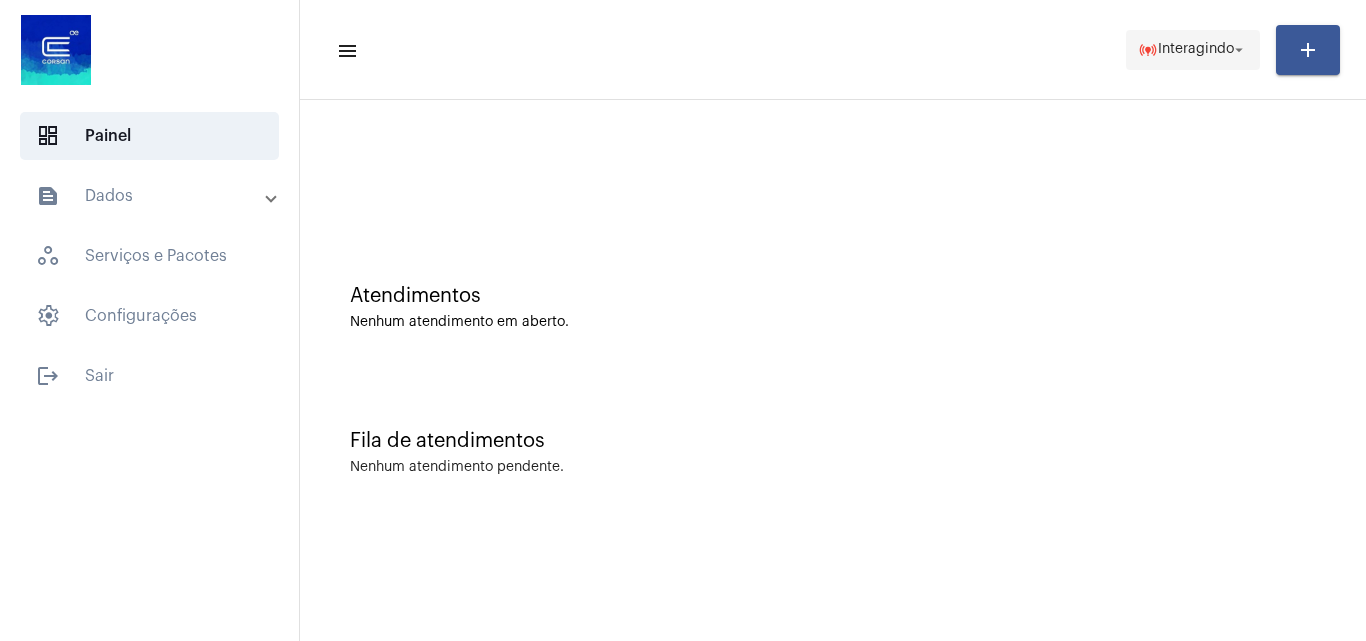click on "Interagindo" 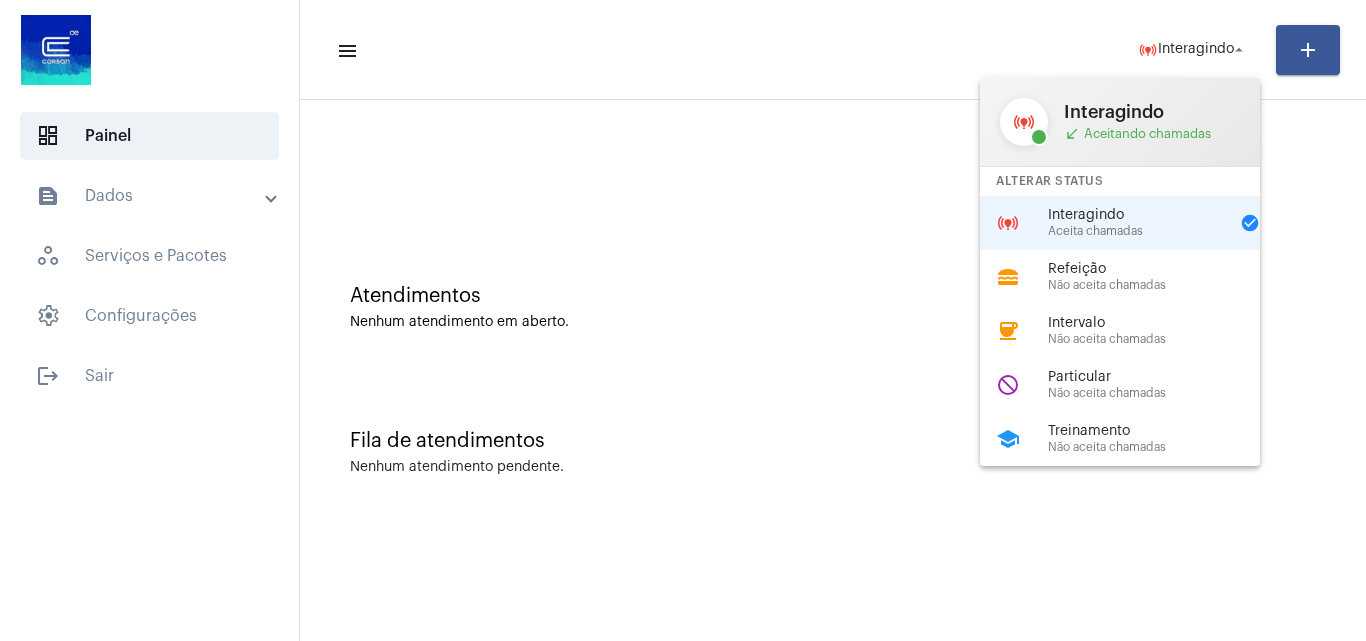 click at bounding box center (683, 320) 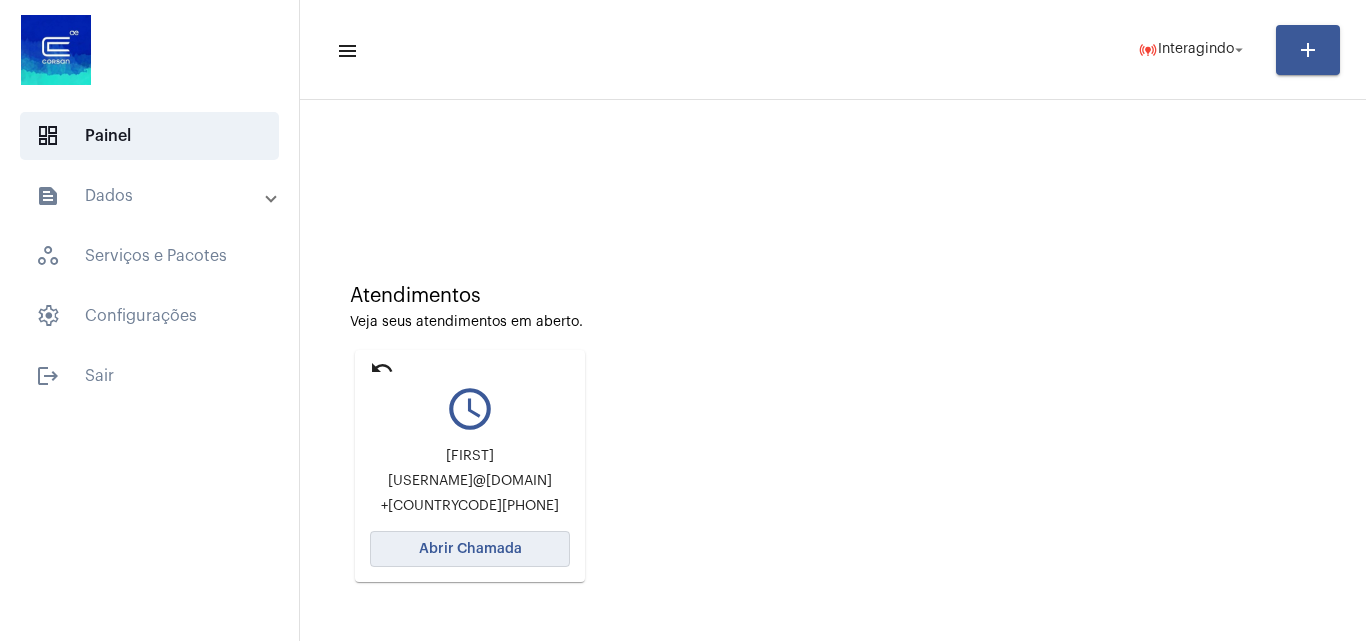 click on "Abrir Chamada" 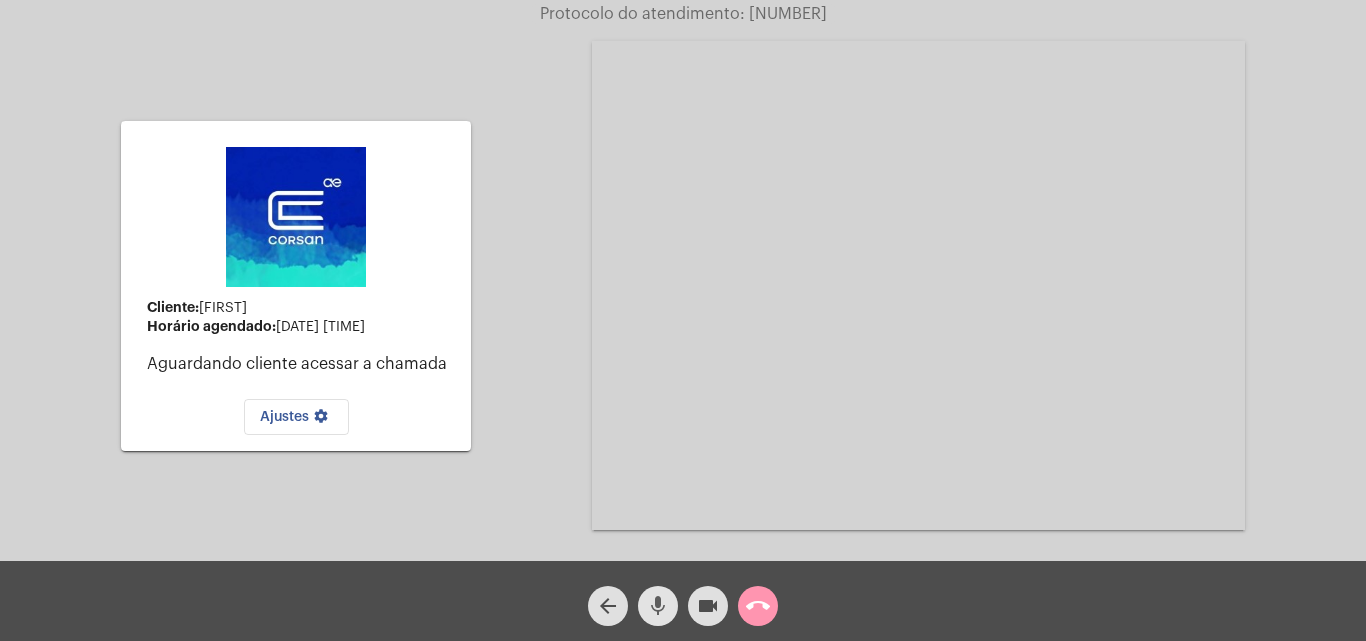 click on "mic" 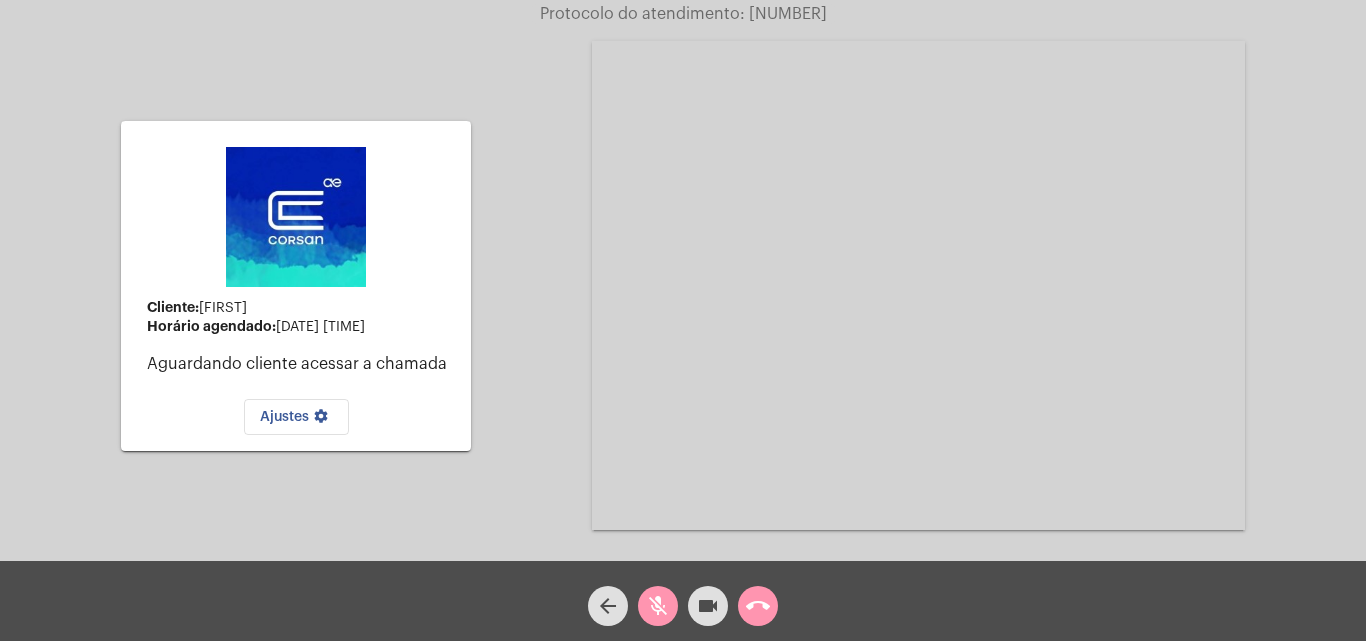 click on "mic_off" 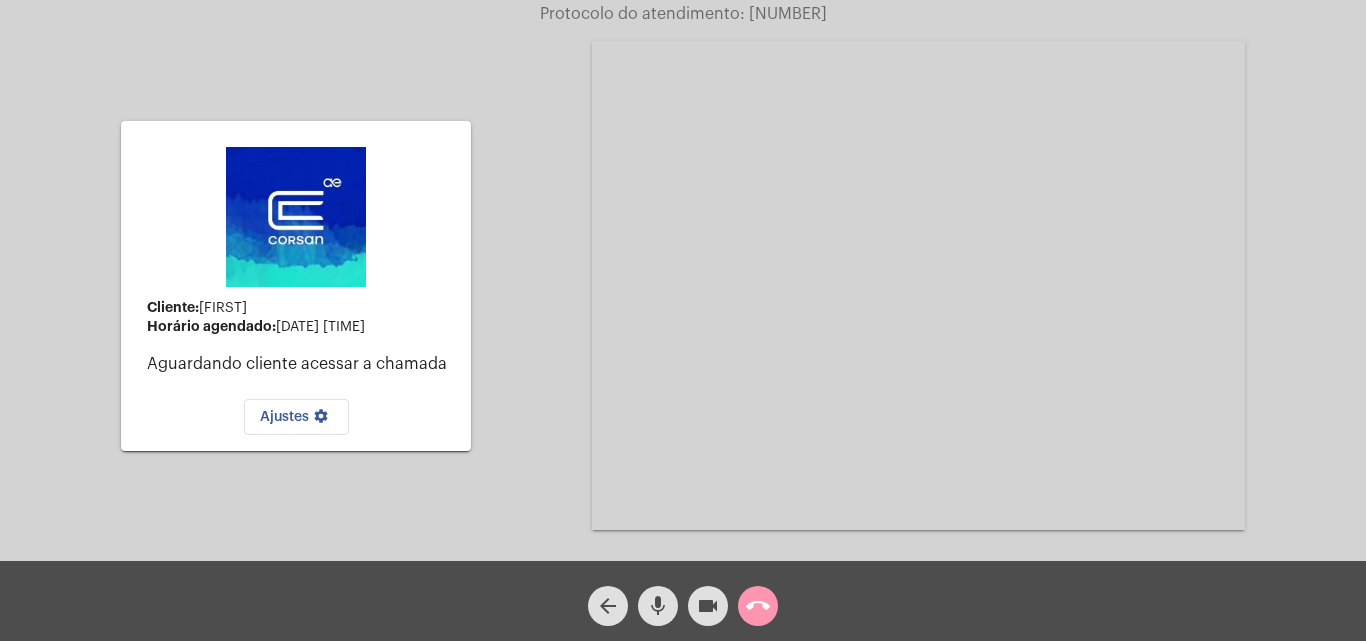 click on "mic" 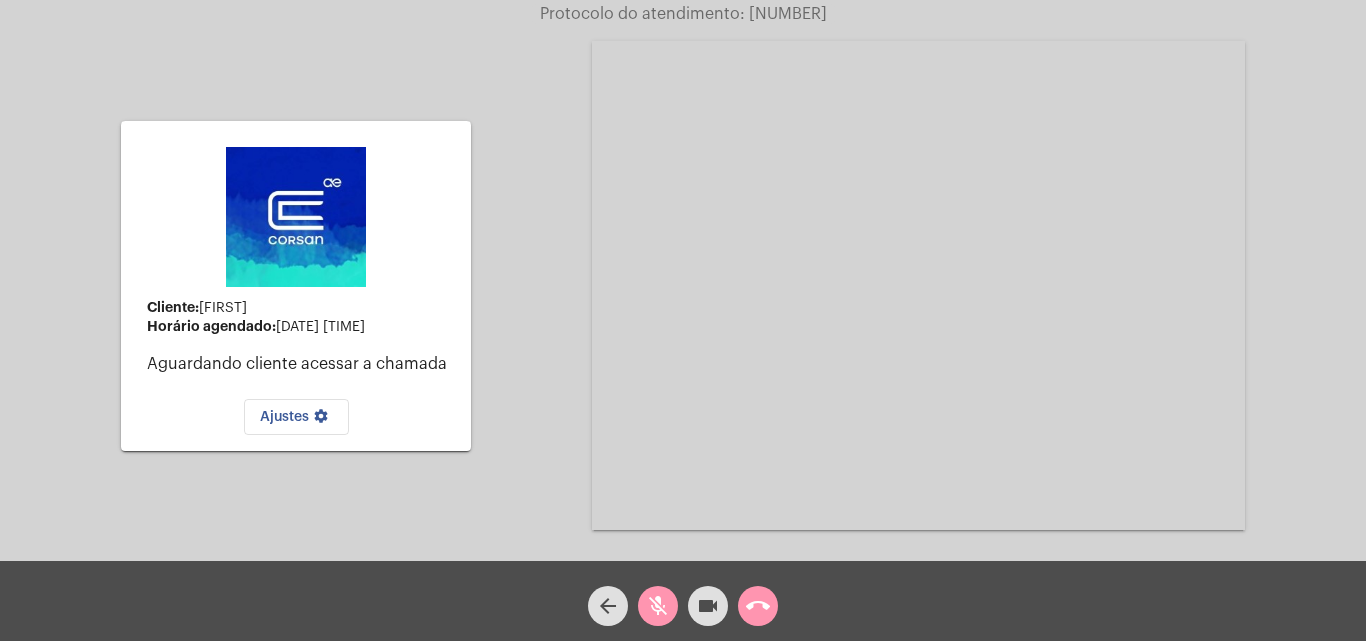 click on "Ajustes settings" 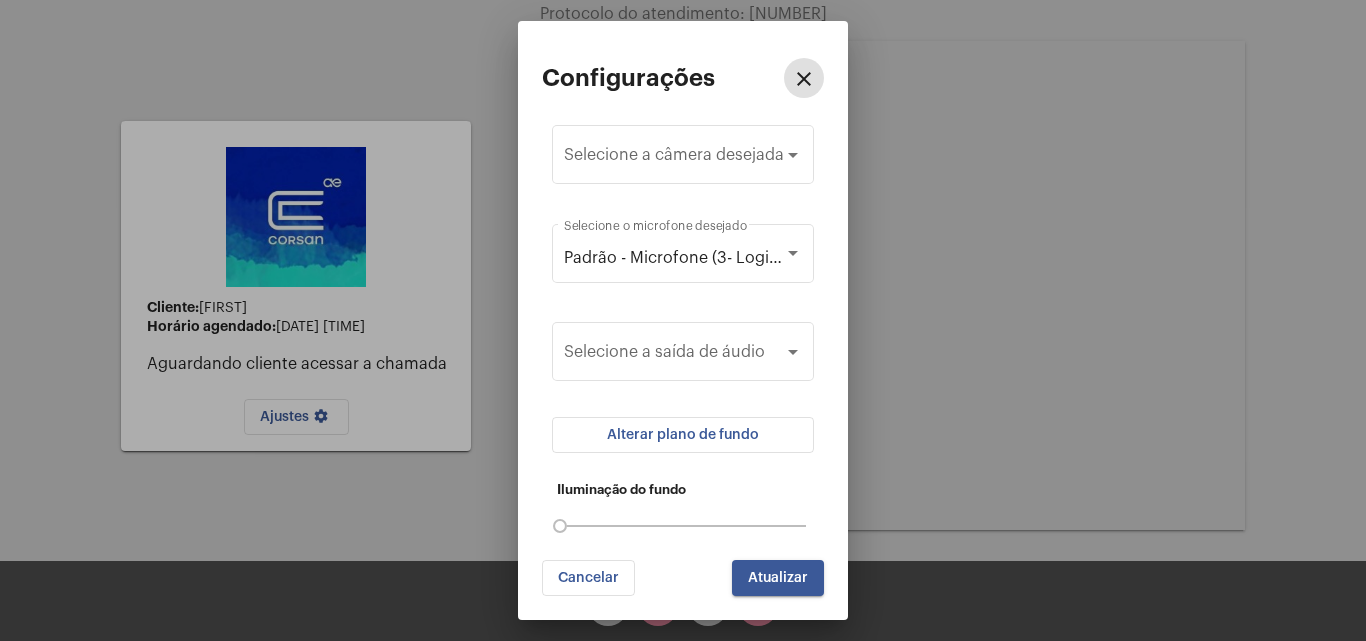 click on "close" at bounding box center [804, 79] 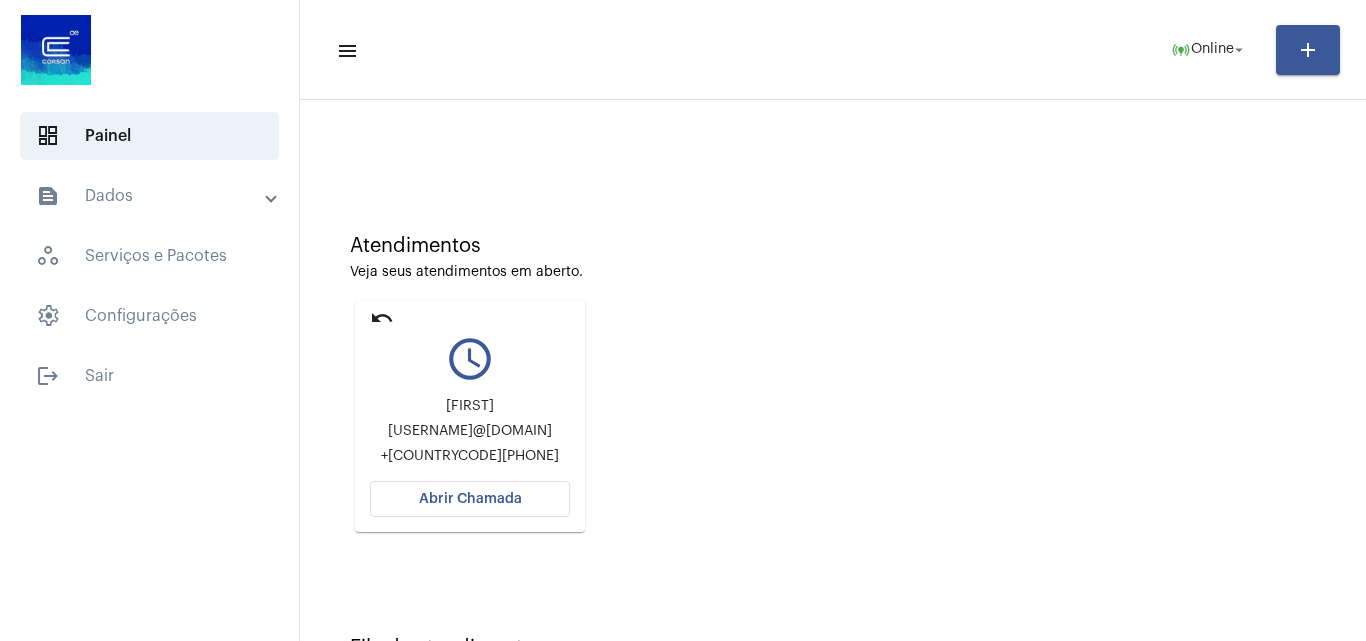 scroll, scrollTop: 0, scrollLeft: 0, axis: both 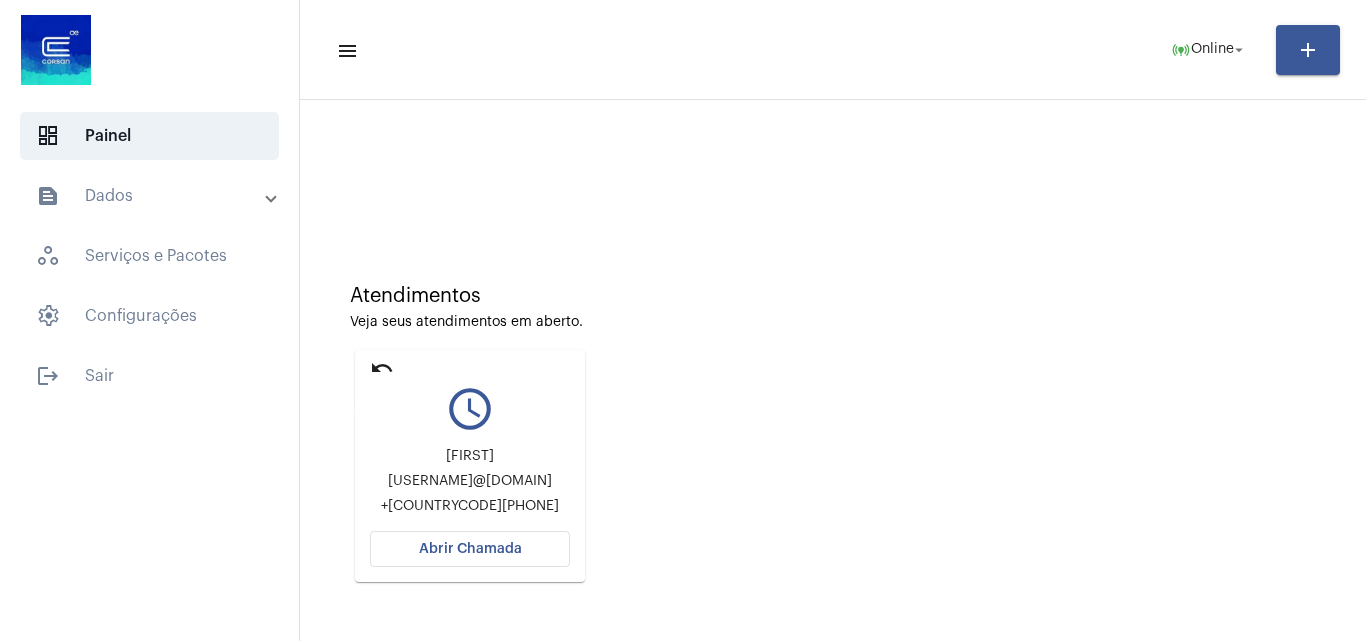click on "undo" 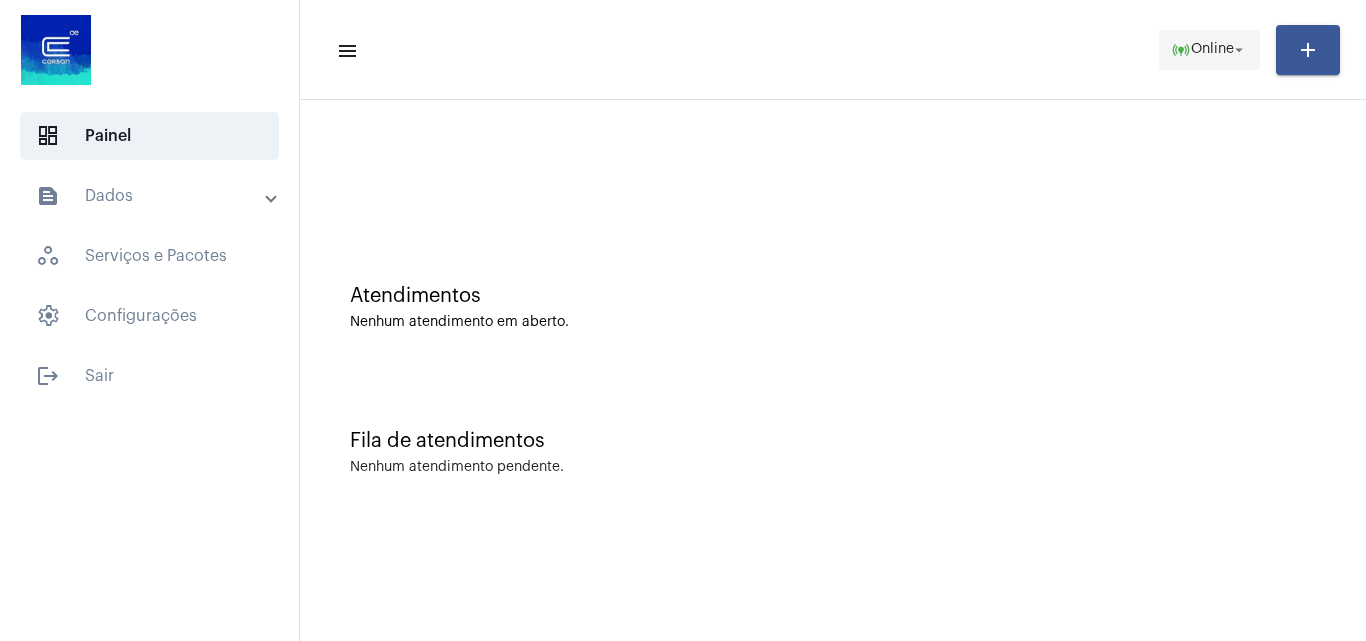 click on "online_prediction  Online arrow_drop_down" 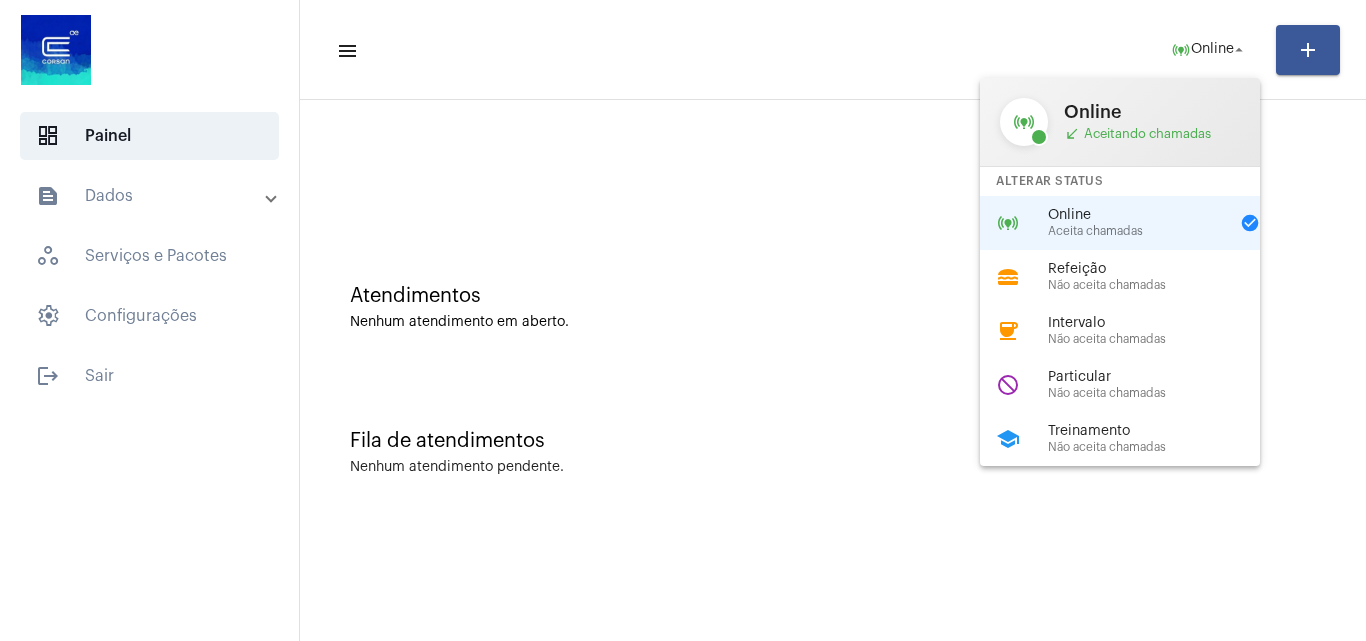 click at bounding box center (683, 320) 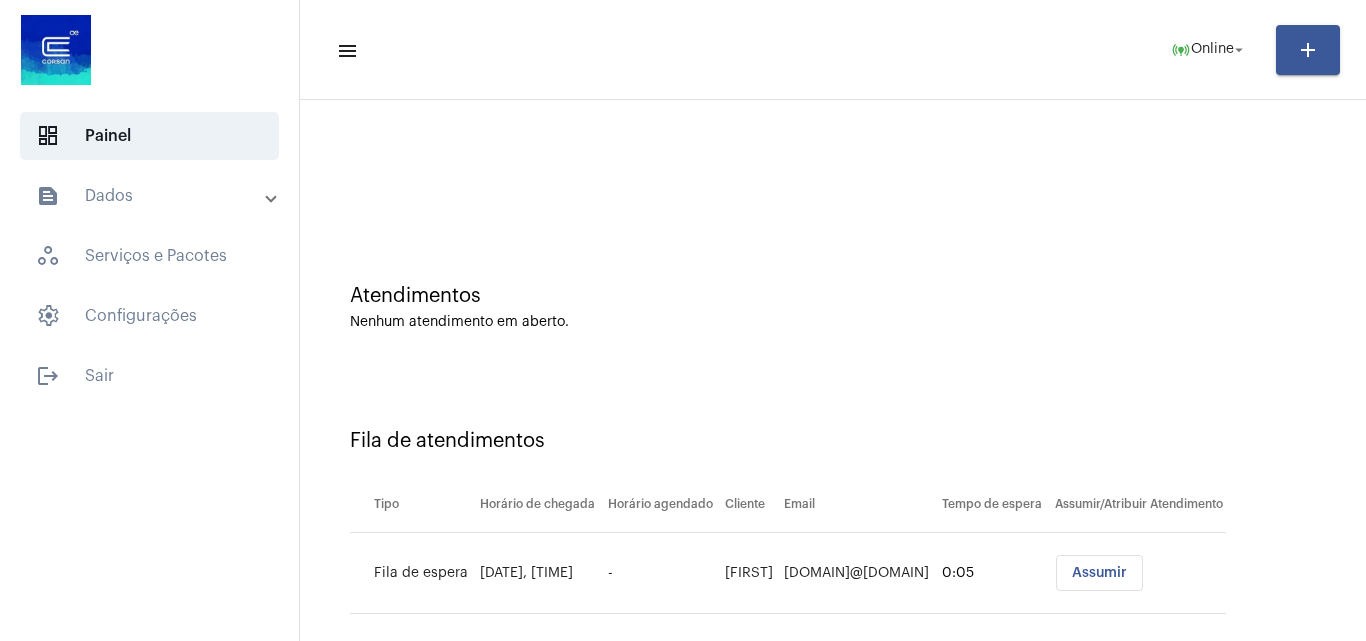 click on "Assumir" at bounding box center [1099, 573] 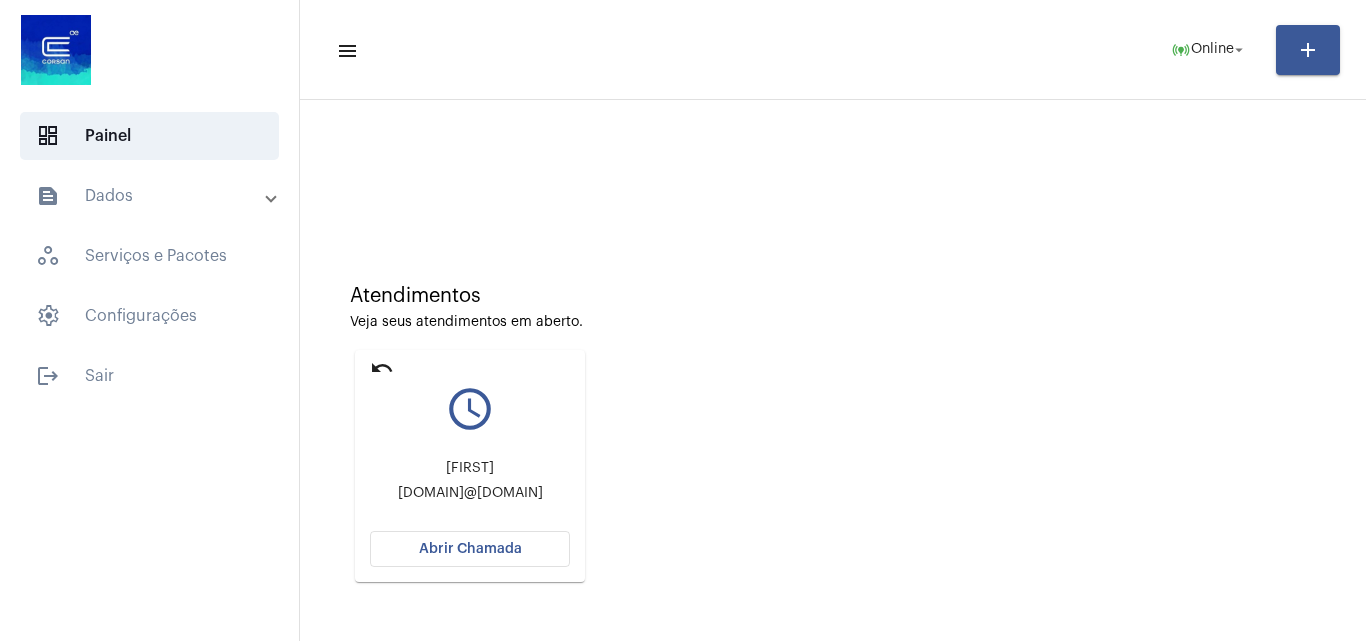 click on "Abrir Chamada" 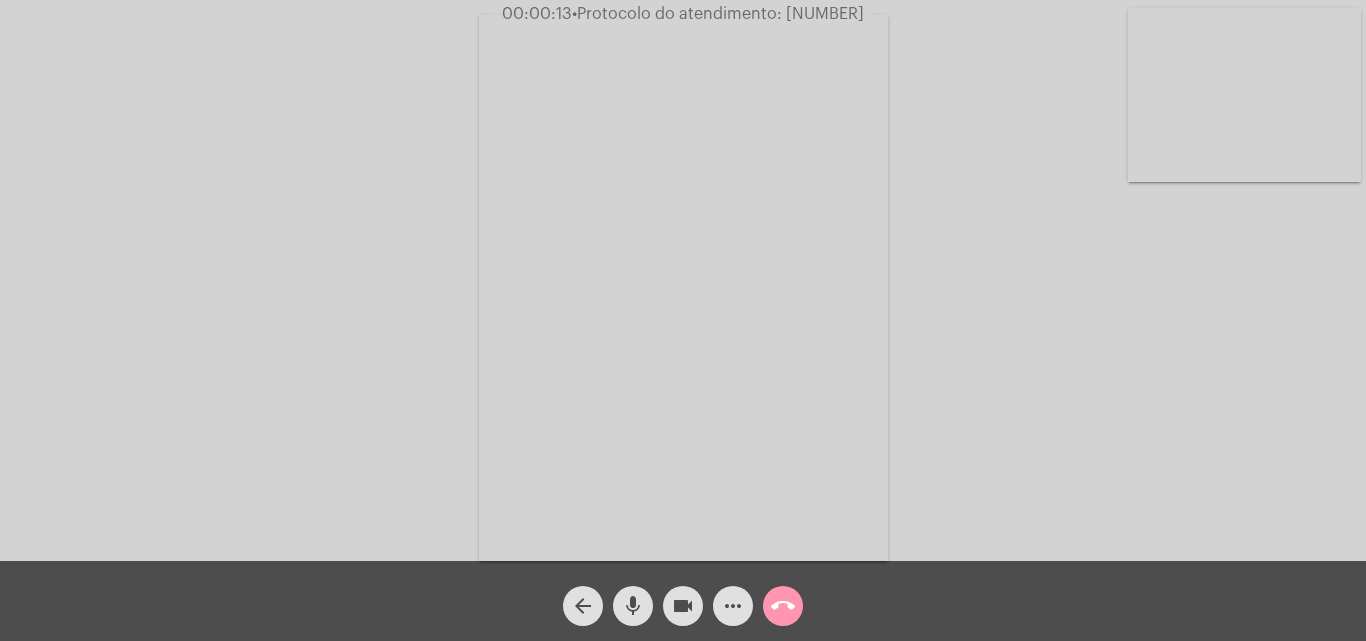 click on "mic" 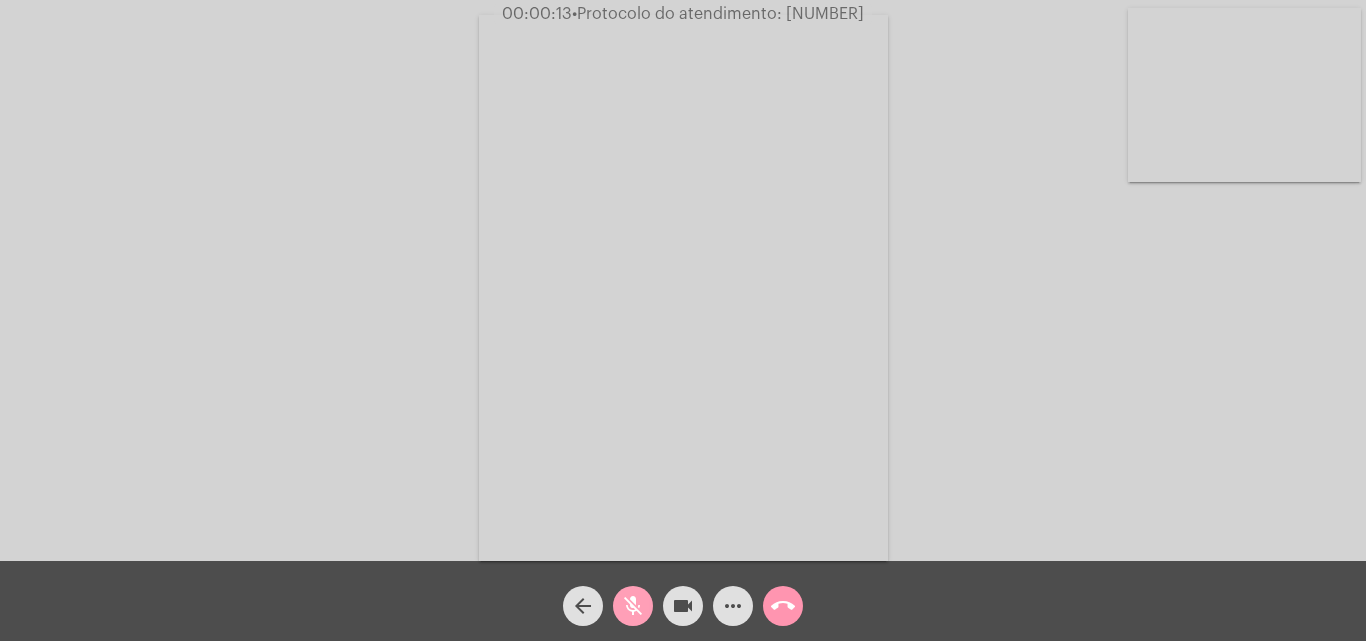 click on "mic_off" 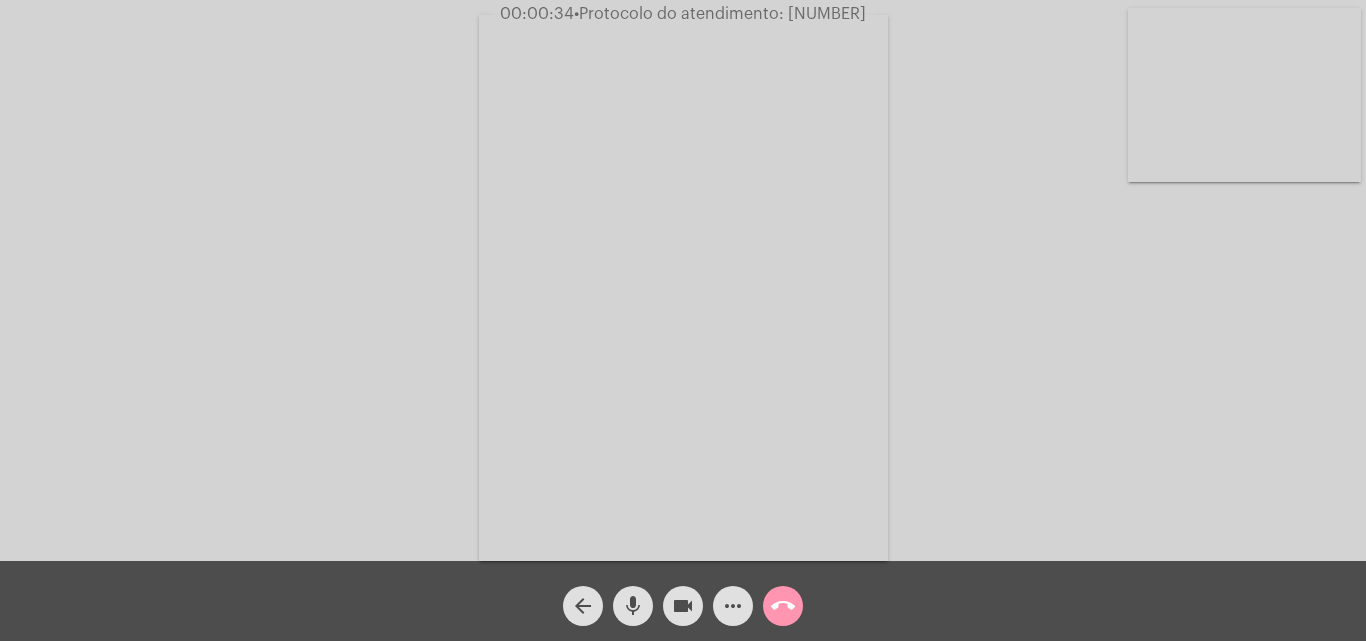 click on "mic" 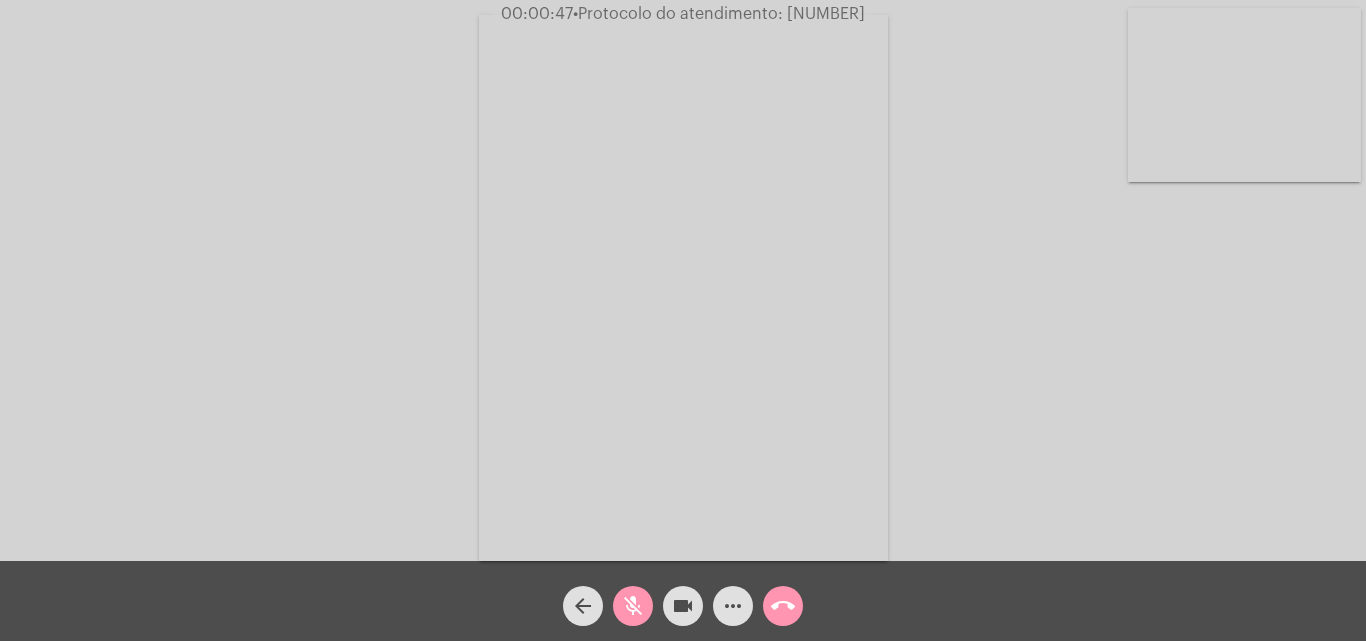 click on "mic_off" 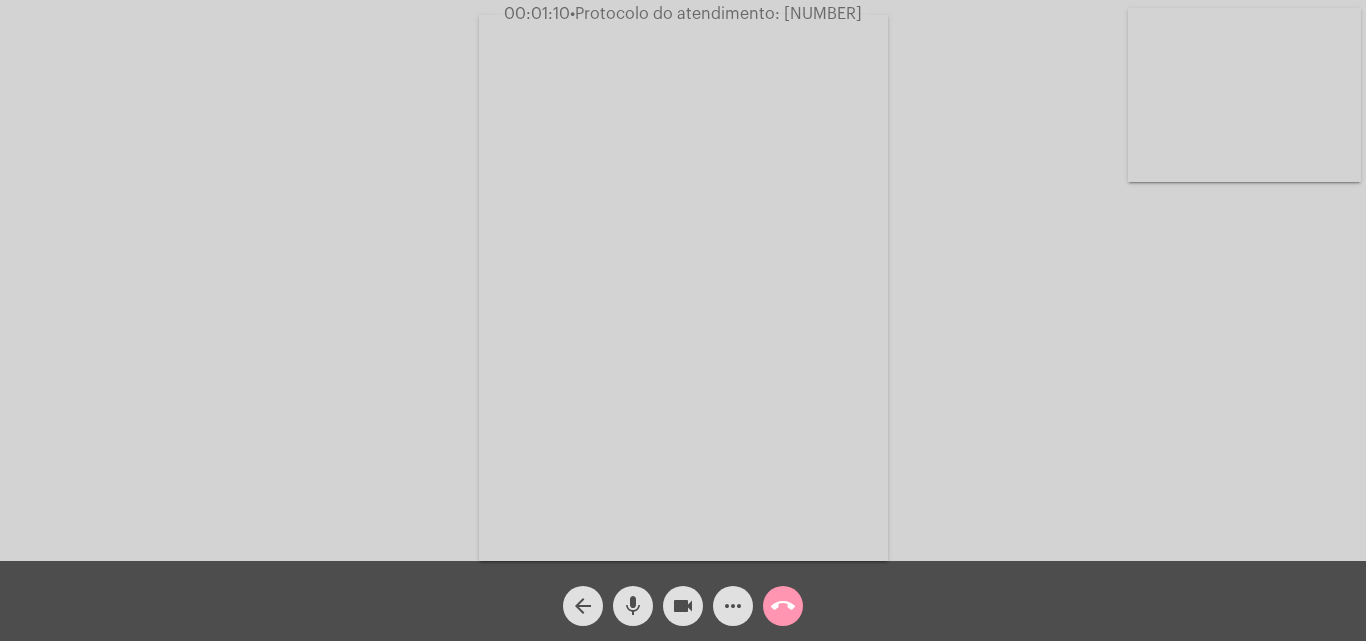 click on "more_horiz" 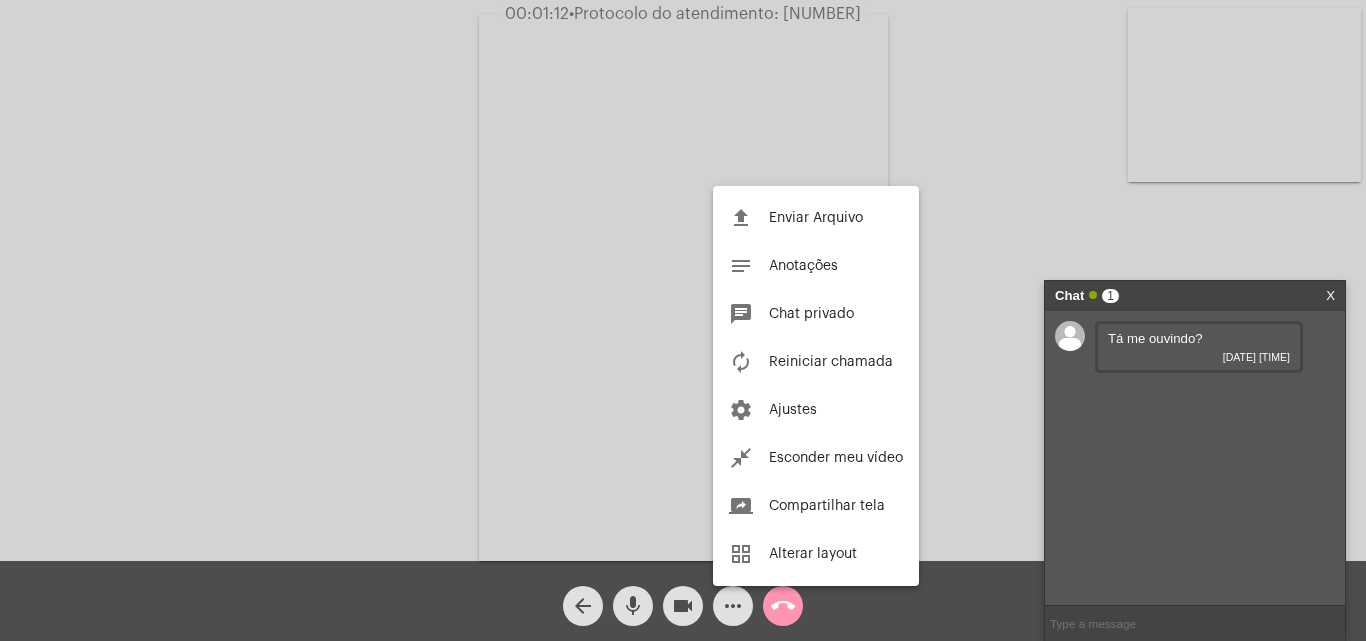 click at bounding box center [683, 320] 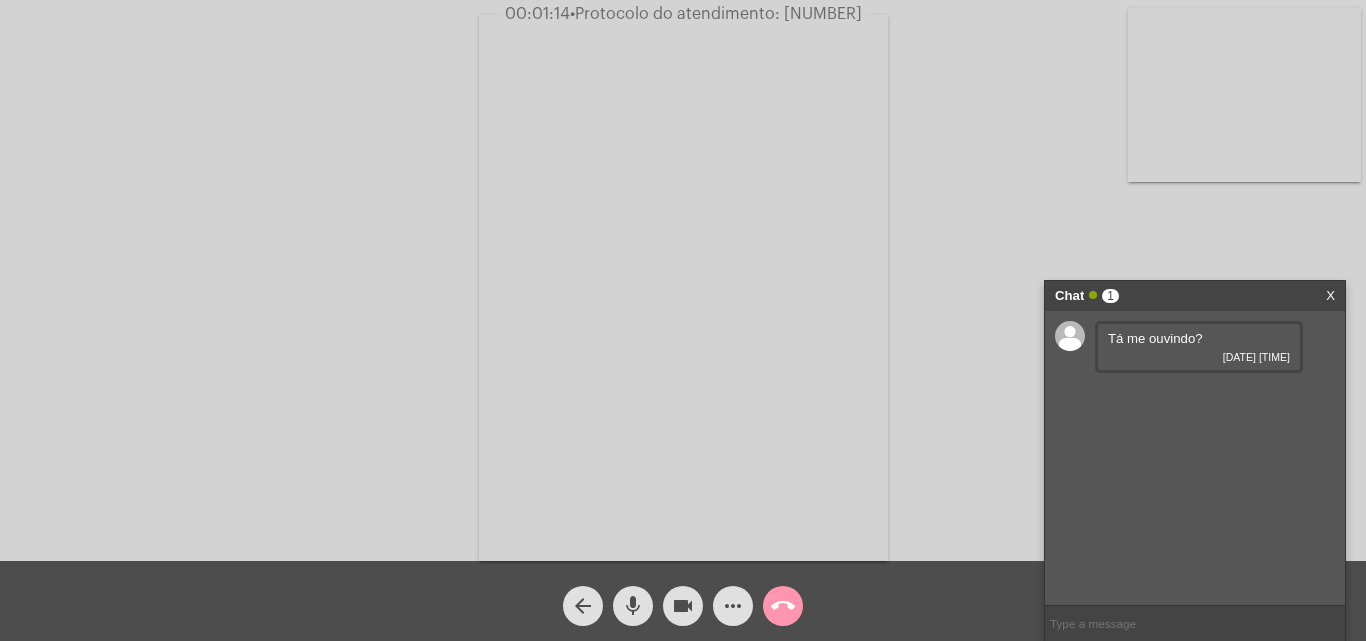 click at bounding box center (1195, 623) 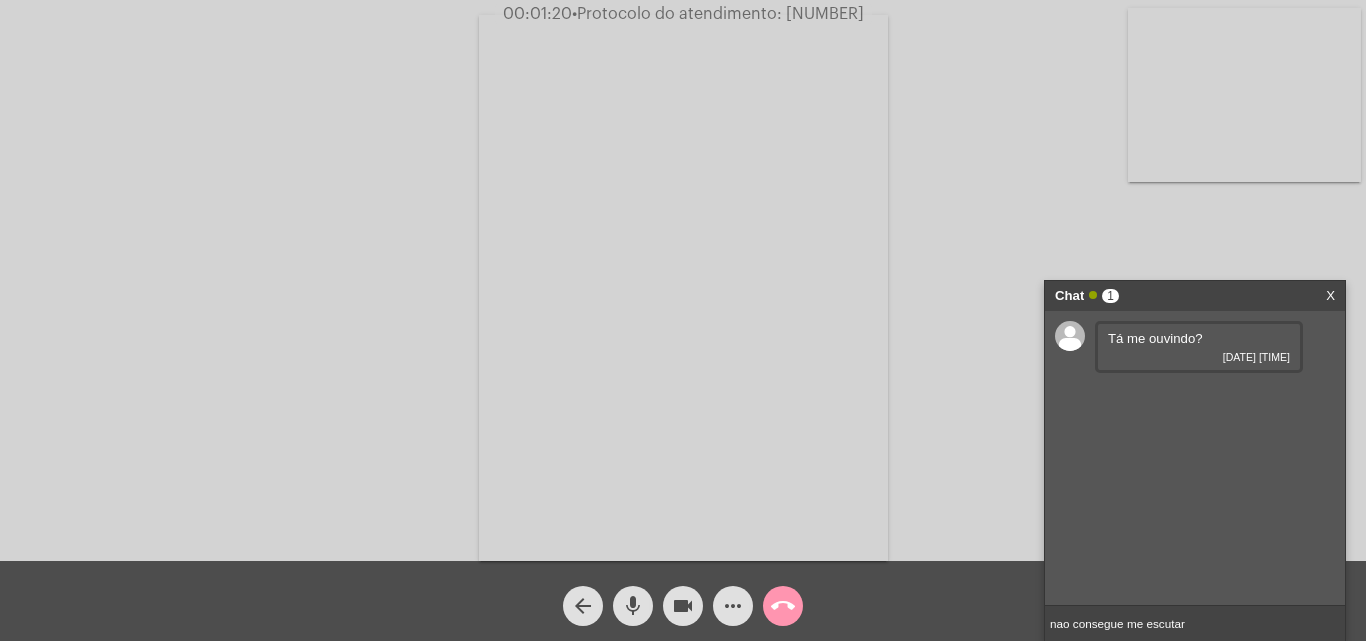 type on "nao consegue me escutar?" 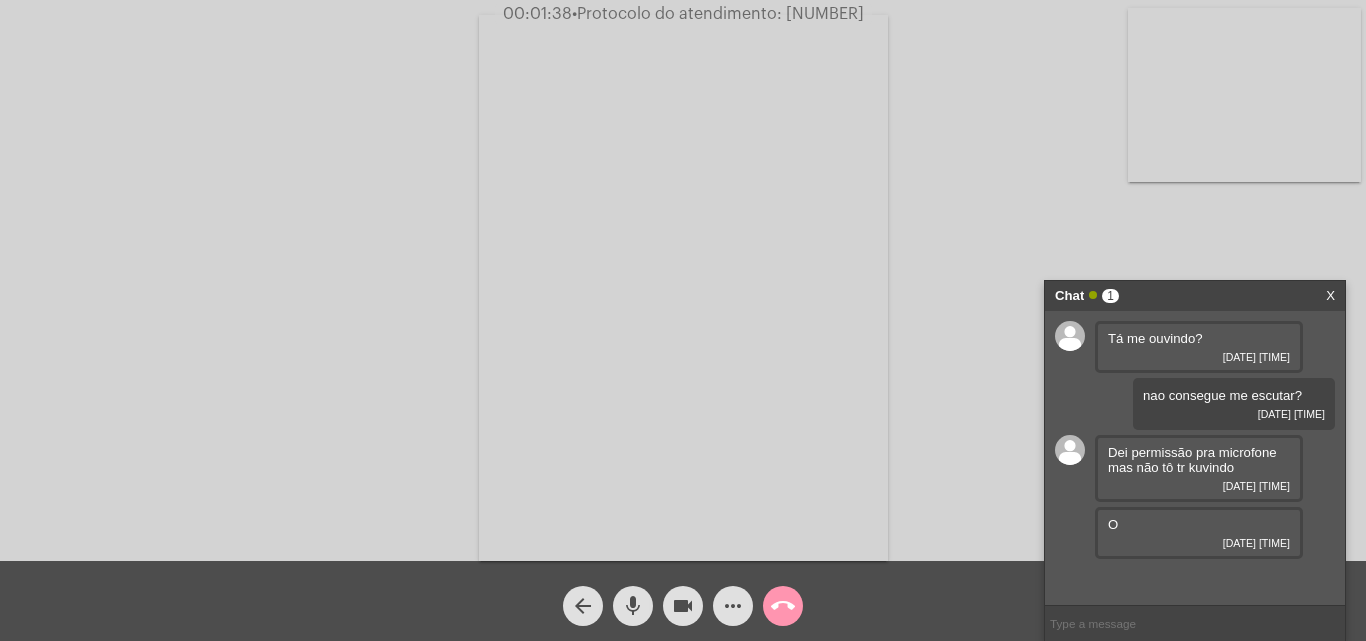 click on "mic" 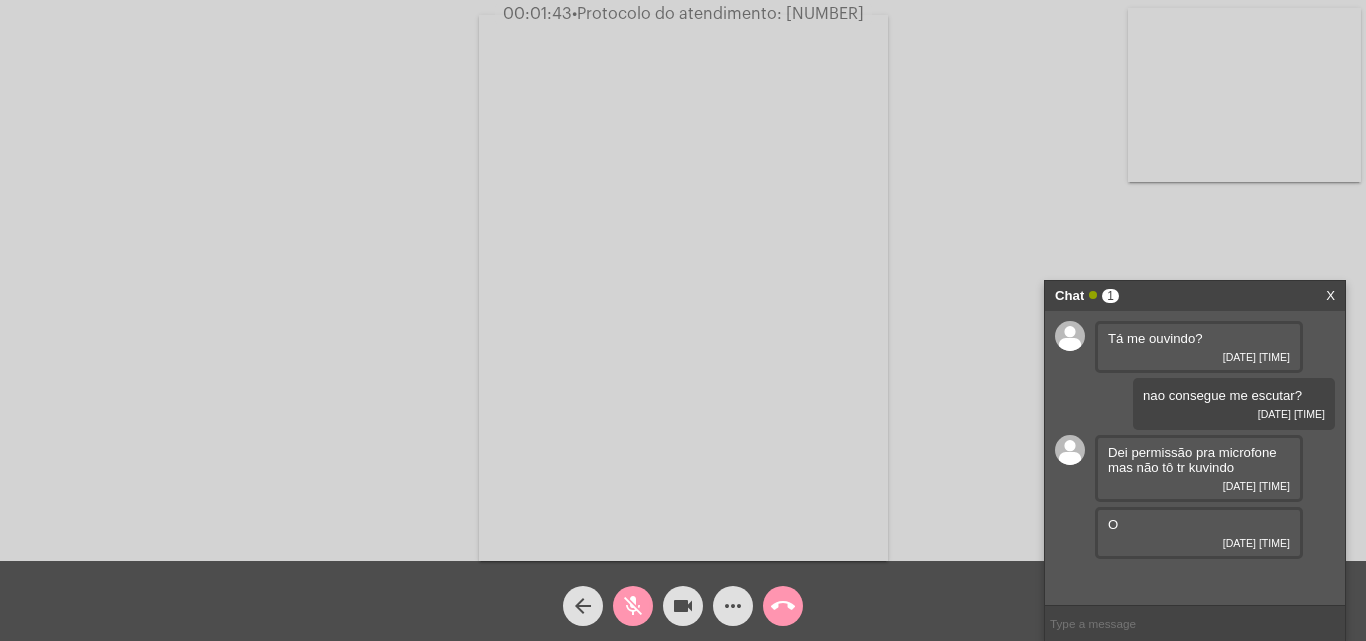 click at bounding box center (1195, 623) 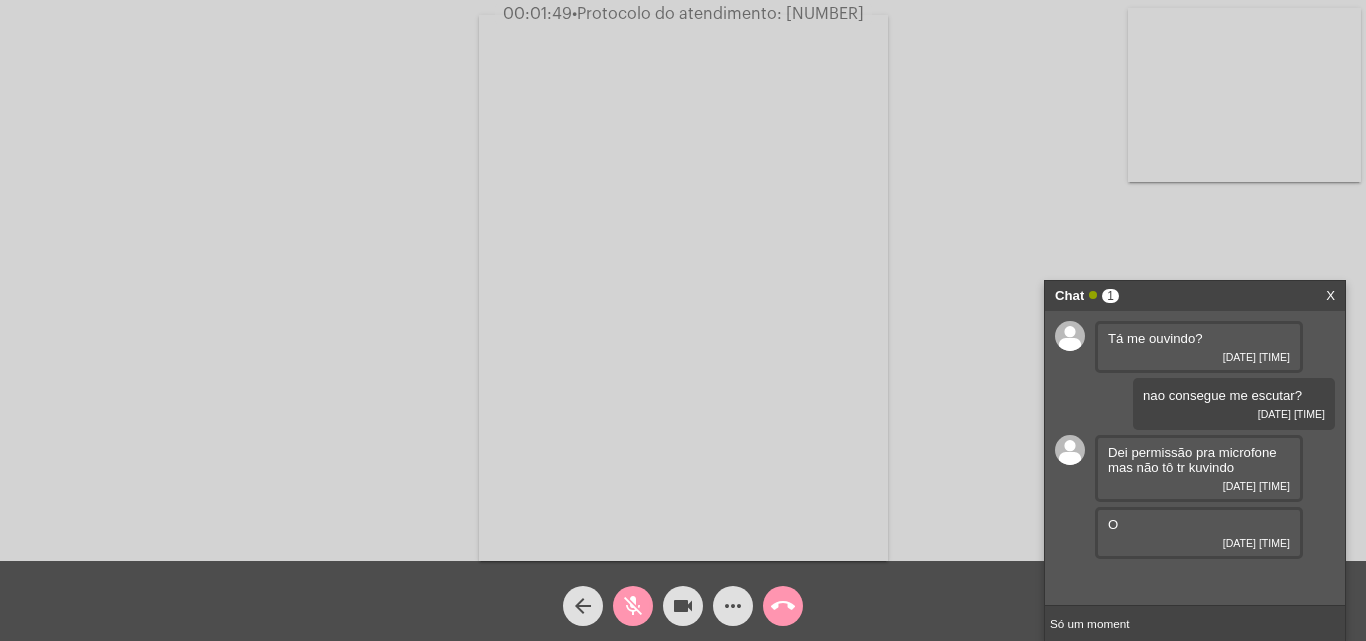 type on "Só um momento" 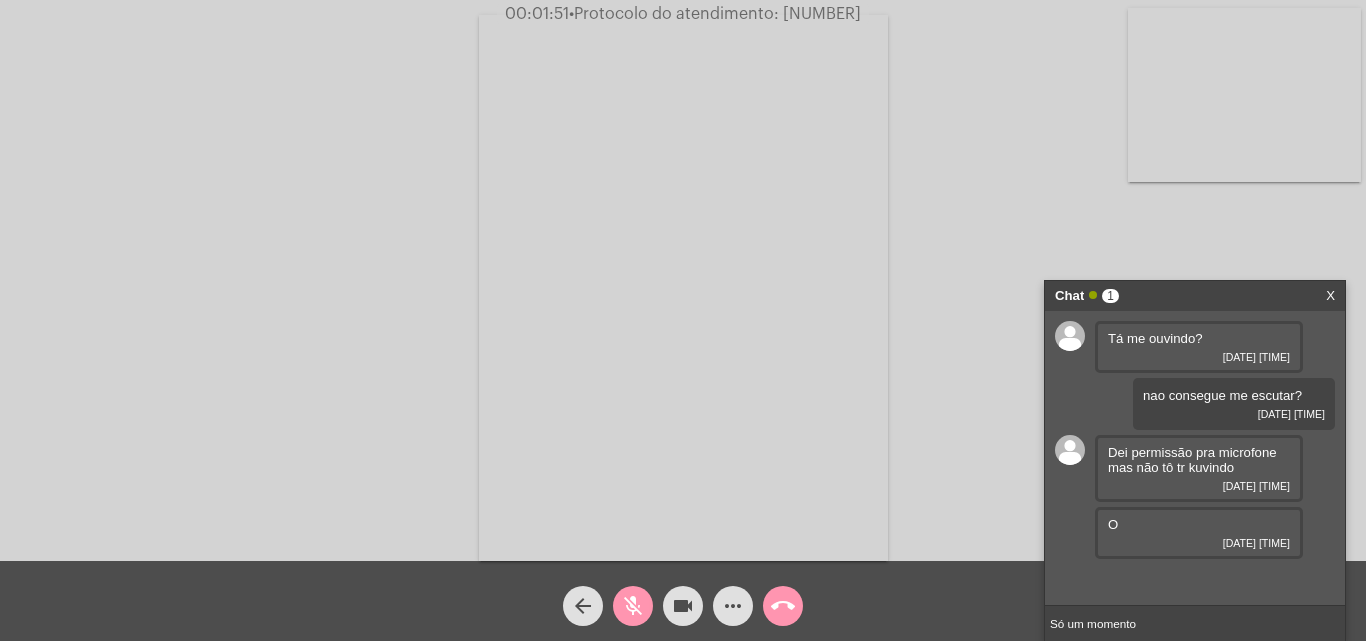 type 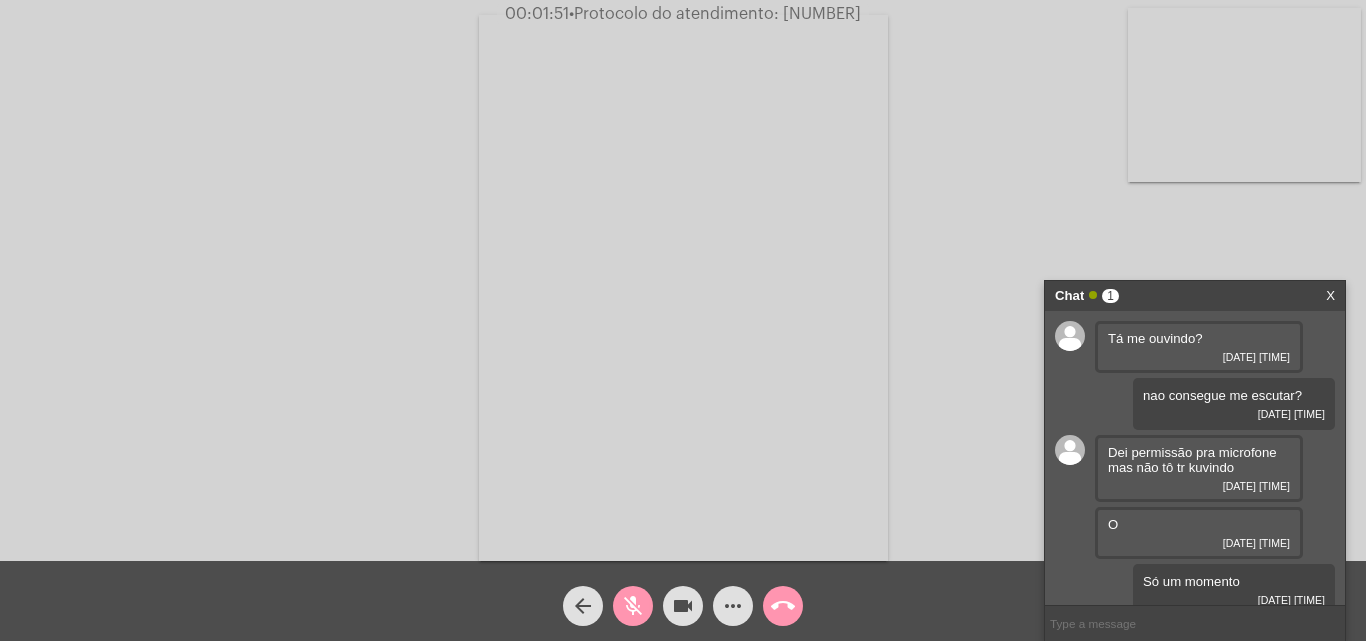 click on "videocam" 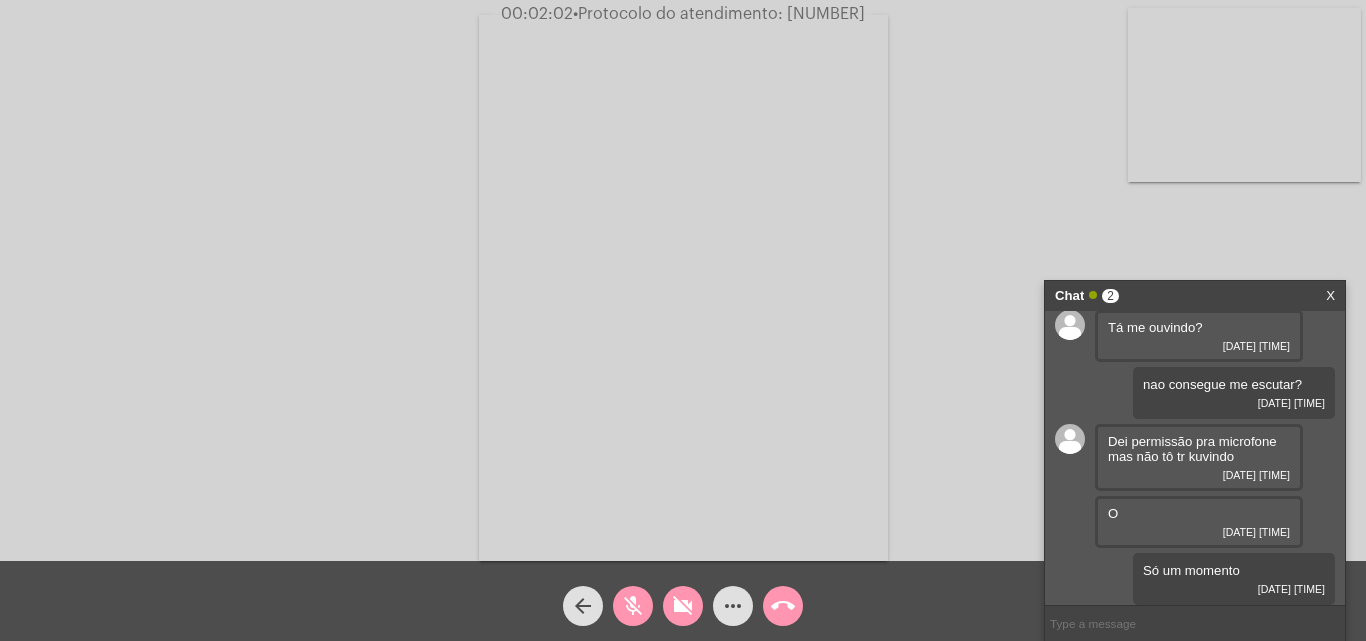 scroll, scrollTop: 98, scrollLeft: 0, axis: vertical 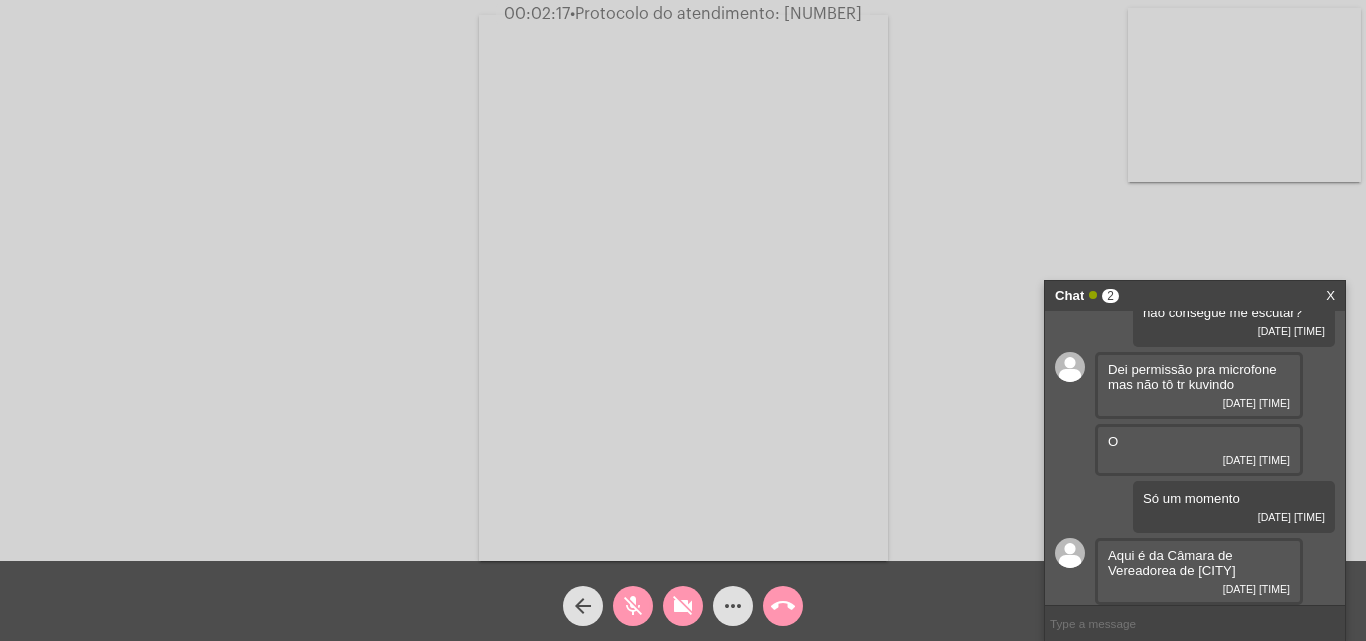 click on "more_horiz" 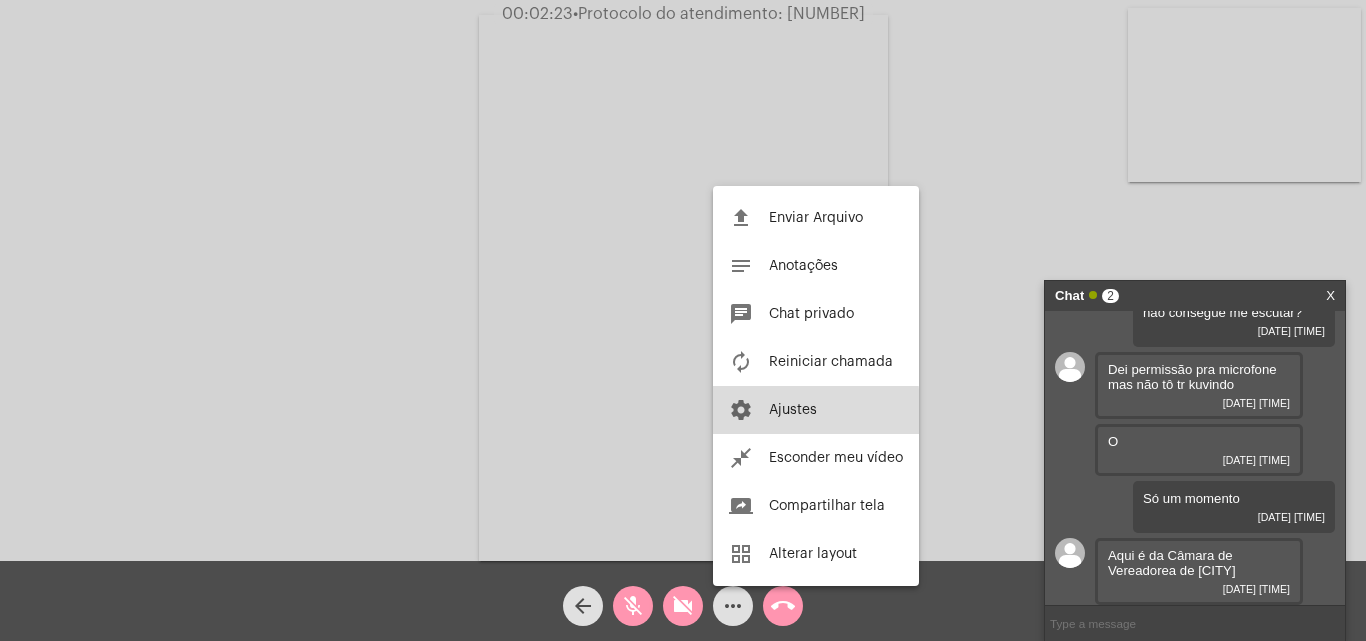 click on "settings Ajustes" at bounding box center (816, 410) 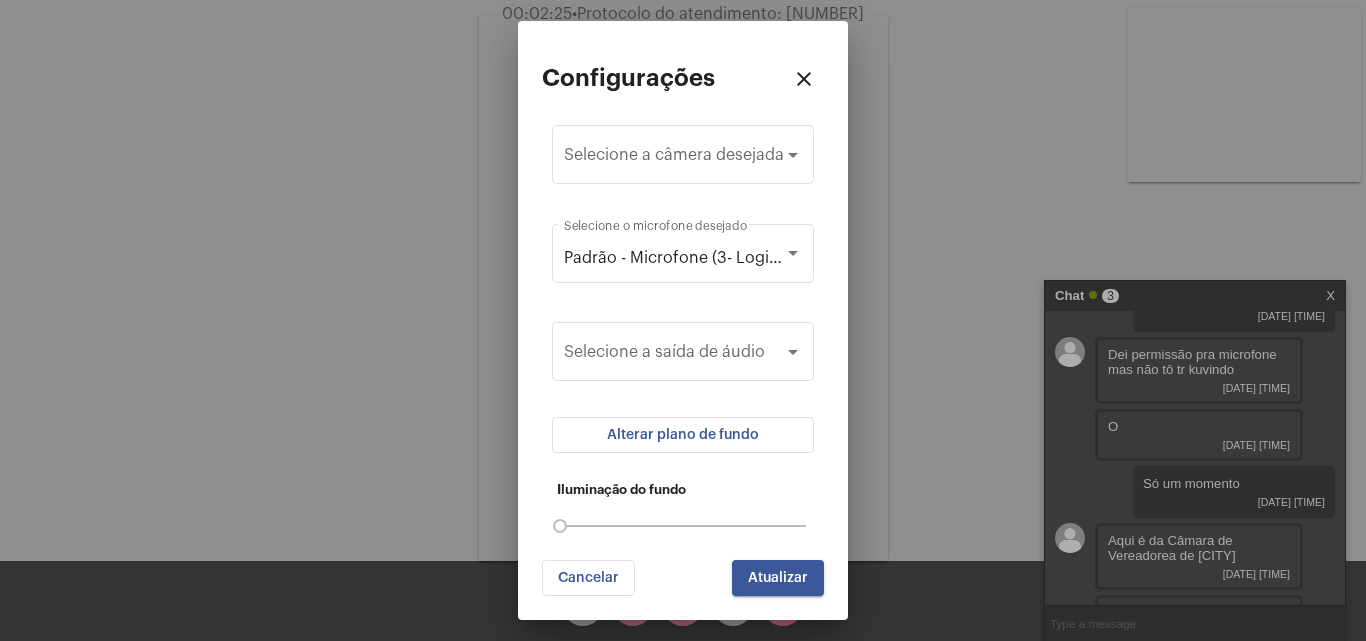 click on "Selecione a saída de áudio" at bounding box center [683, 349] 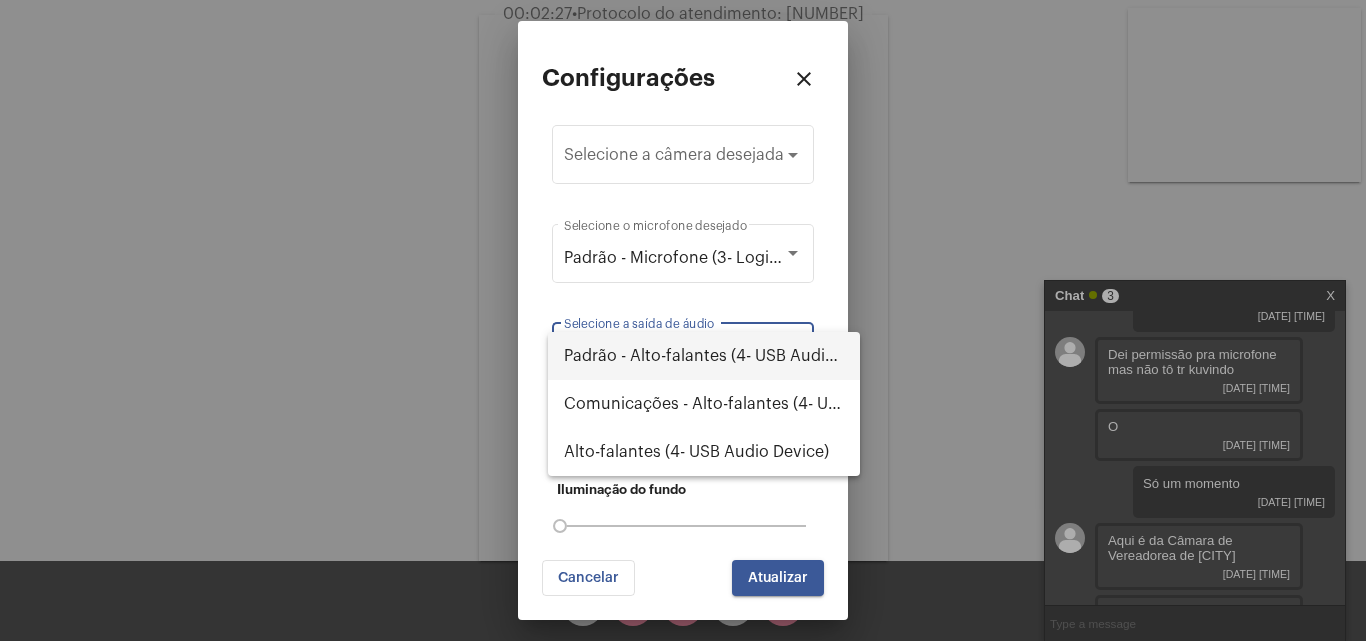 scroll, scrollTop: 170, scrollLeft: 0, axis: vertical 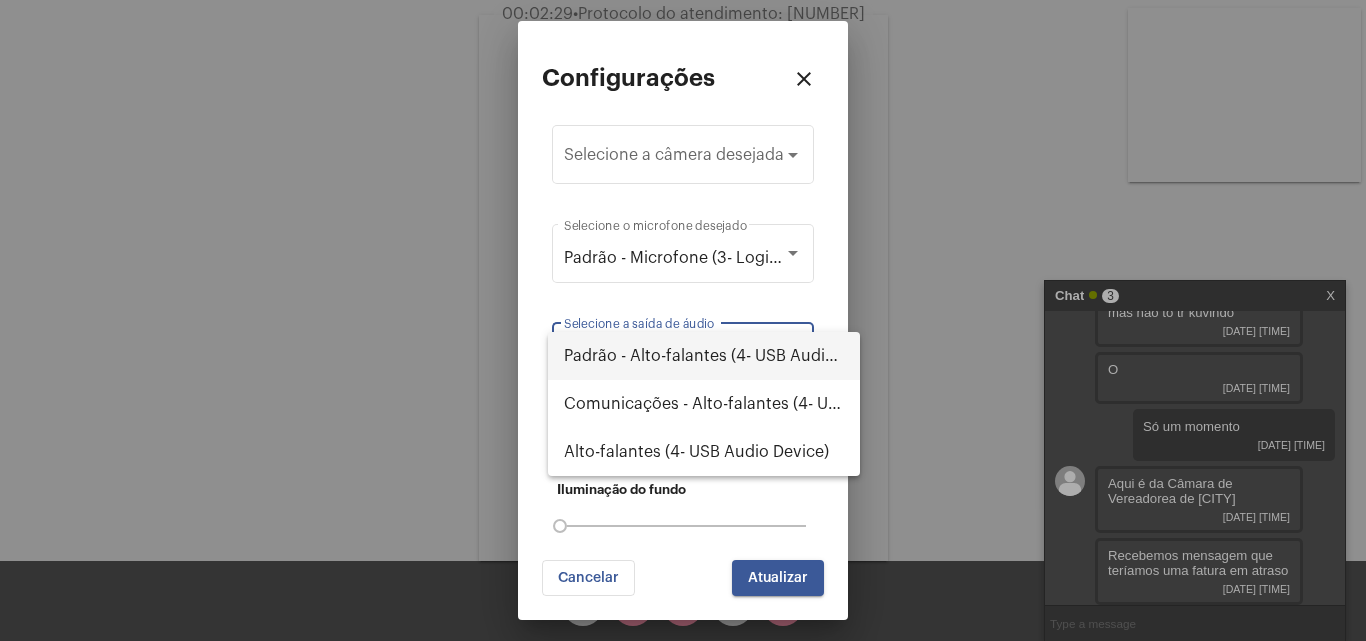 click on "Padrão - Alto-falantes (4- USB Audio Device)" at bounding box center (704, 356) 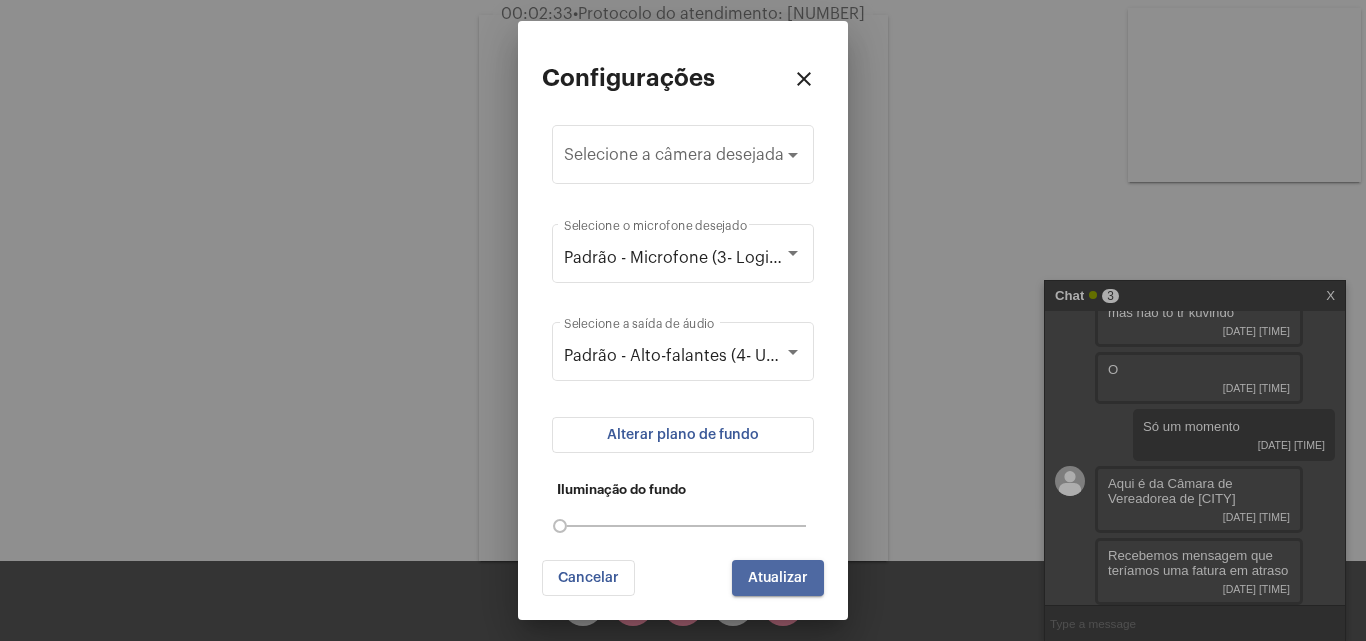 click on "Atualizar" at bounding box center [778, 578] 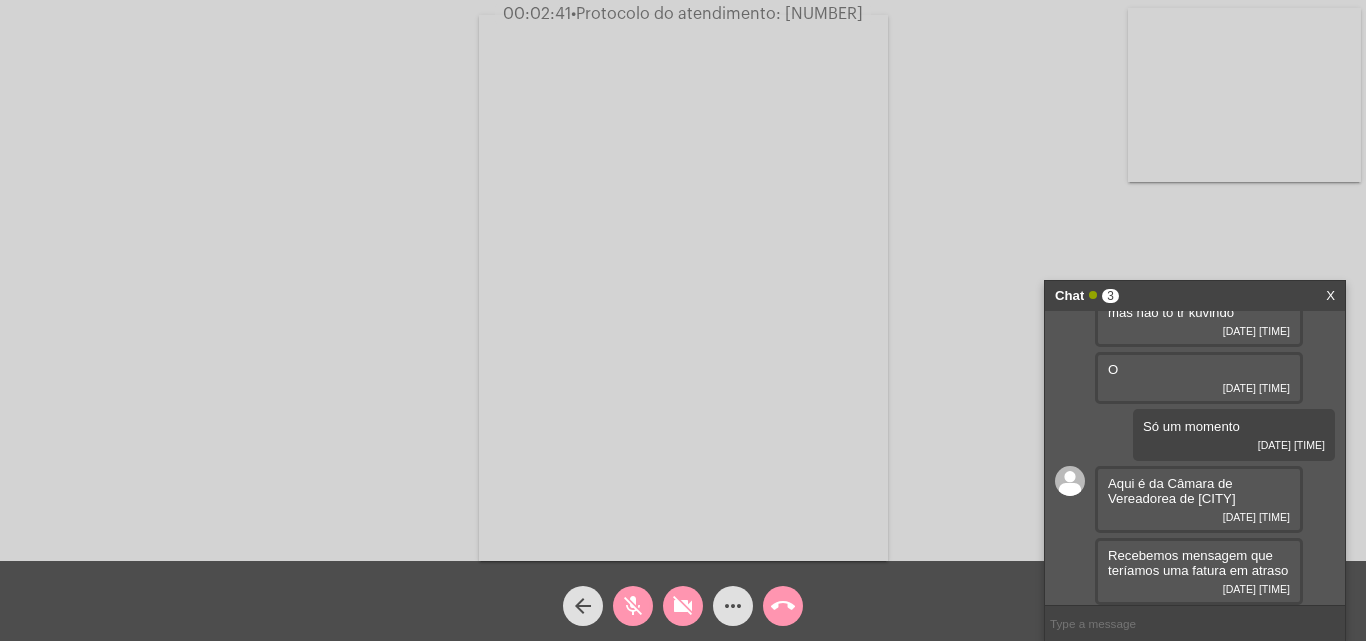 click on "videocam_off" 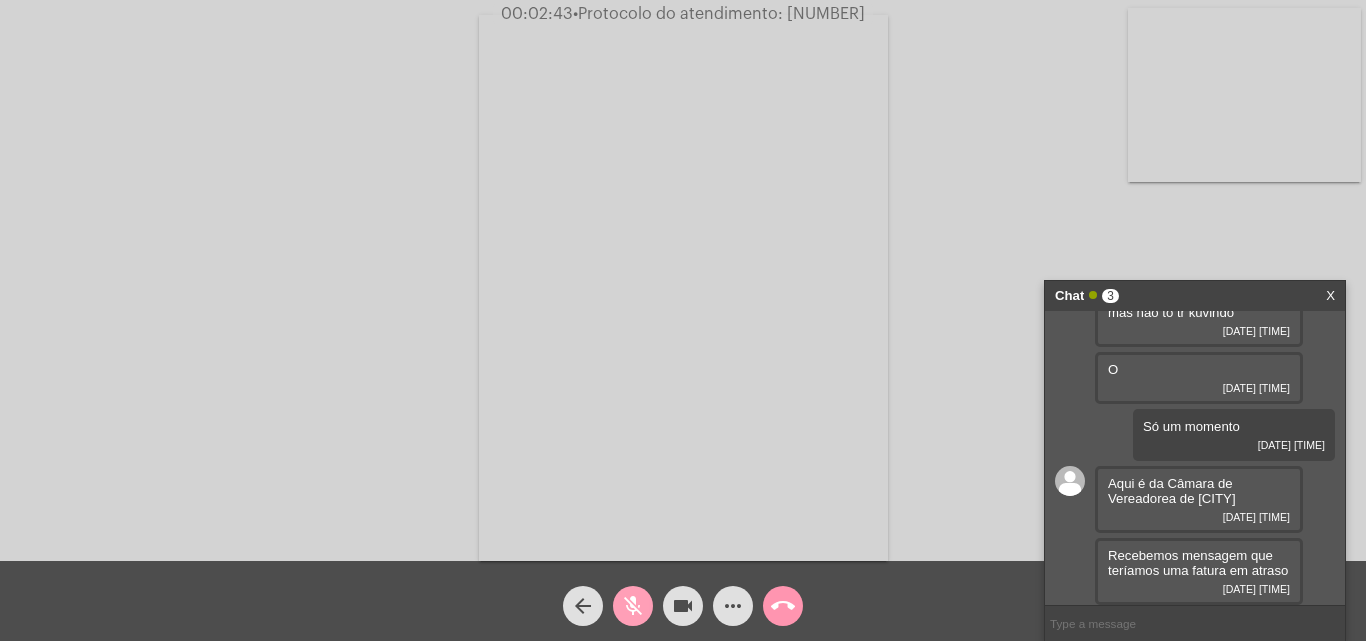 click on "mic_off" 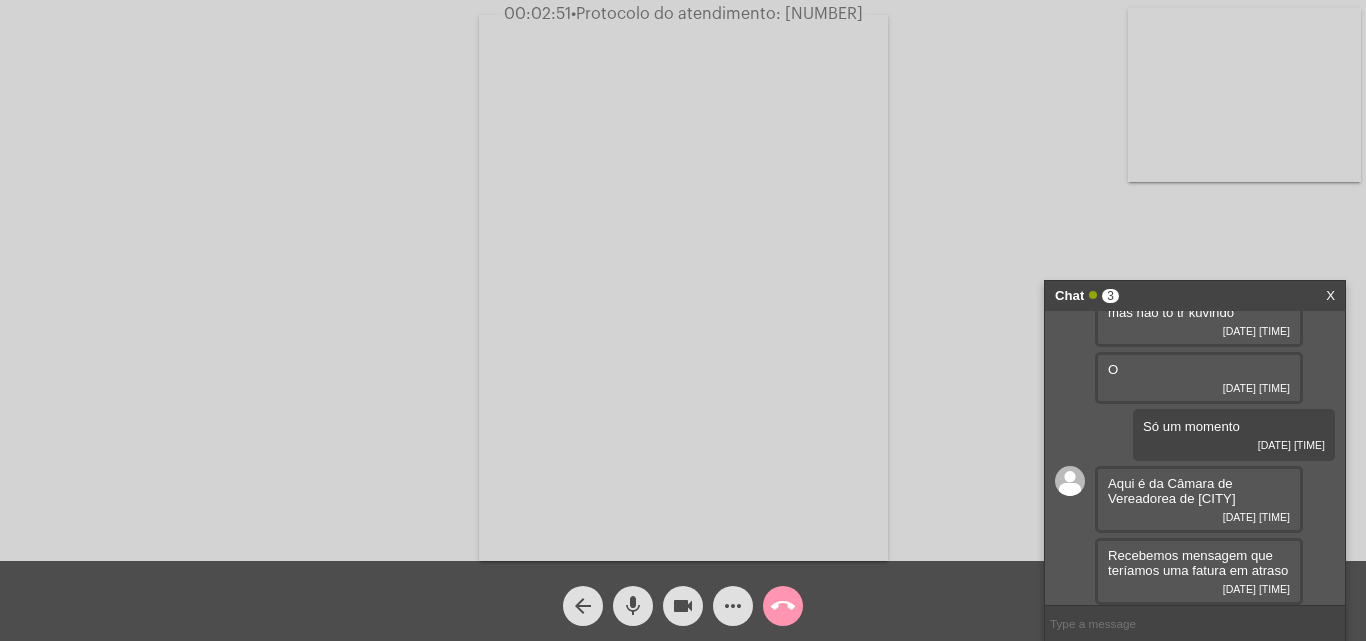 click on "mic" 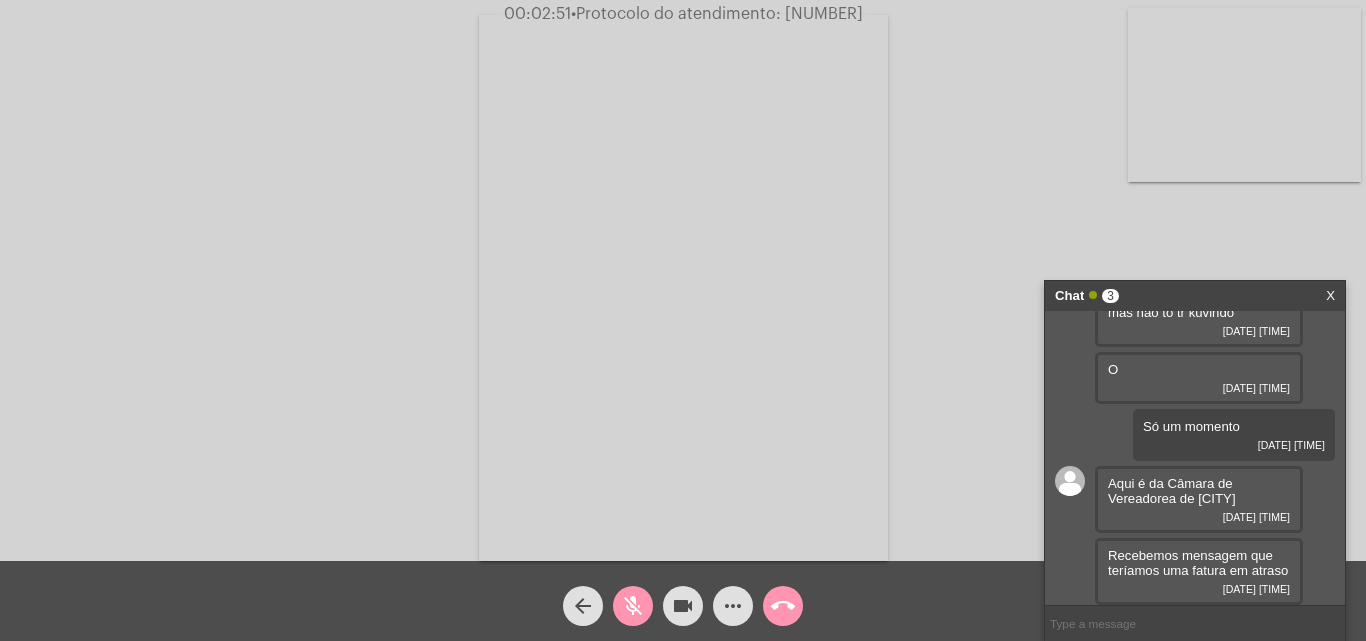 click on "videocam" 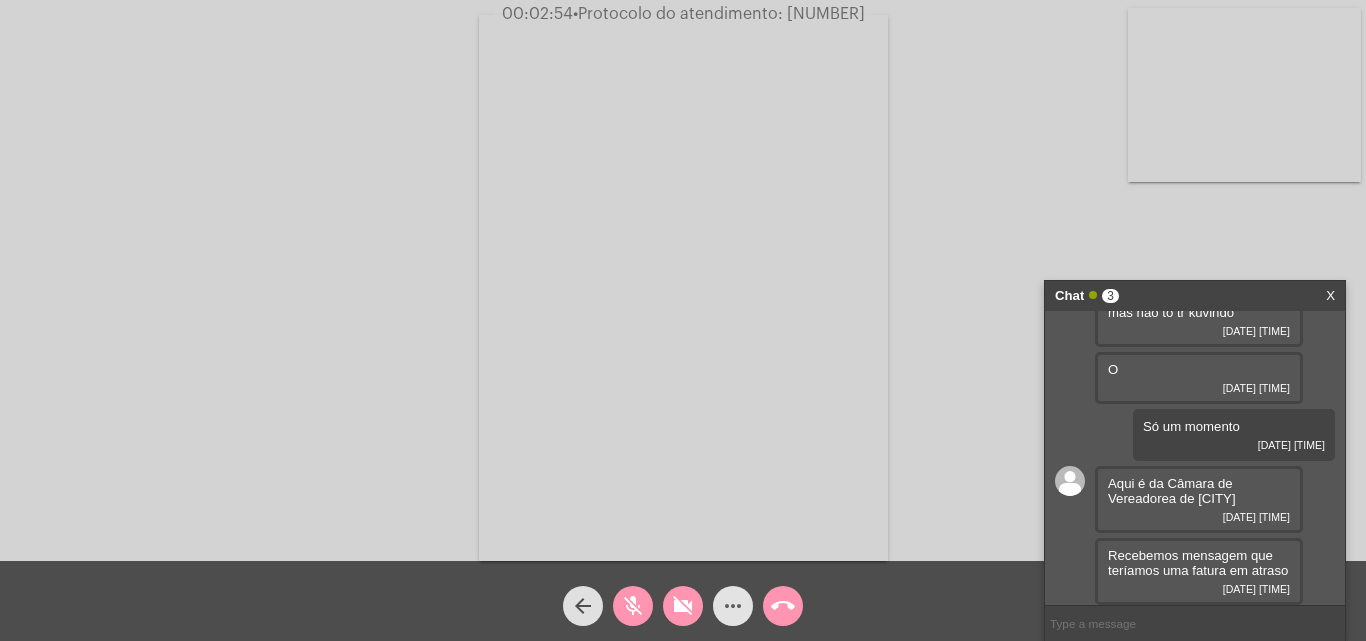 click on "more_horiz" 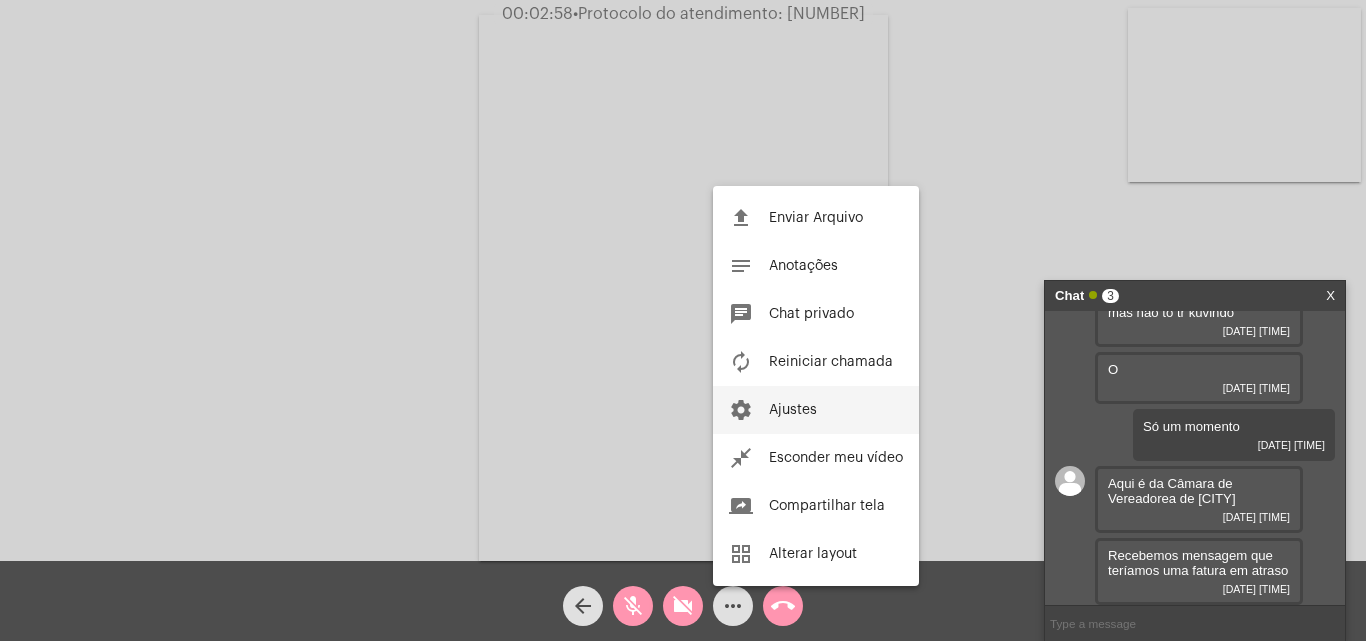 click on "Ajustes" at bounding box center [793, 410] 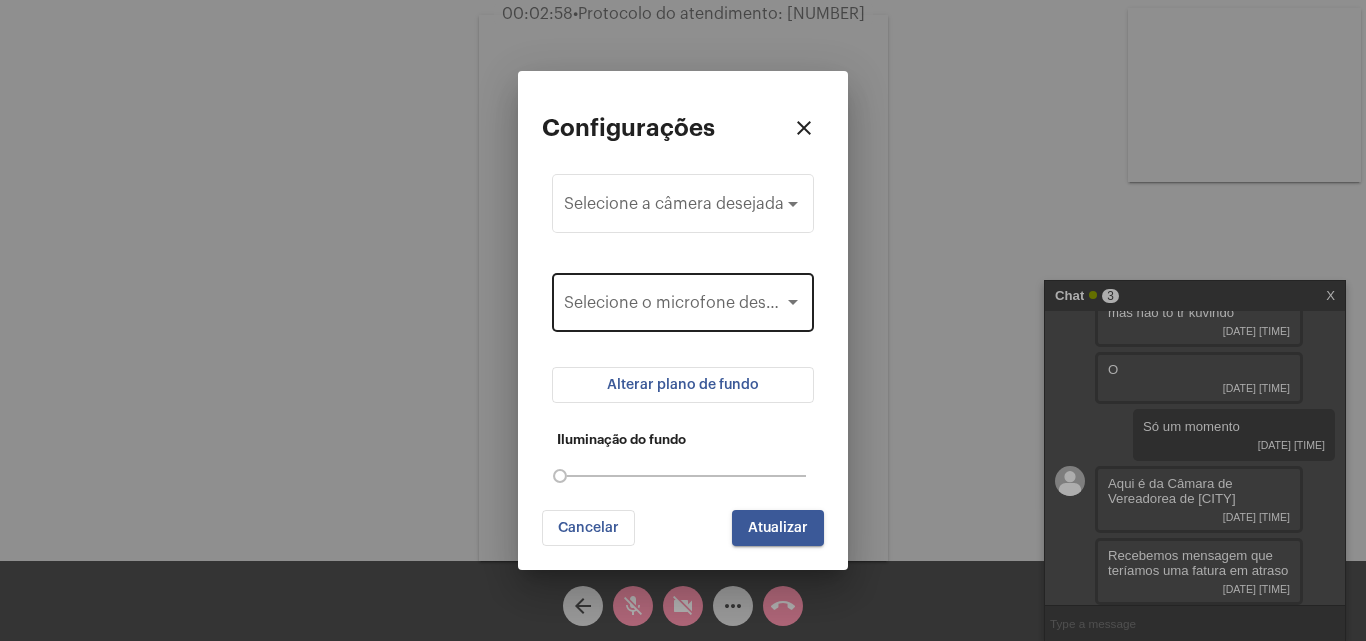 click on "Selecione o microfone desejado" at bounding box center (683, 313) 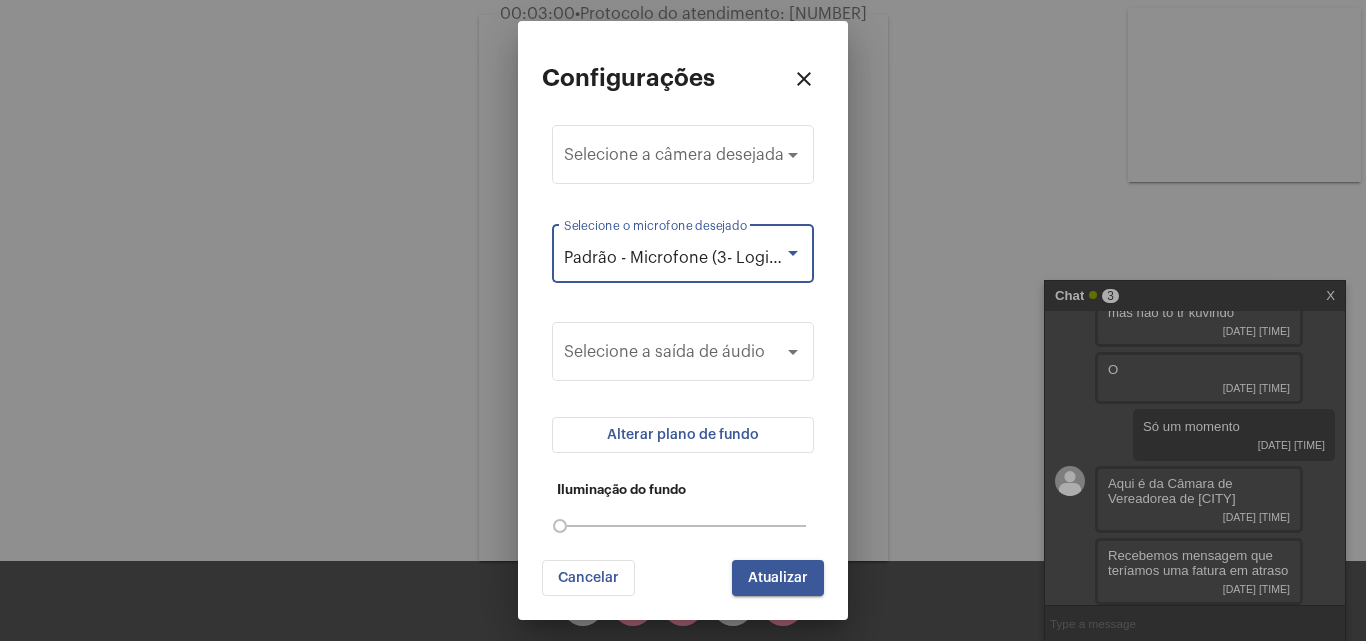 click on "Padrão - Microfone (3- Logi C270 HD WebCam)" at bounding box center [741, 258] 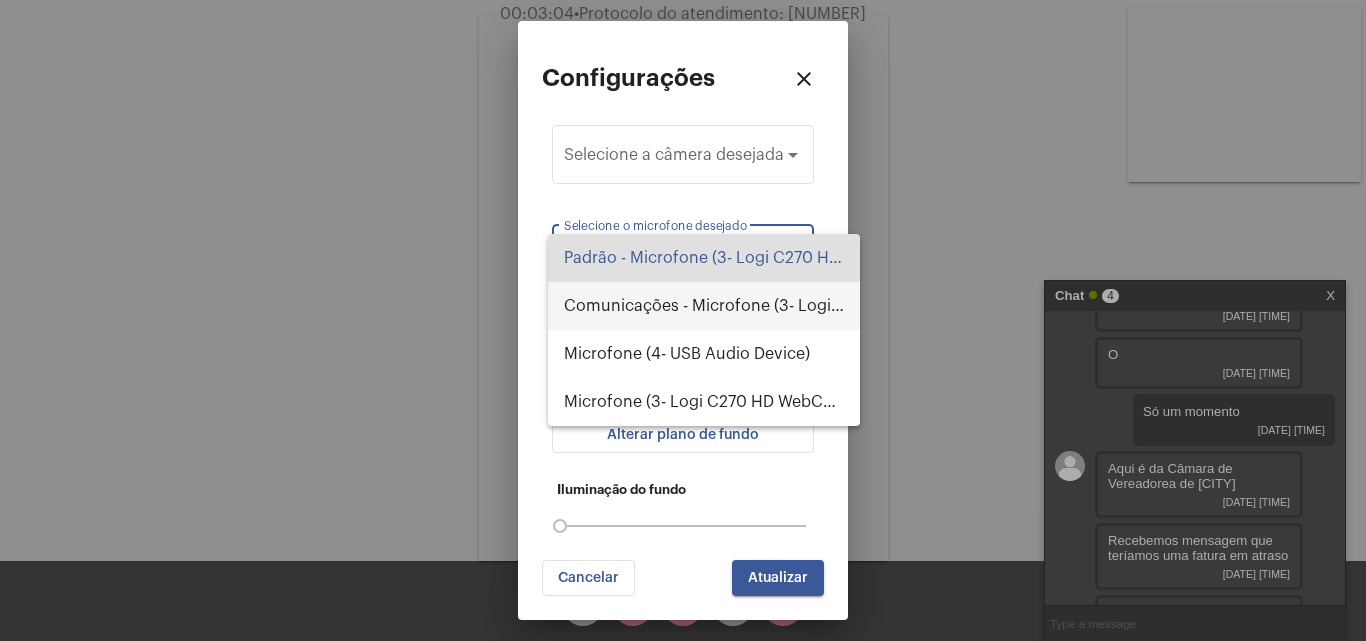 click on "Comunicações - Microfone (3- Logi C270 HD WebCam)" at bounding box center [704, 306] 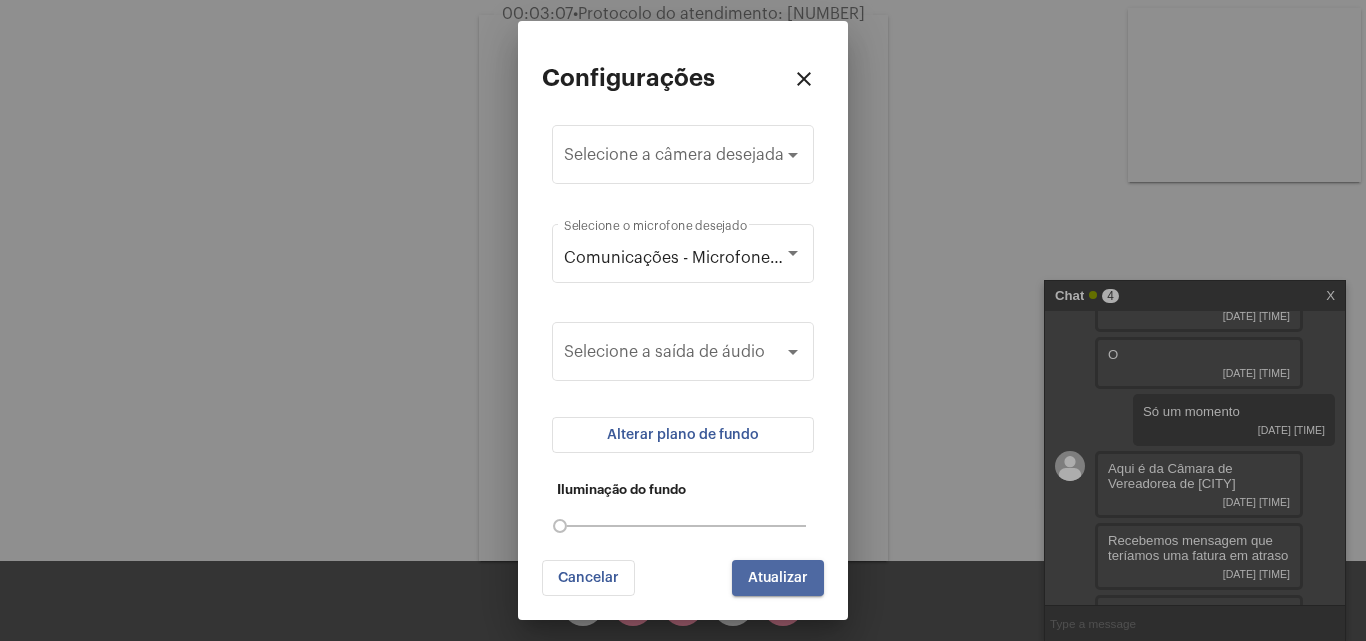 click on "Atualizar" at bounding box center [778, 578] 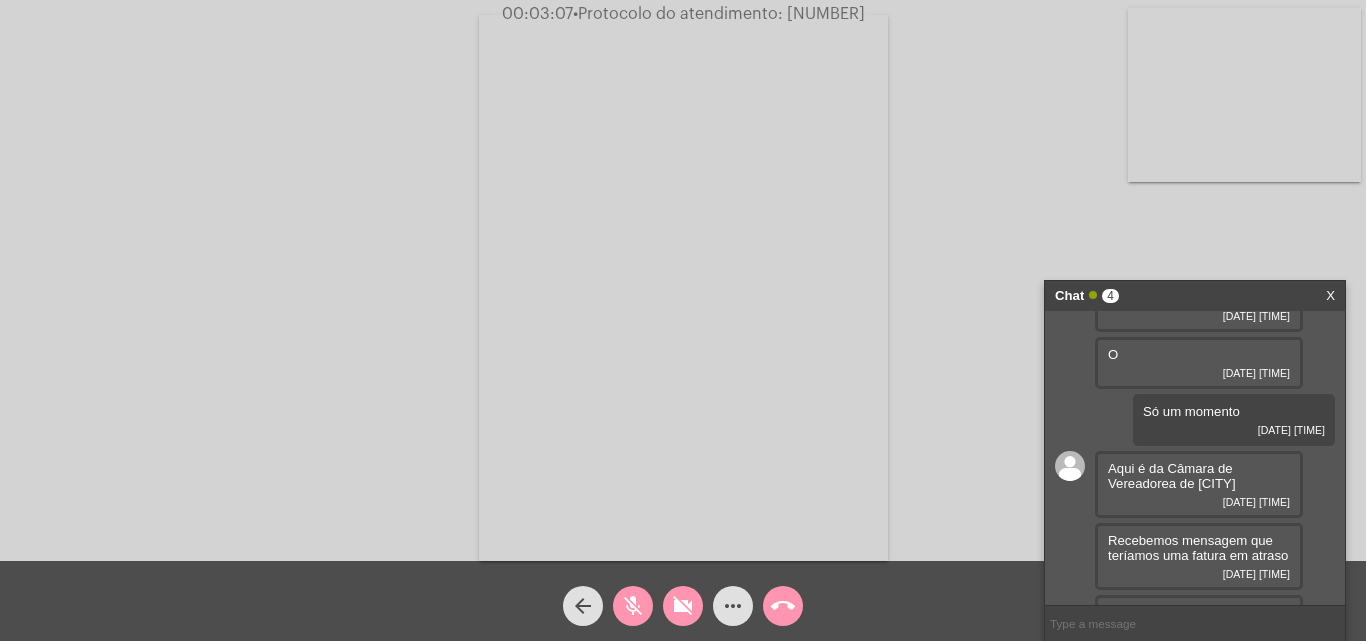 click on "mic_off" 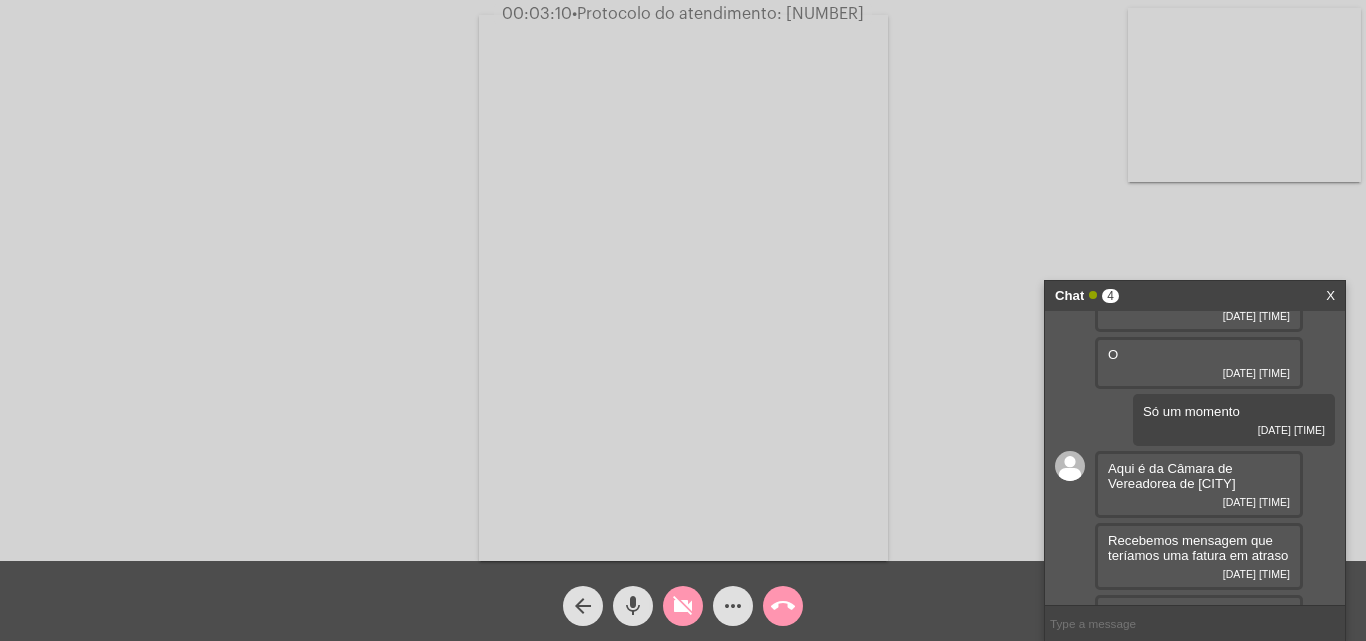 scroll, scrollTop: 227, scrollLeft: 0, axis: vertical 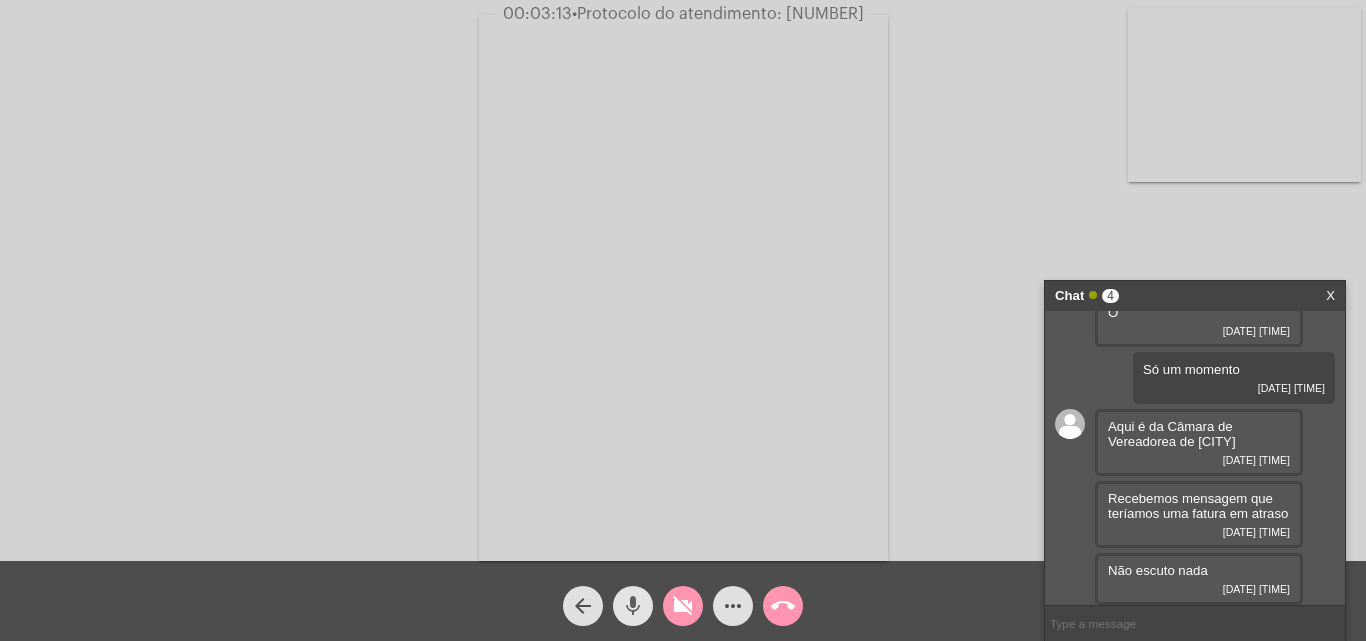 click on "mic" 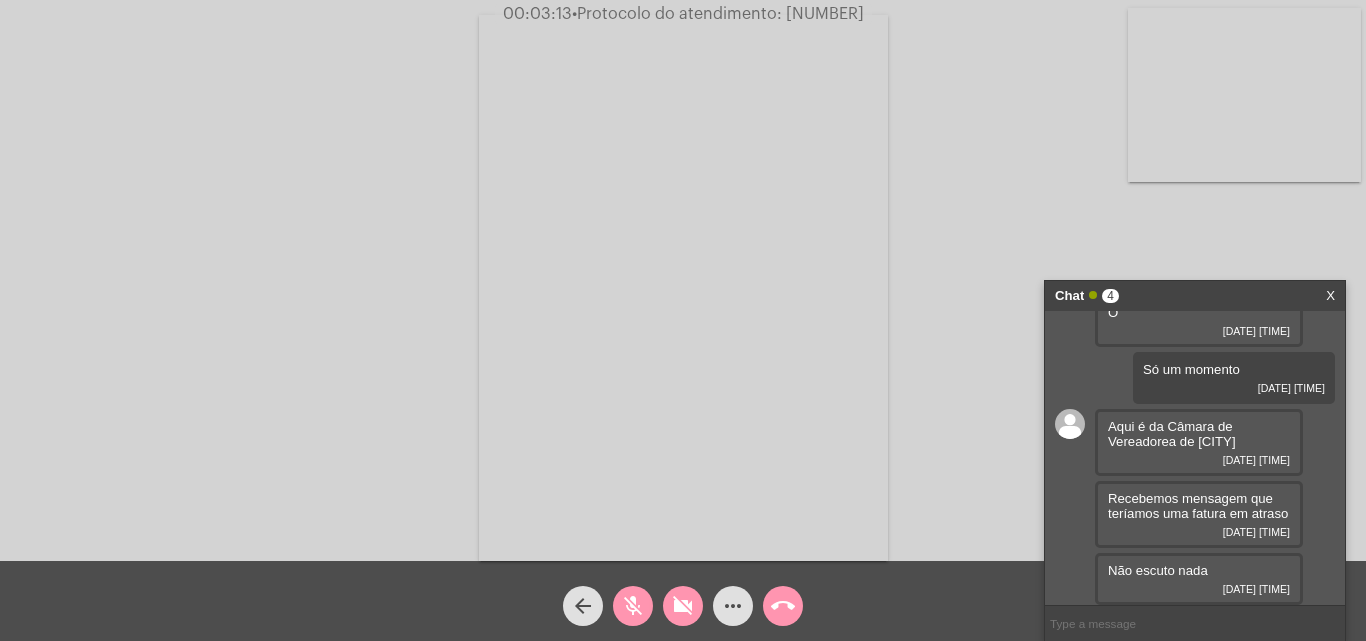 click on "more_horiz" 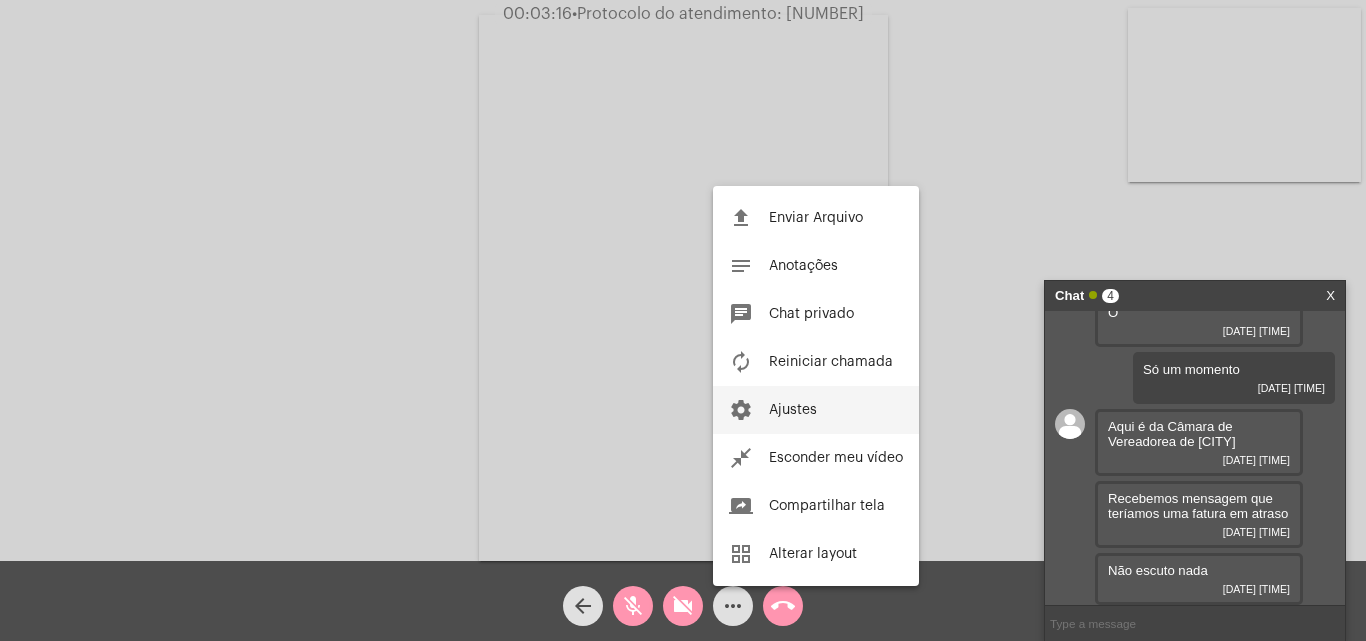 click on "settings Ajustes" at bounding box center (816, 410) 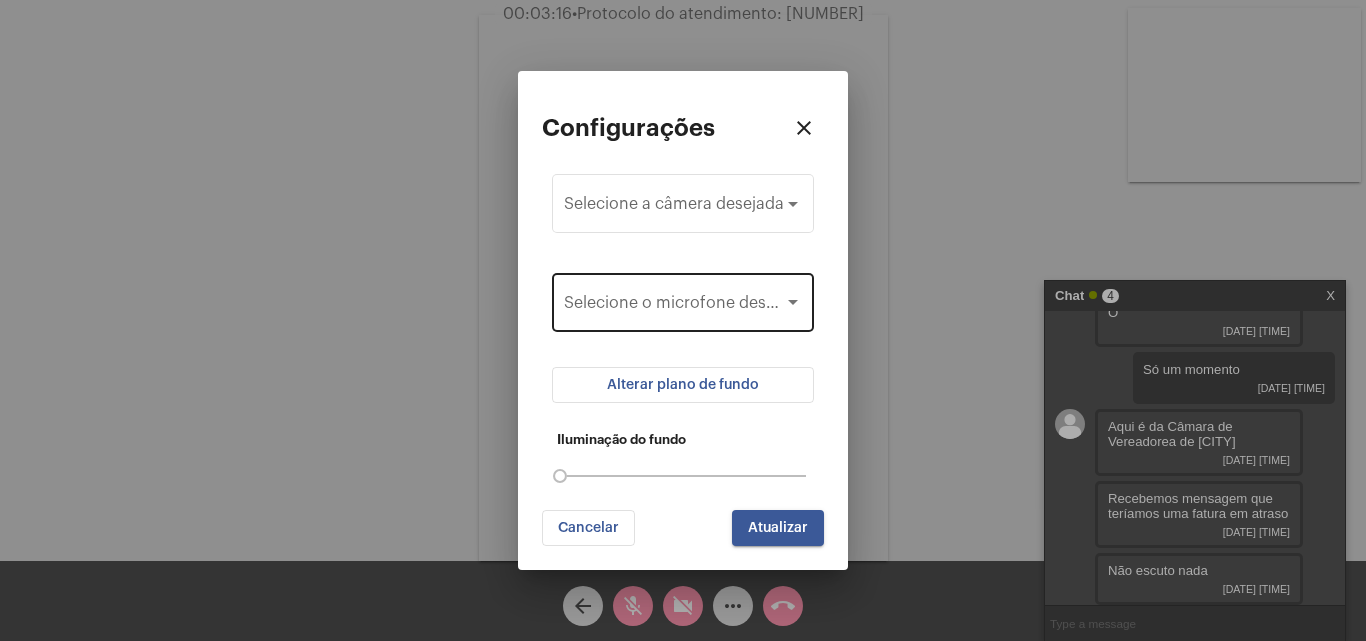 click on "Selecione o microfone desejado" at bounding box center [683, 300] 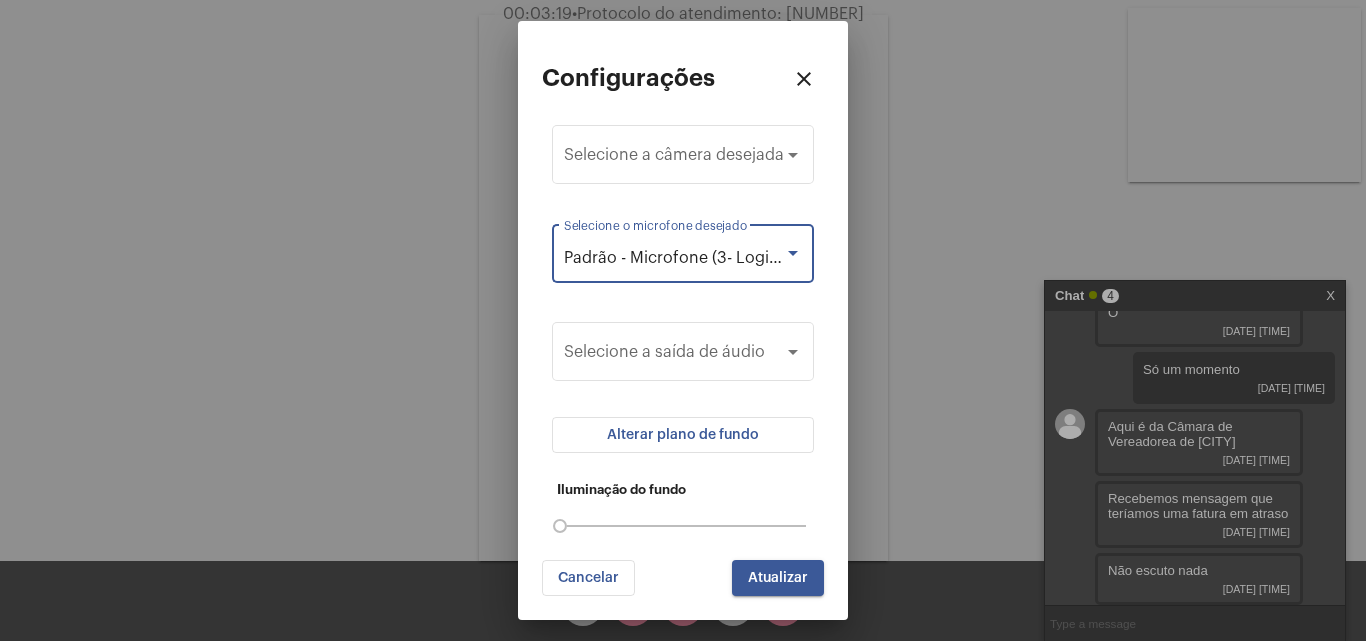 click on "Padrão - Microfone (3- Logi C270 HD WebCam) Selecione o microfone desejado" at bounding box center [683, 264] 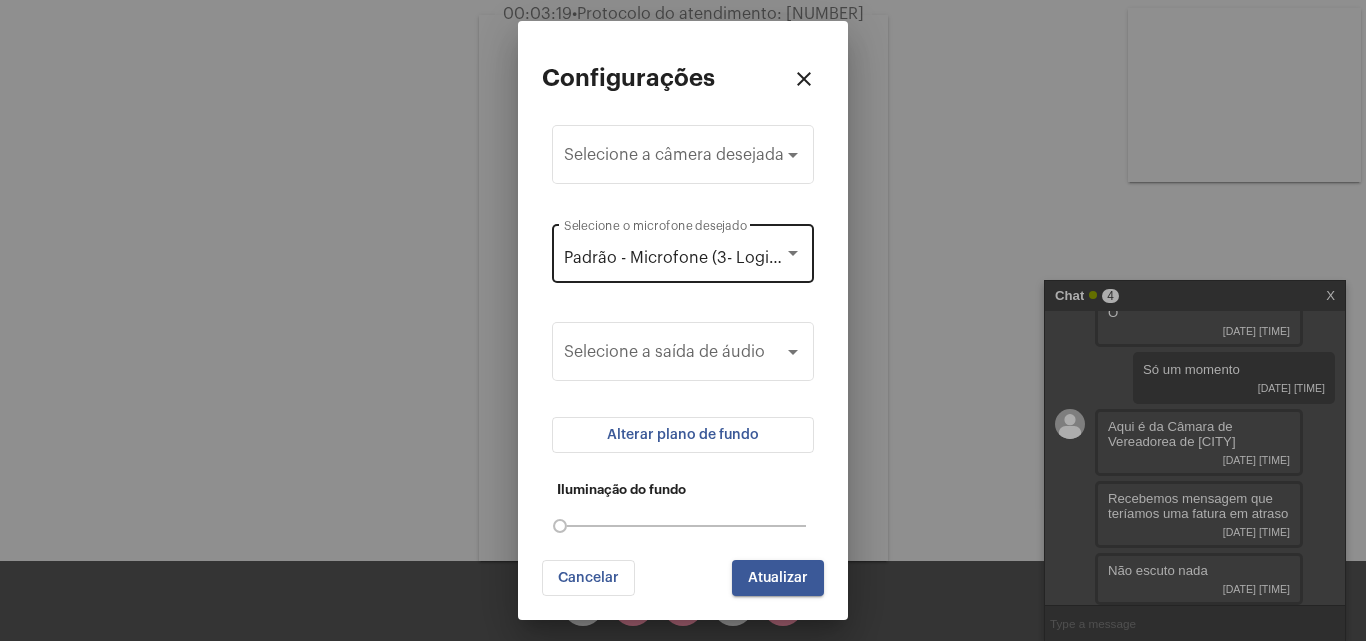 click on "Padrão - Microfone (3- Logi C270 HD WebCam)" at bounding box center [683, 258] 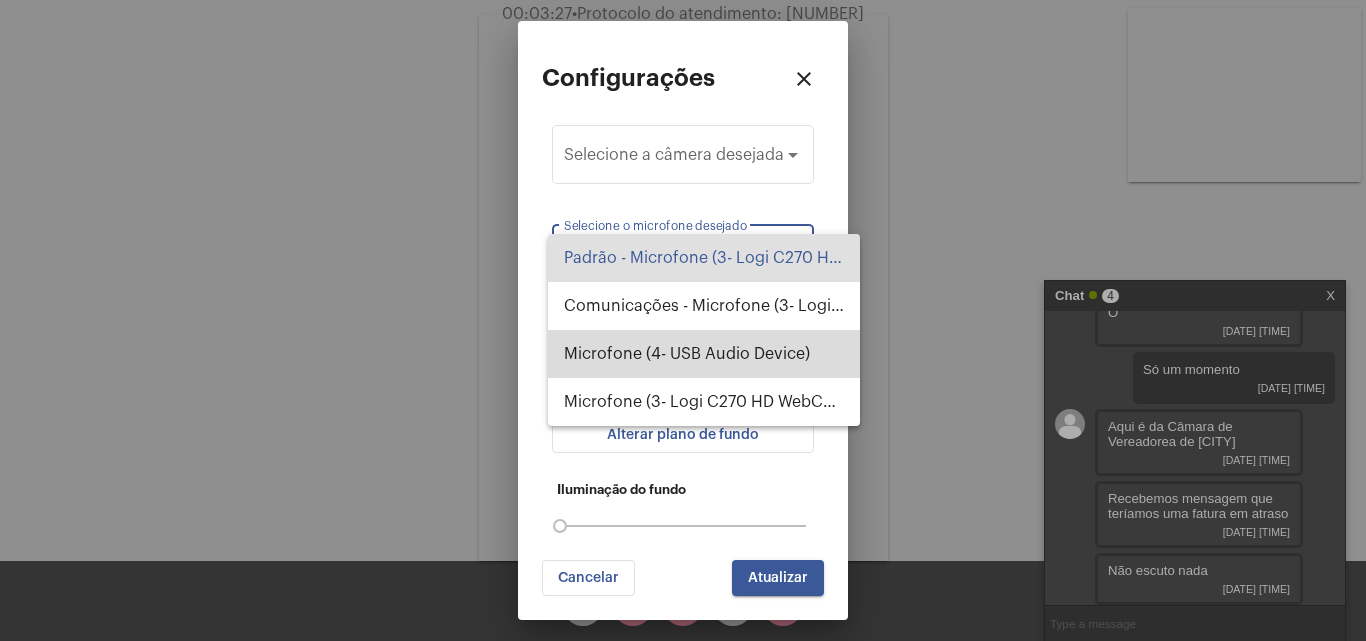 click on "Microfone (4- USB Audio Device)" at bounding box center (704, 354) 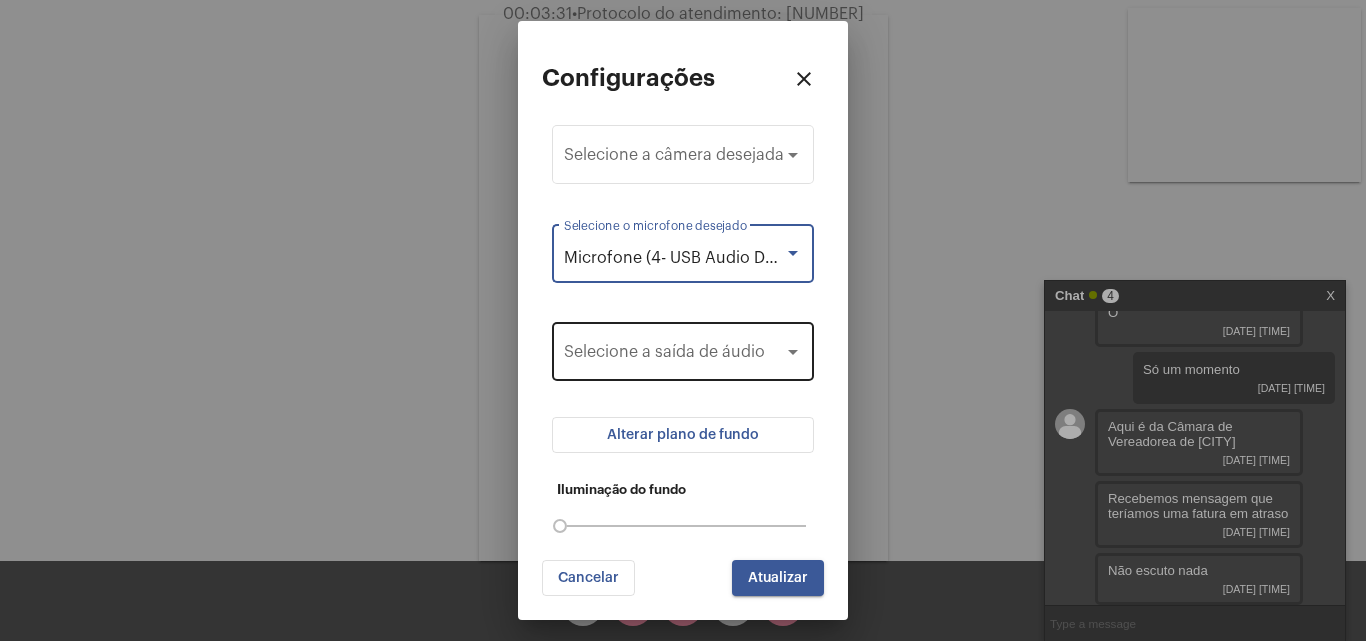 click at bounding box center (674, 356) 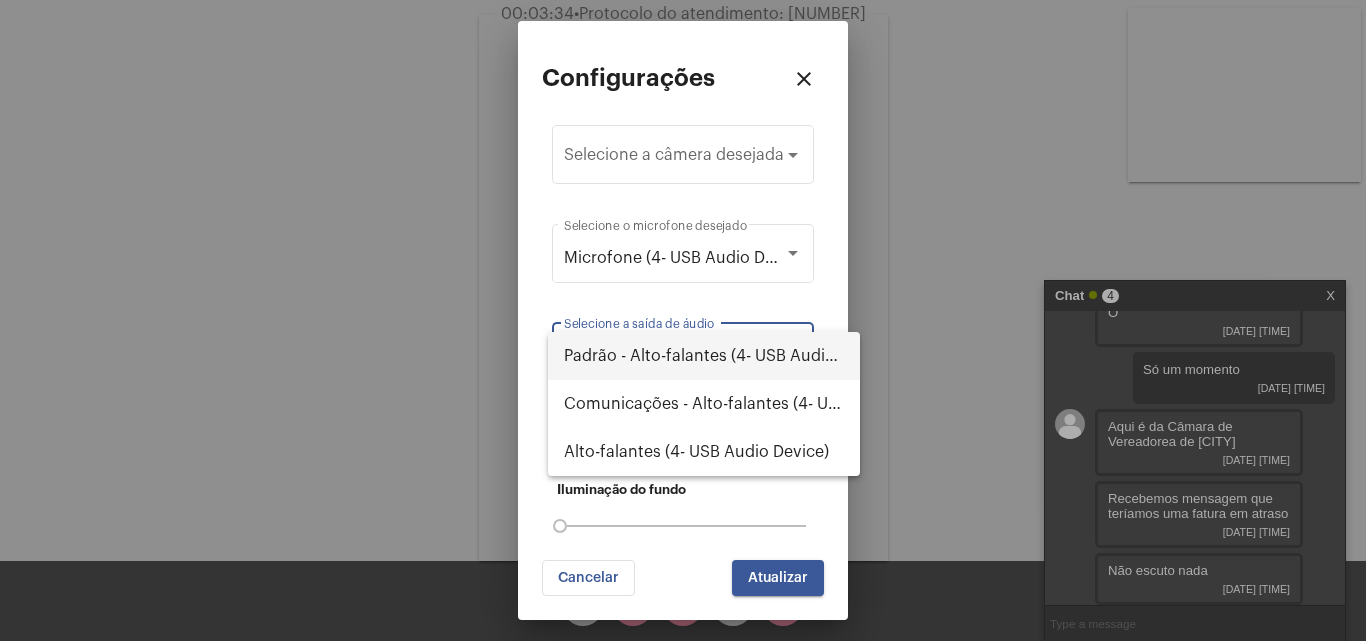 click on "Padrão - Alto-falantes (4- USB Audio Device)" at bounding box center (704, 356) 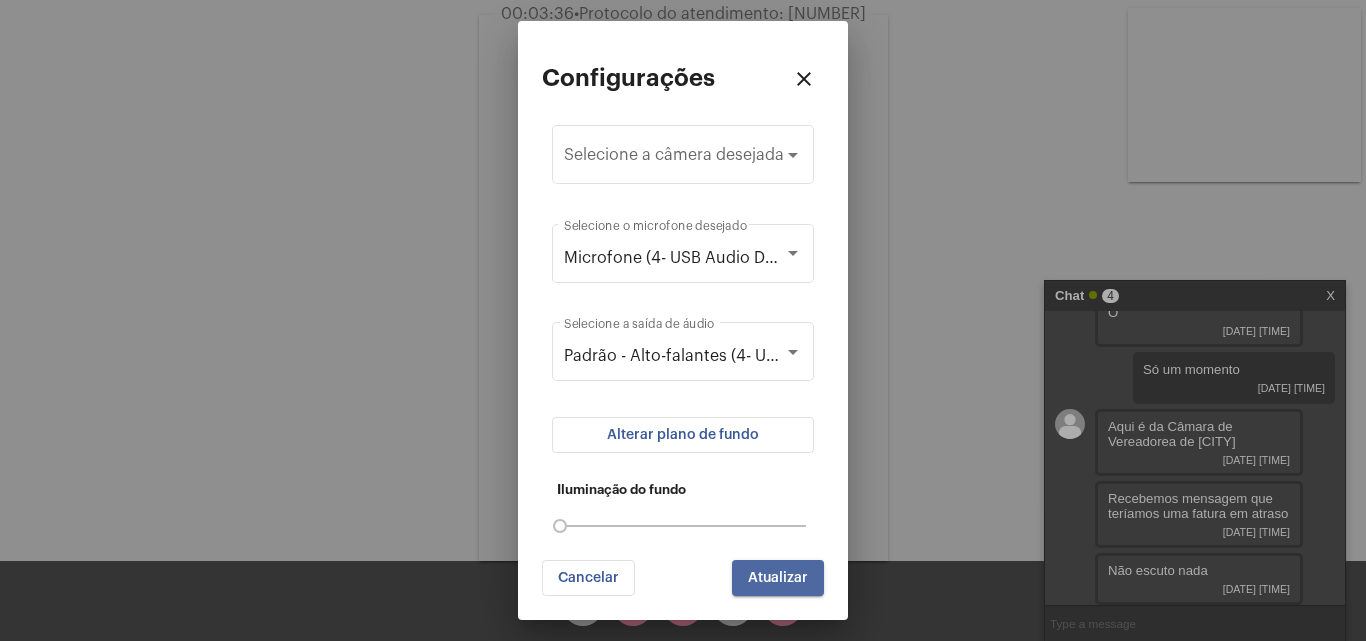 click on "Atualizar" at bounding box center (778, 578) 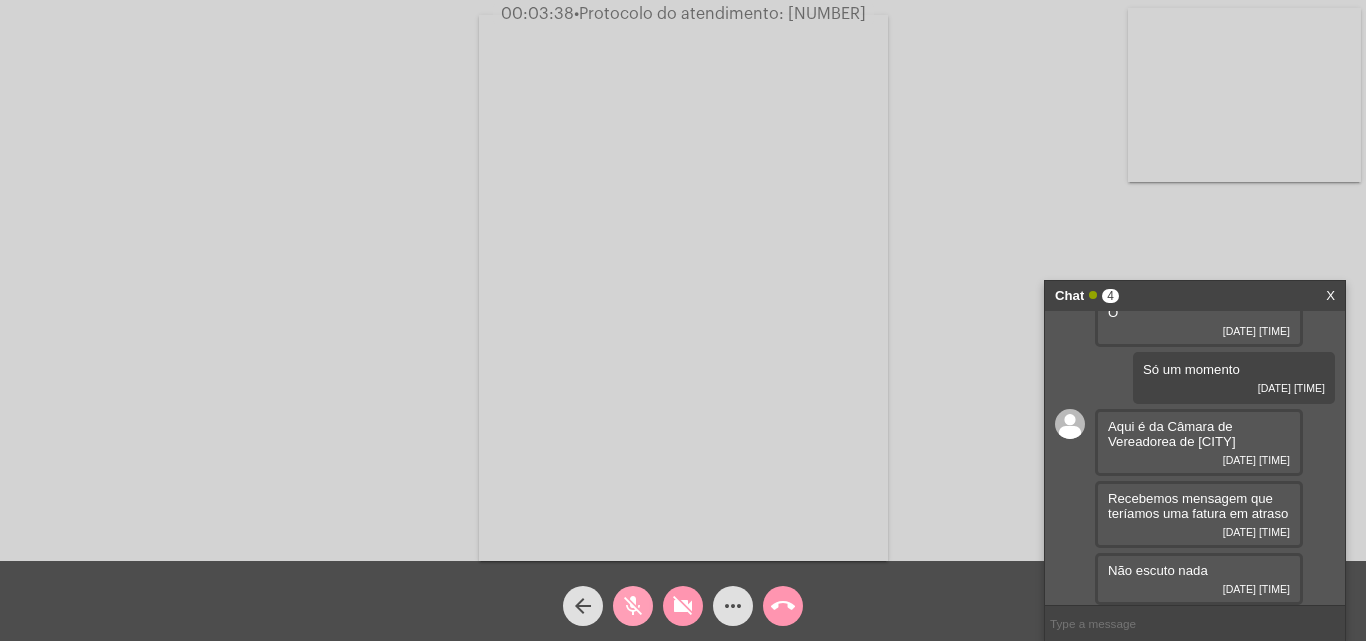click on "mic_off" 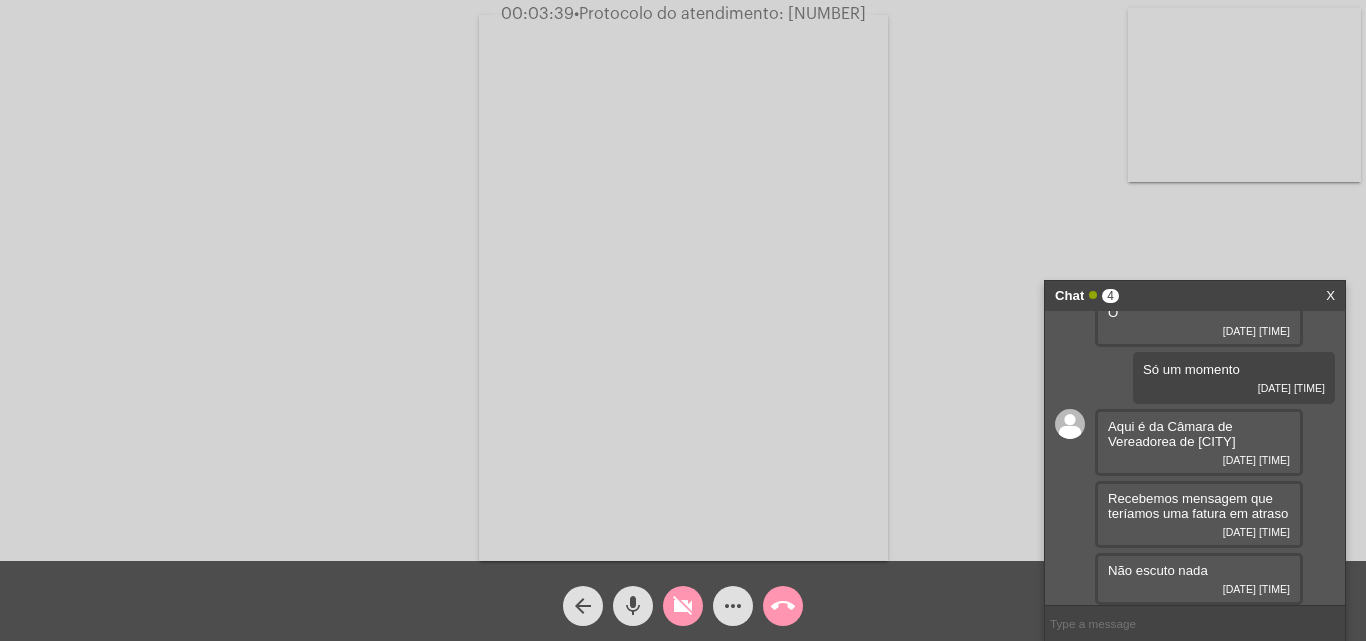 click on "mic" 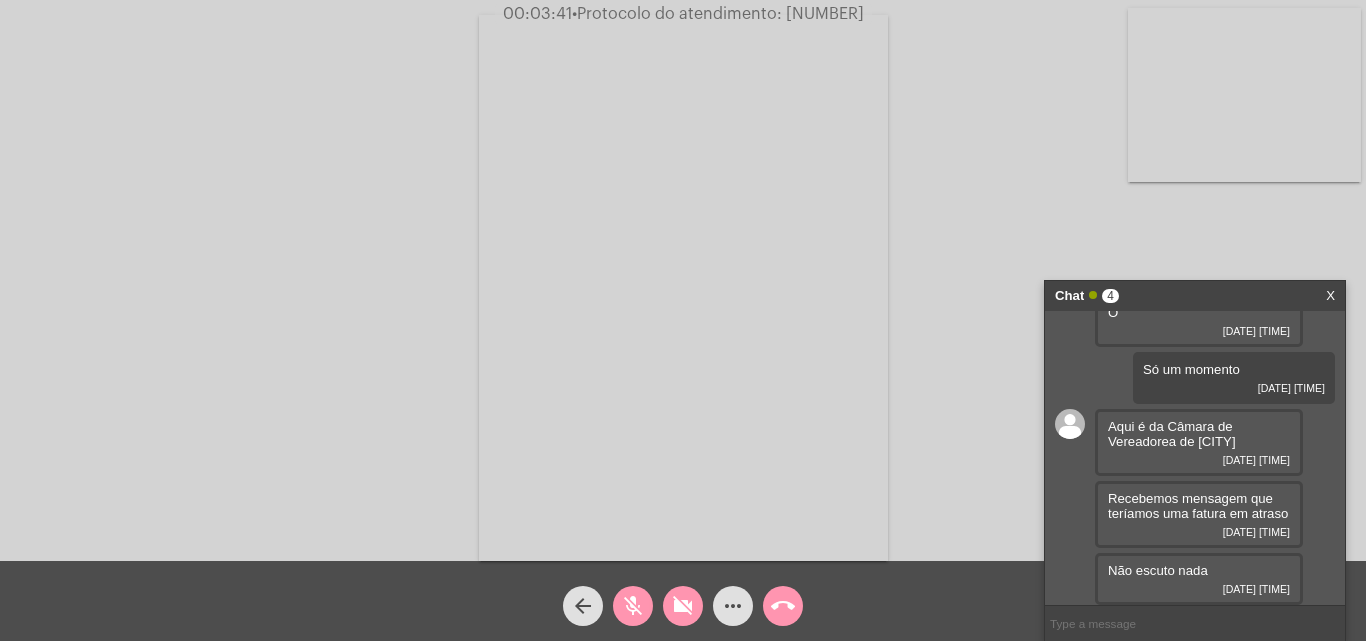 click on "more_horiz" 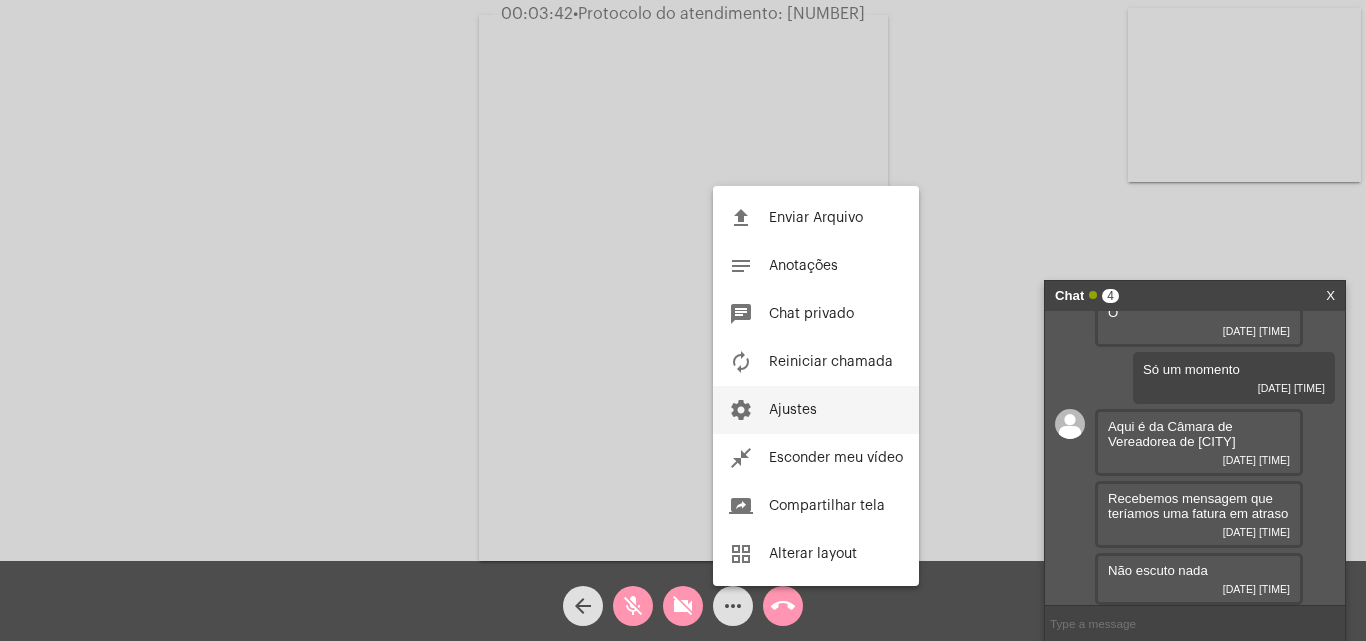 click on "Ajustes" at bounding box center [793, 410] 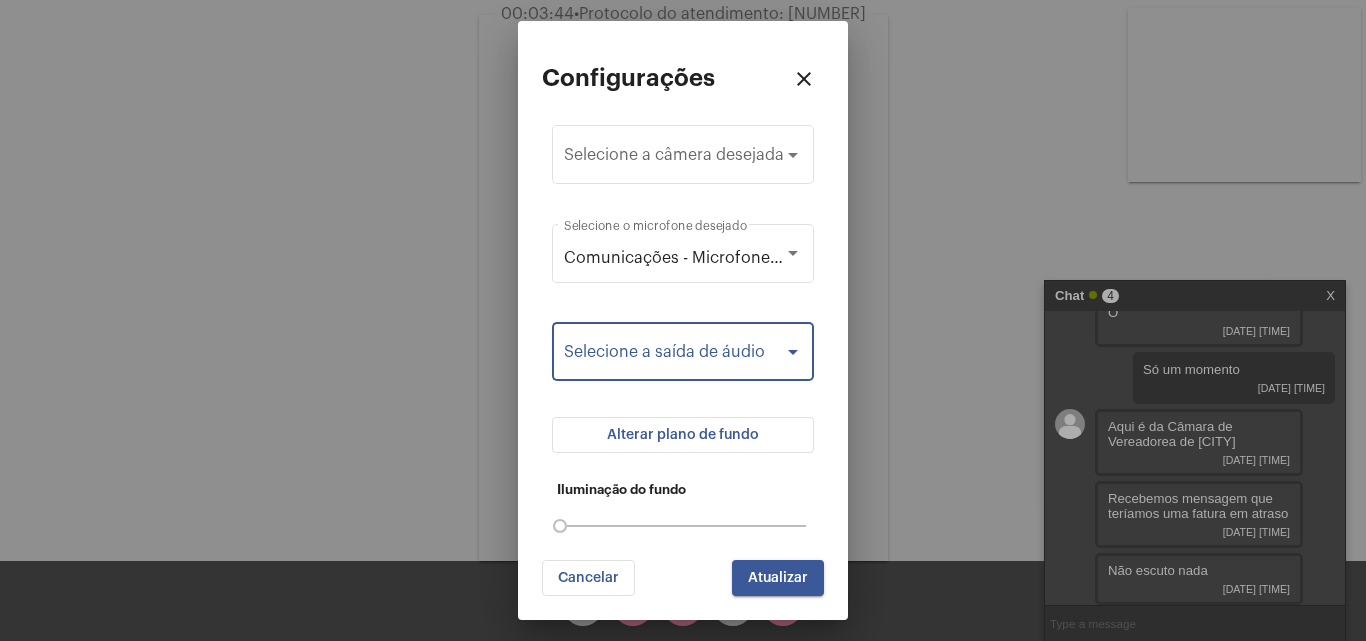 click at bounding box center [674, 356] 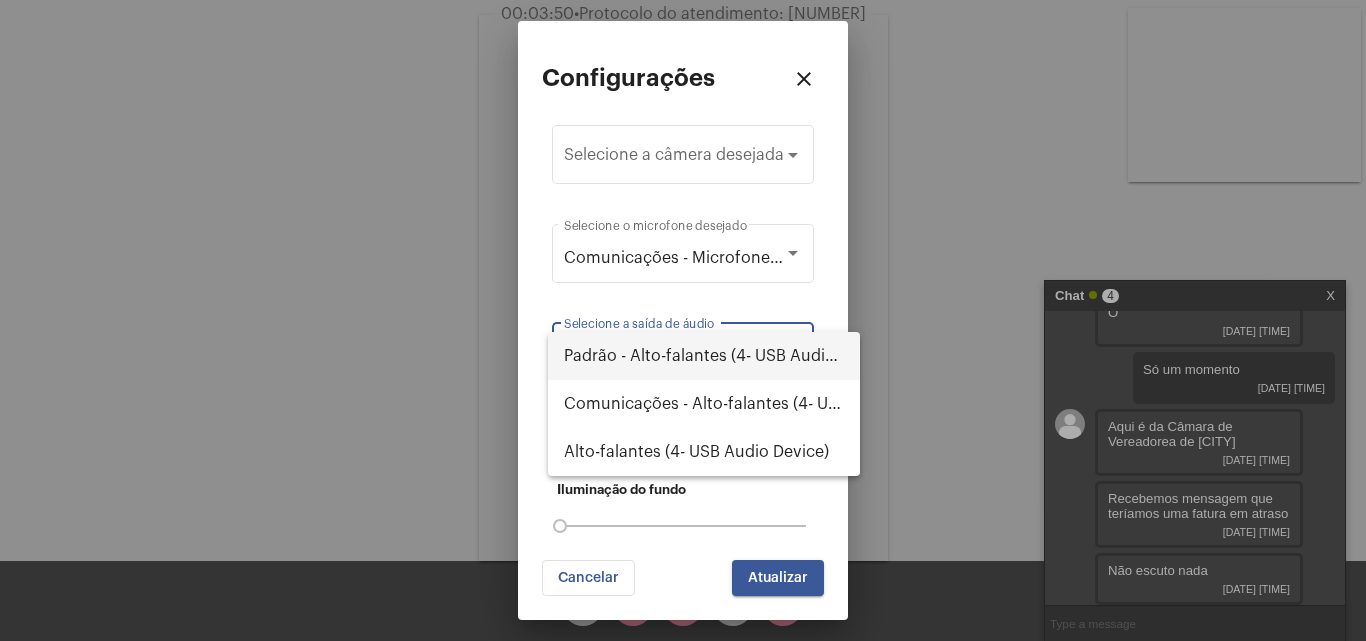 click on "Padrão - Alto-falantes (4- USB Audio Device)" at bounding box center [704, 356] 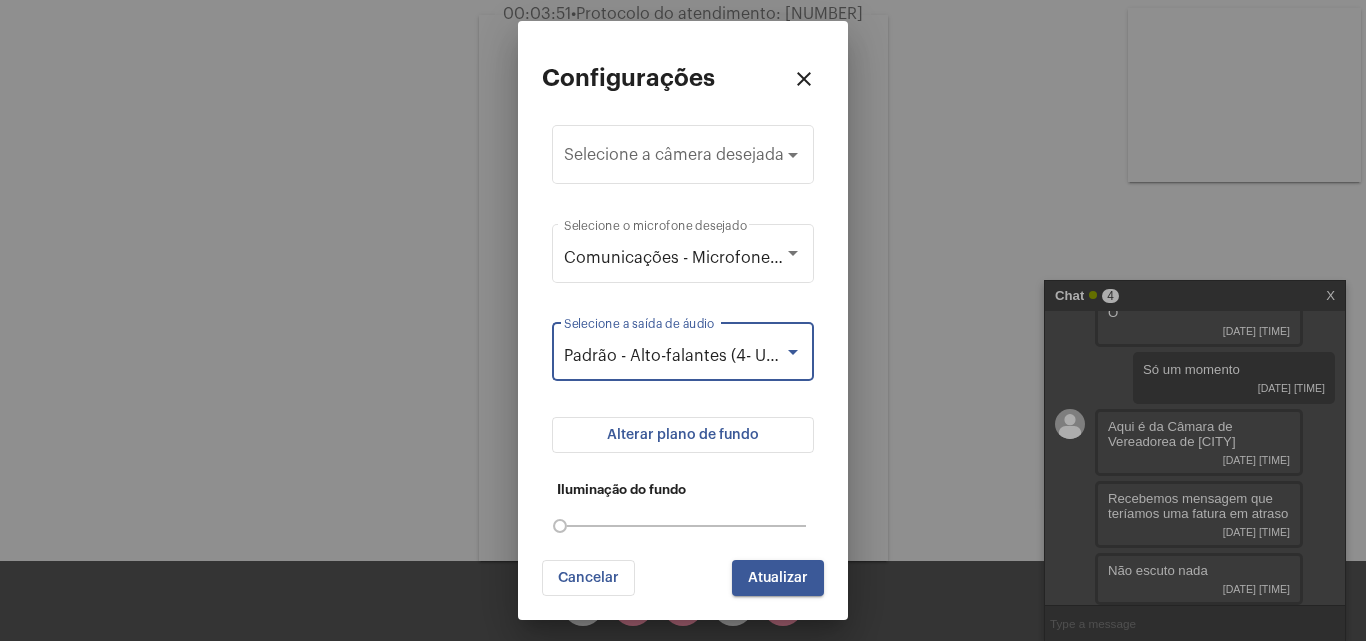click on "Atualizar" at bounding box center [778, 578] 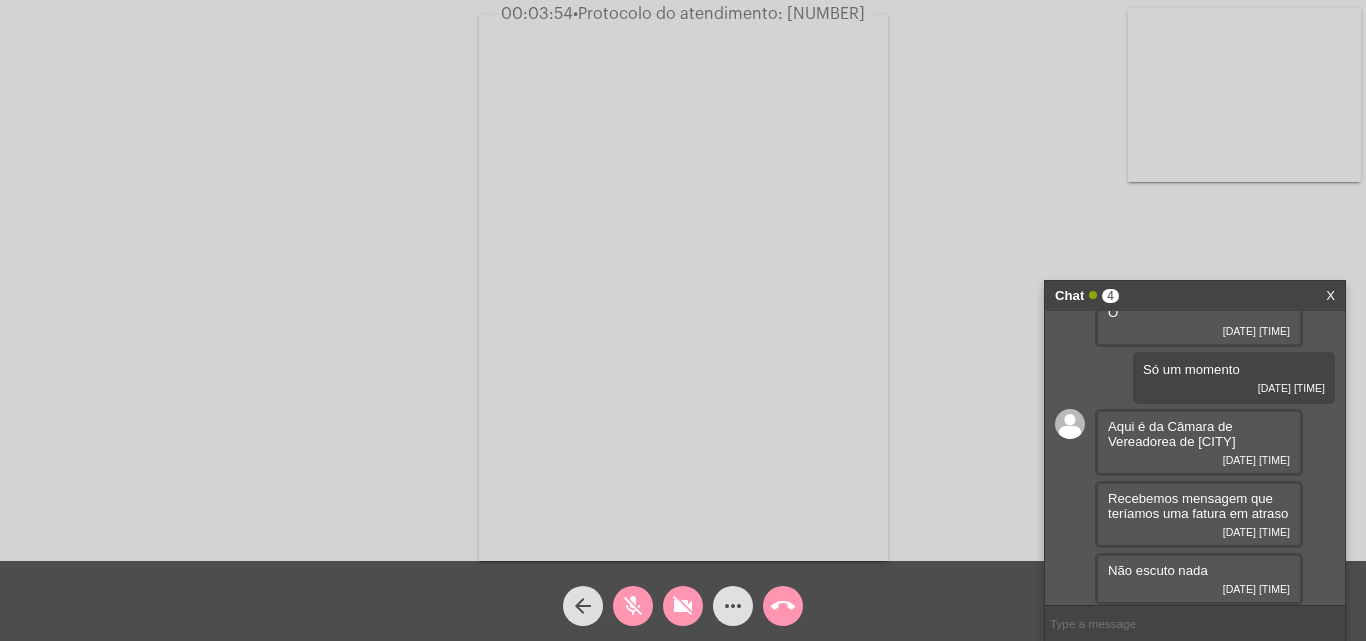 click on "mic_off" 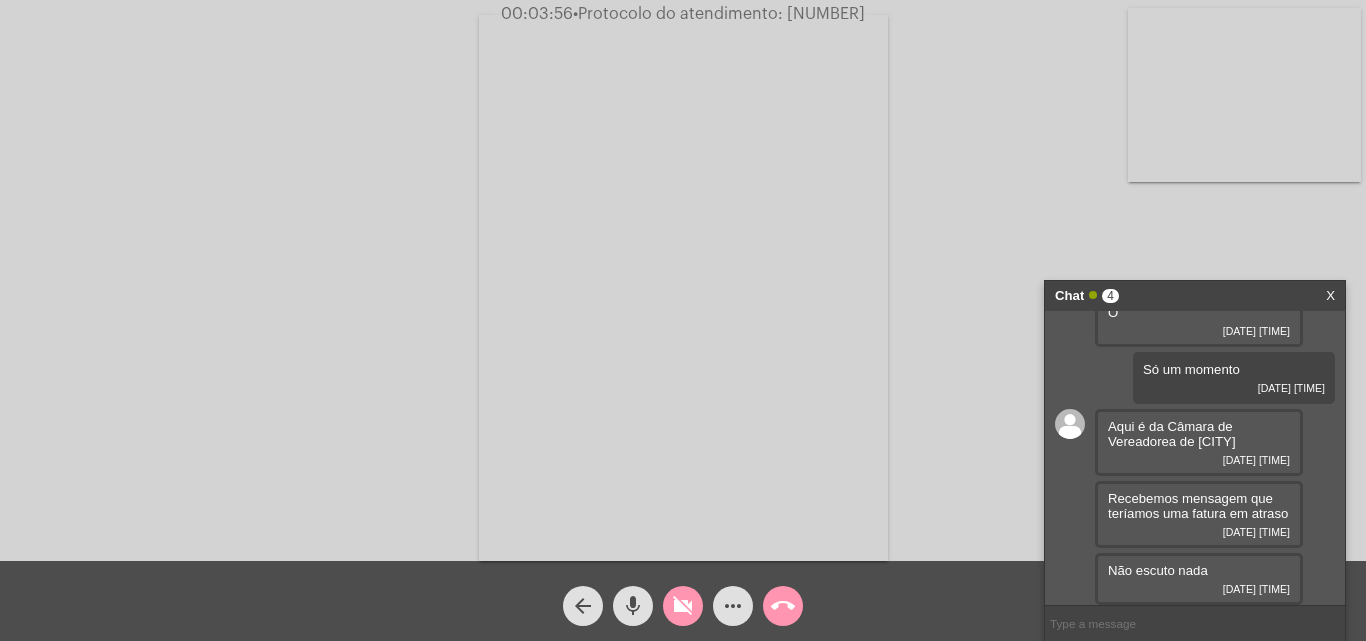 click on "mic" 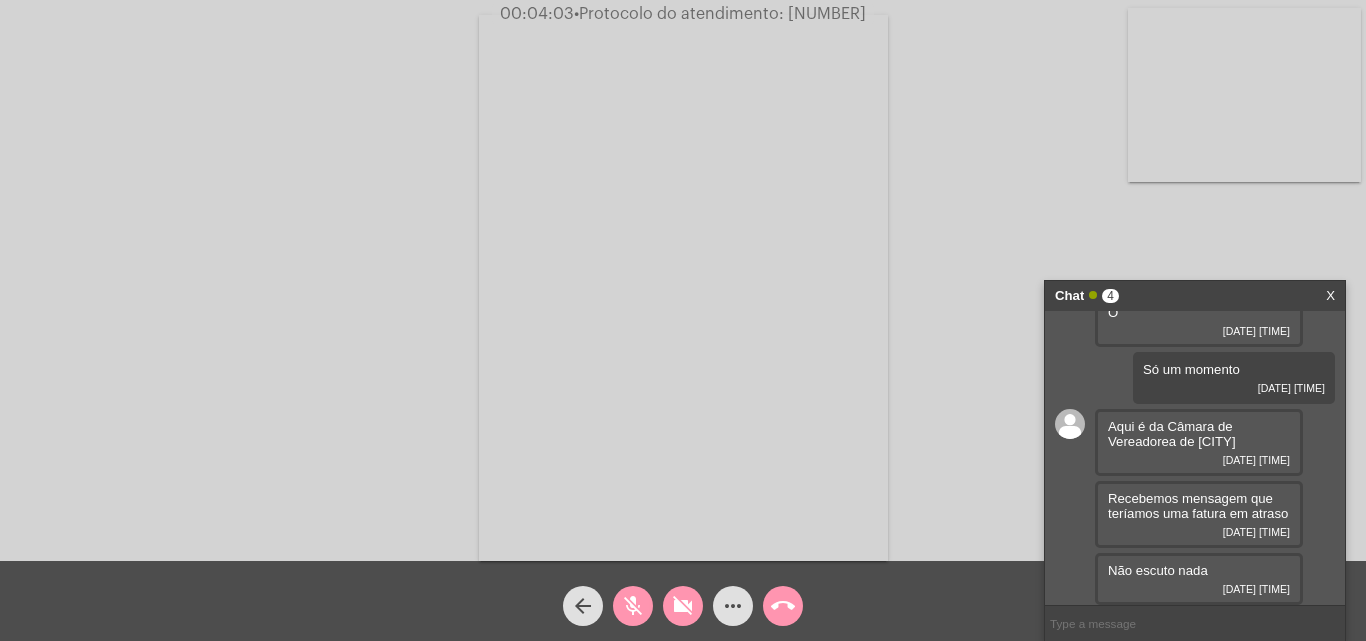 type 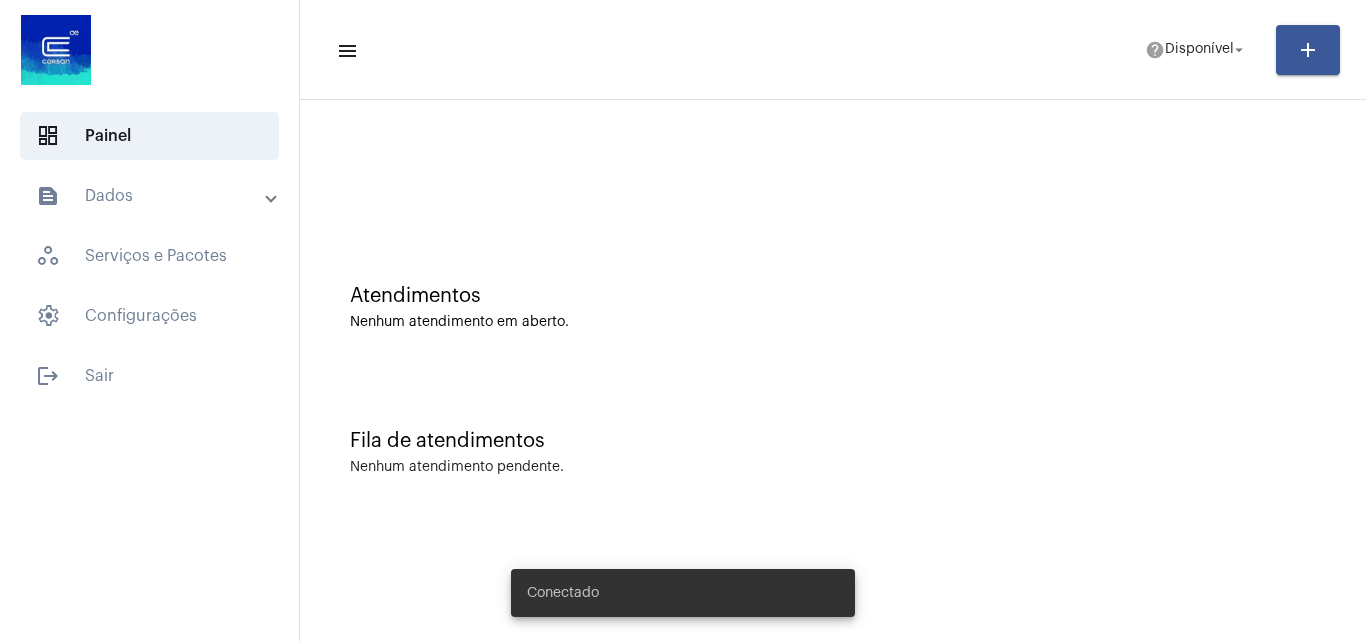 scroll, scrollTop: 0, scrollLeft: 0, axis: both 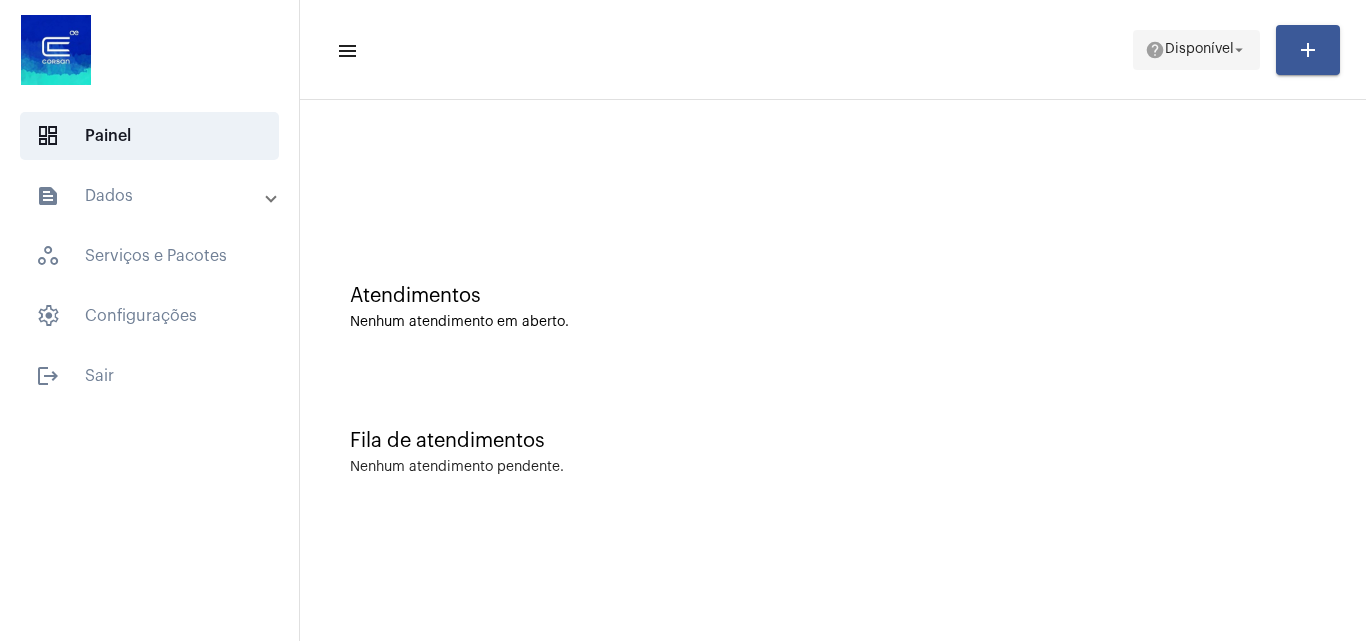 click on "Disponível" 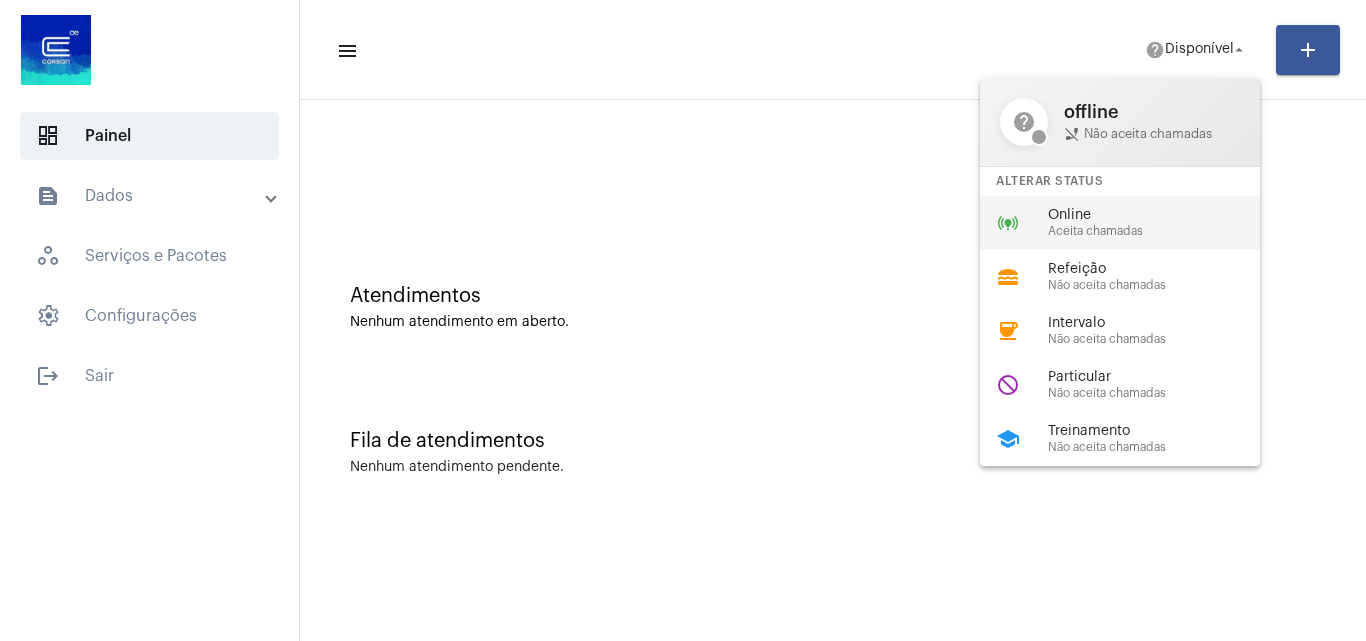 click on "Aceita chamadas" at bounding box center [1162, 231] 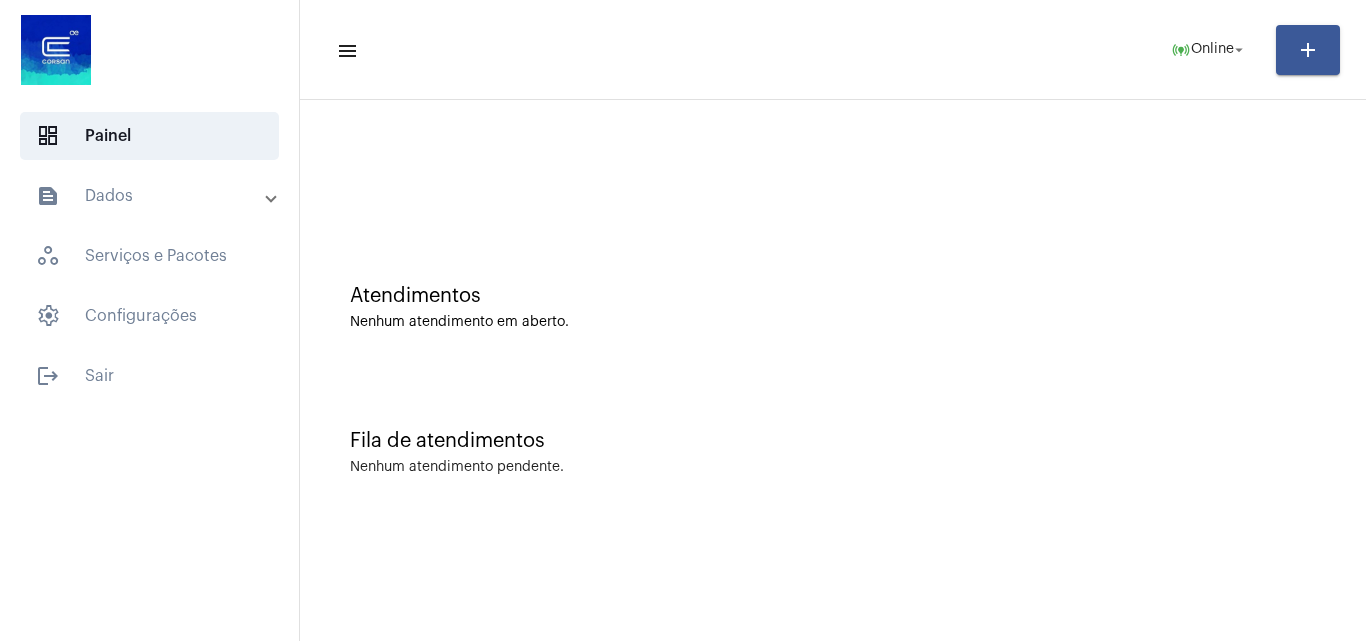 click on "text_snippet_outlined  Dados" at bounding box center (155, 196) 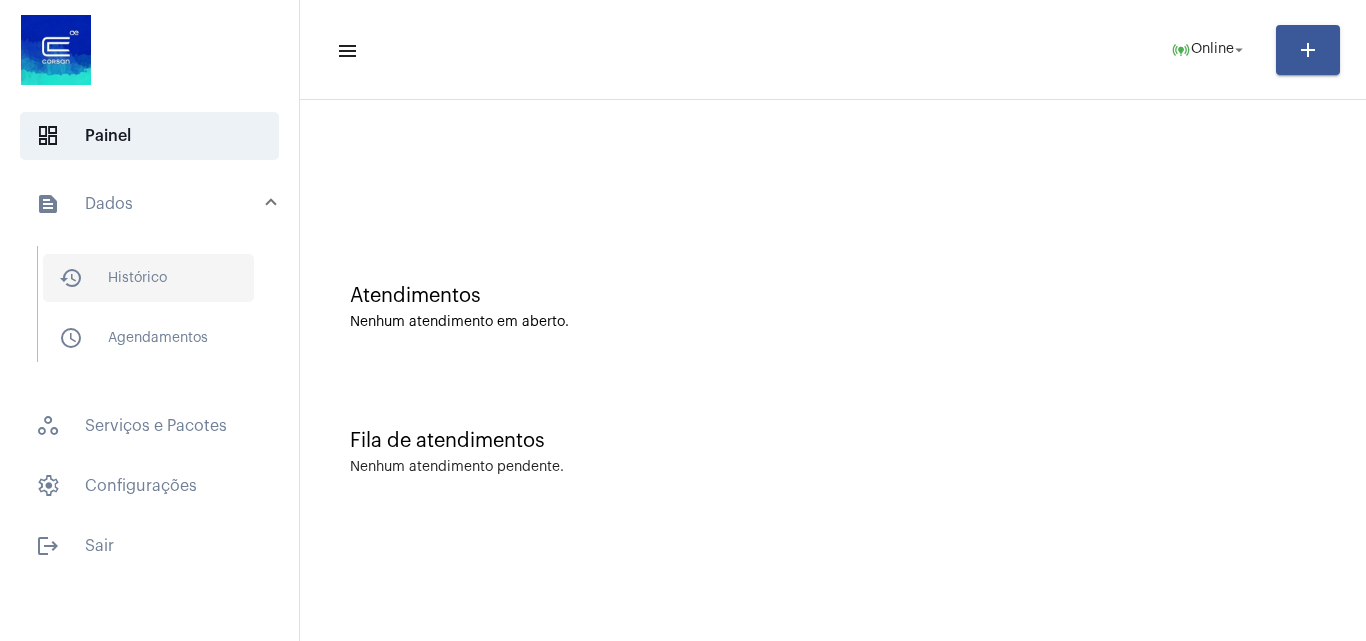 click on "history_outlined  Histórico" at bounding box center (148, 278) 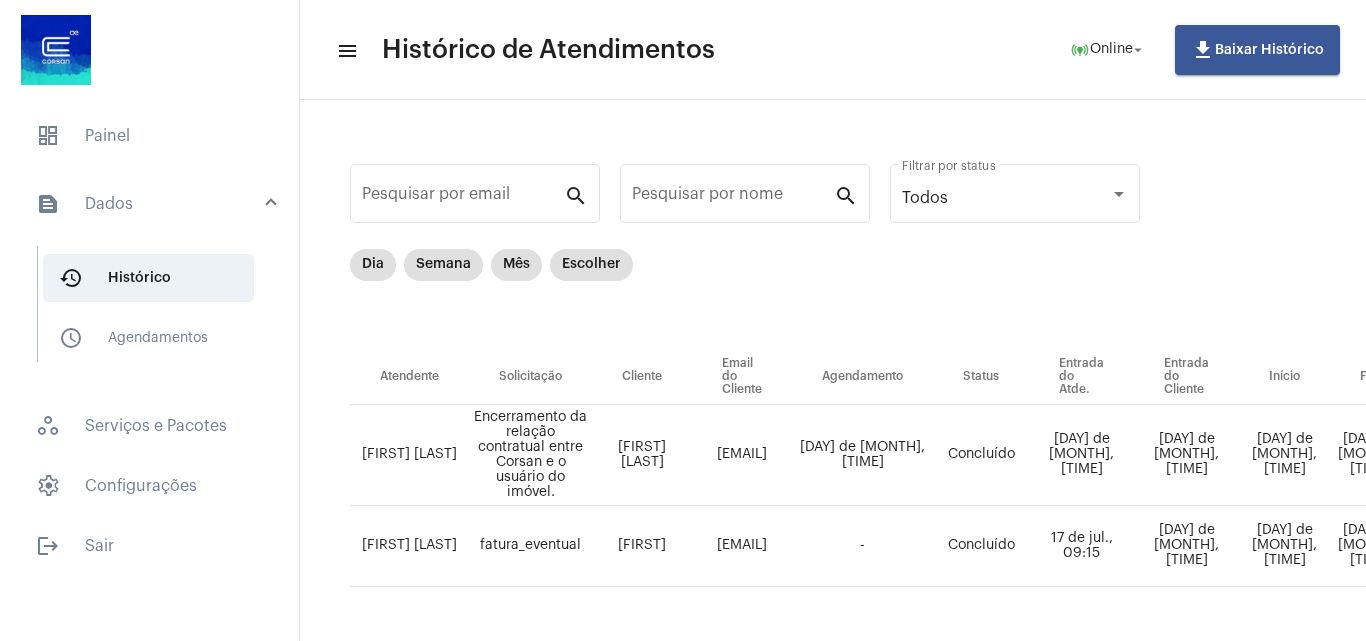 scroll, scrollTop: 67, scrollLeft: 0, axis: vertical 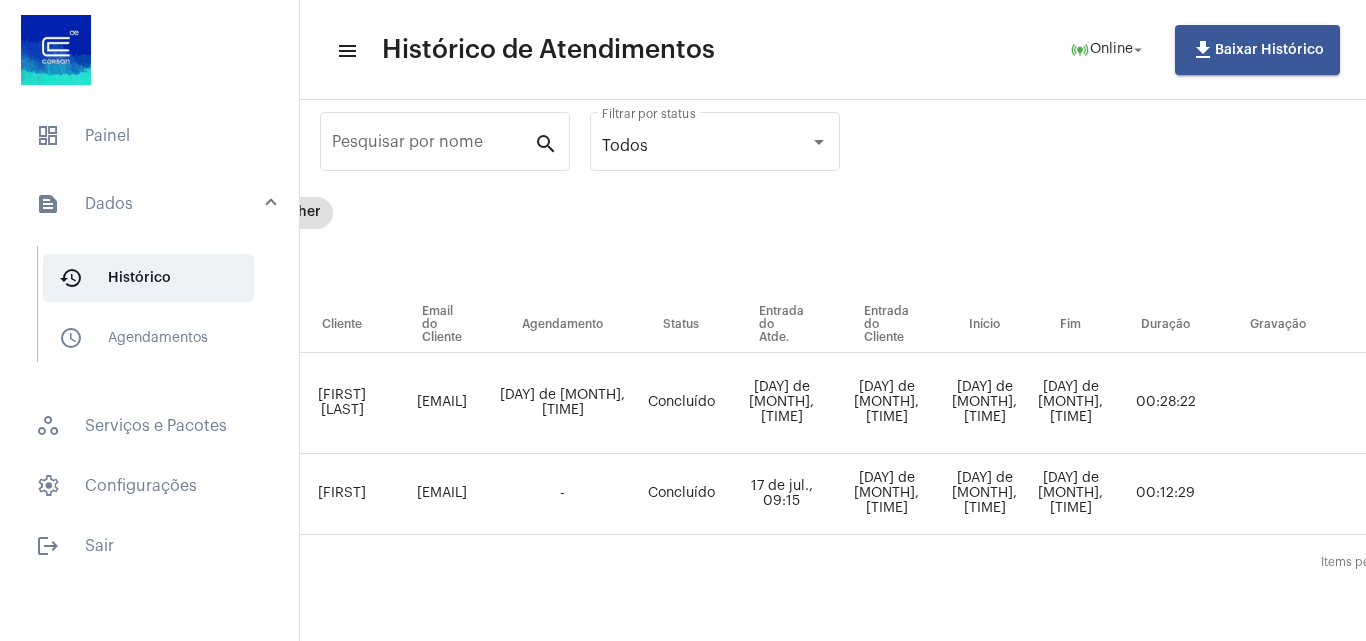 click on "-" 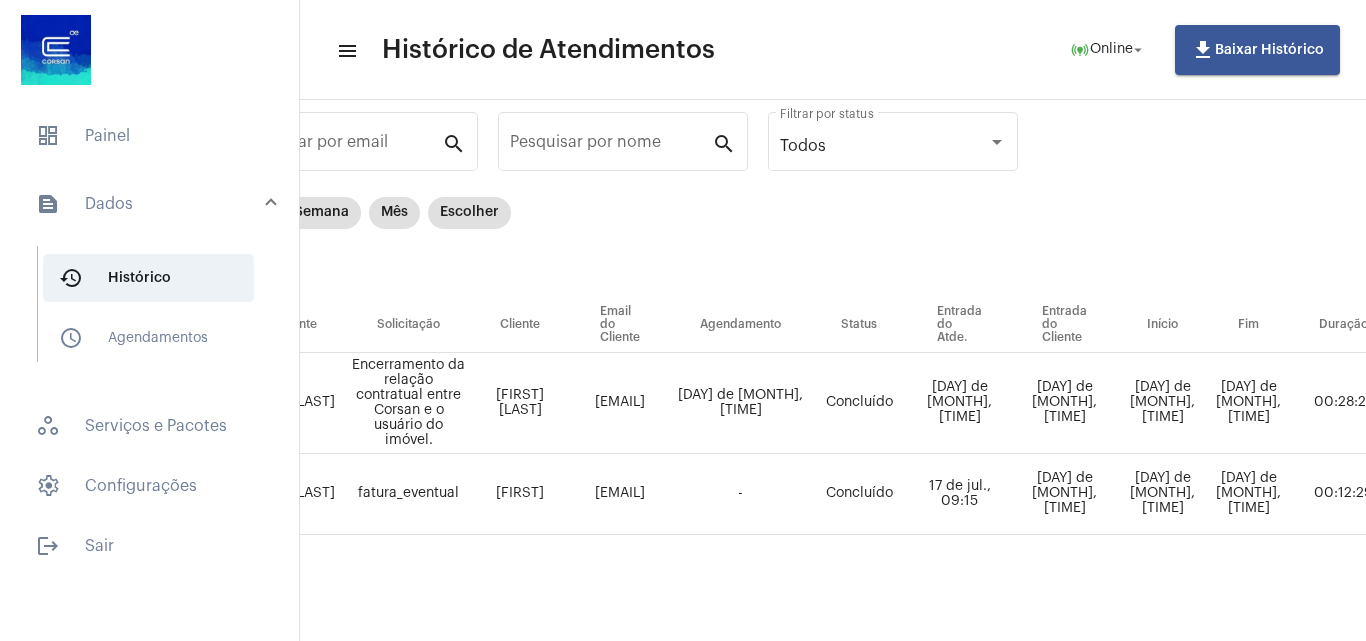 scroll, scrollTop: 67, scrollLeft: 68, axis: both 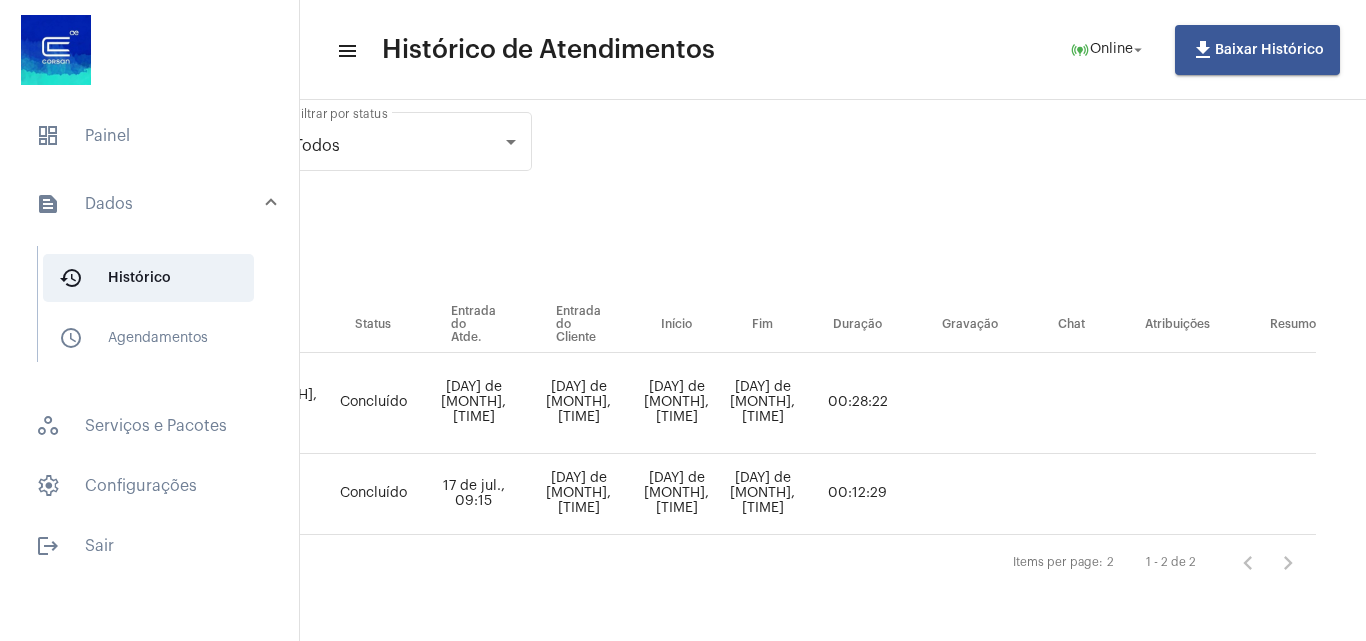 click on "[DAY] de [MONTH], [TIME]" 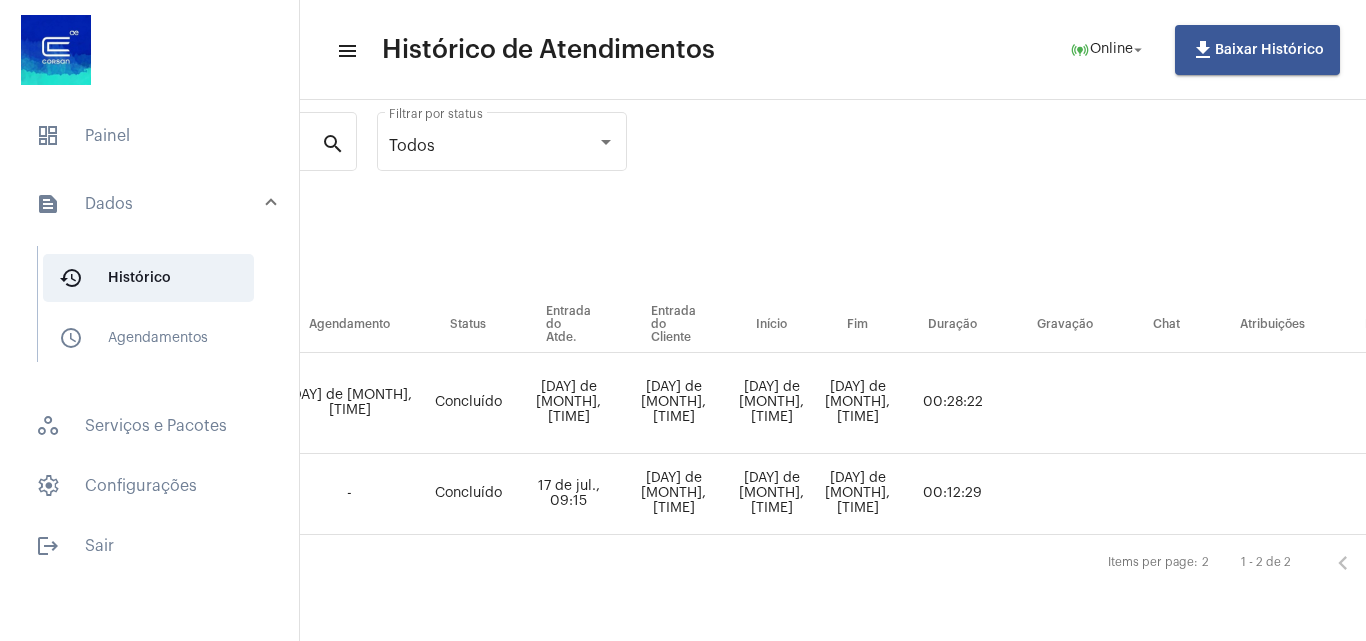 scroll, scrollTop: 67, scrollLeft: 356, axis: both 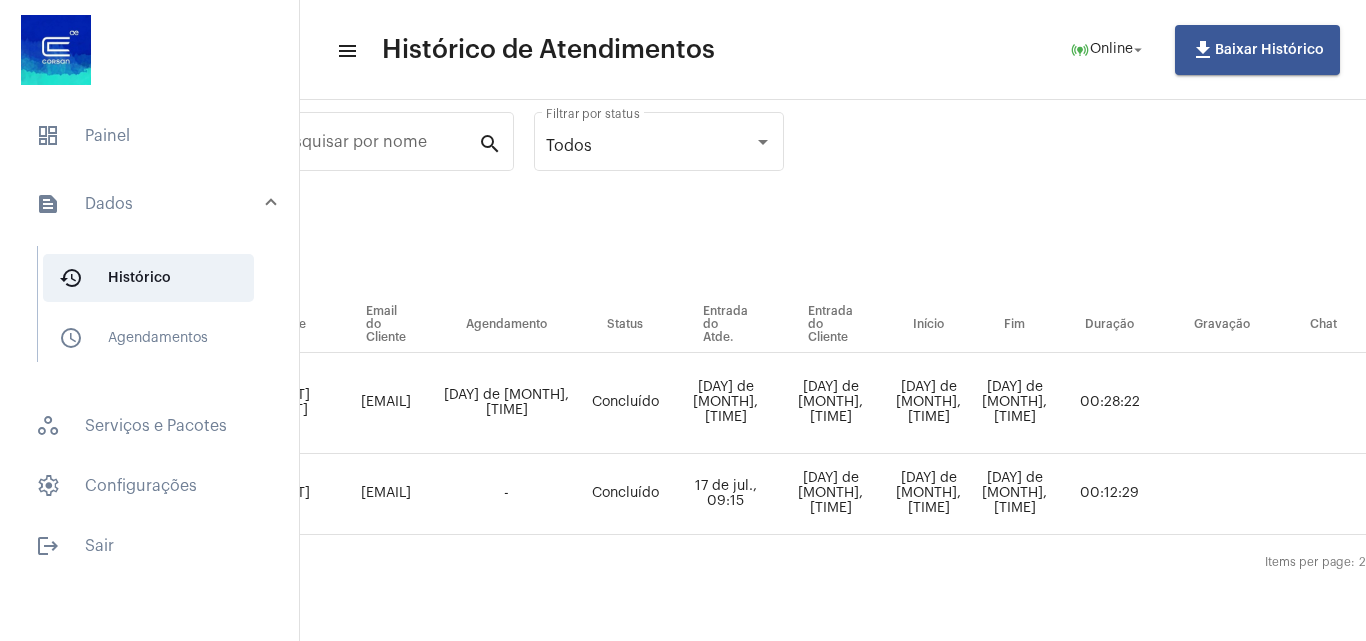 drag, startPoint x: 808, startPoint y: 625, endPoint x: 737, endPoint y: 594, distance: 77.47257 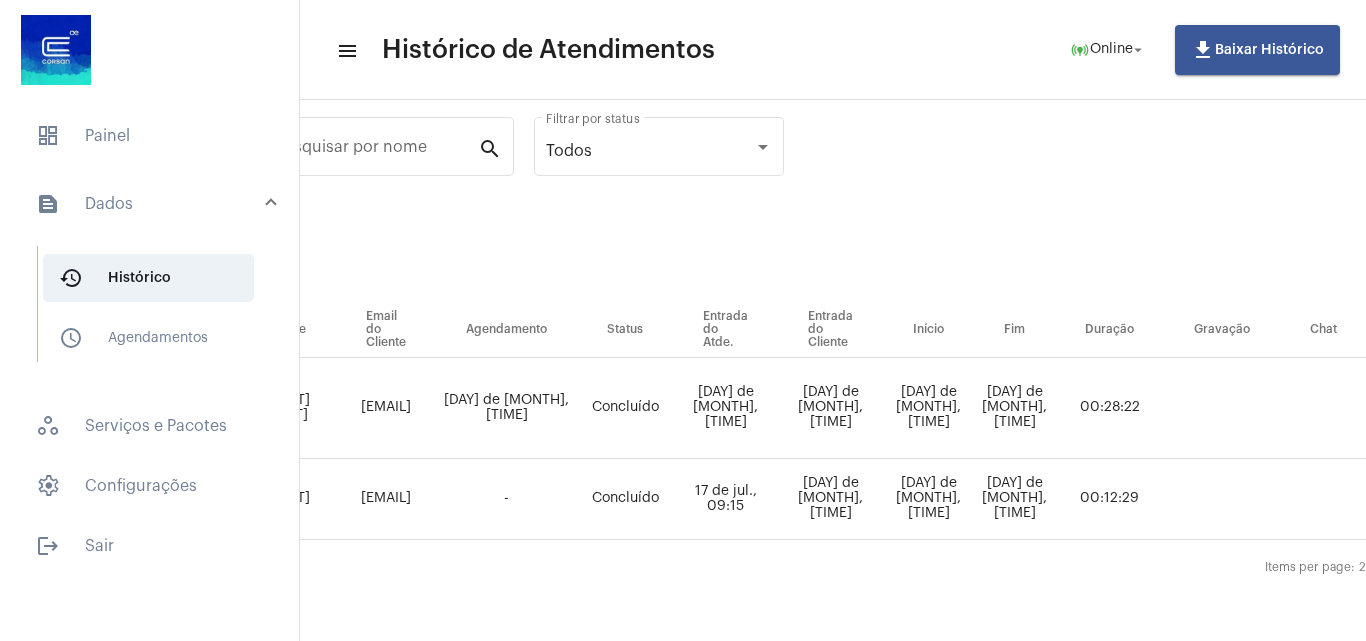 scroll, scrollTop: 67, scrollLeft: 356, axis: both 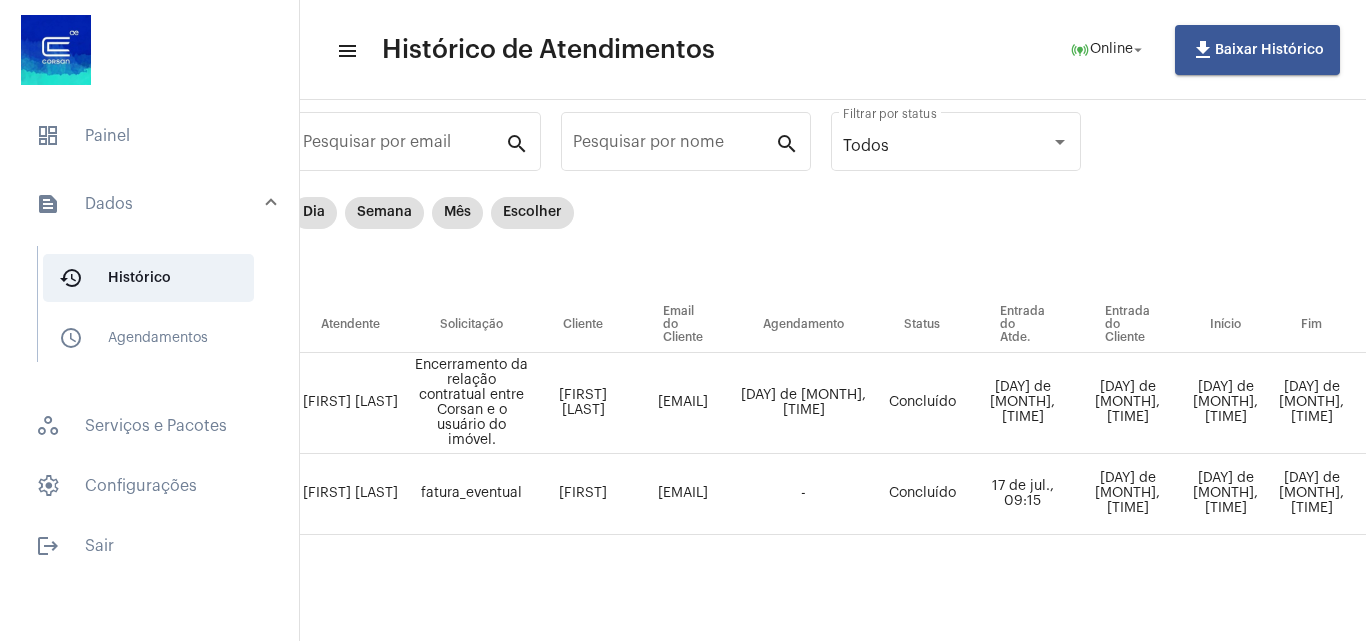 click on "Pesquisar por email search Pesquisar por nome search Todos Filtrar por status Dia Semana Mês Escolher  Atendente   Solicitação   Cliente   Email do Cliente   Agendamento   Status   Entrada do Atde.  Entrada do Cliente  Início   Fim   Duração  Gravação Chat Atribuições Resumo  [FIRST] [LAST]  Encerramento da relação contratual entre Corsan e o usuário do imóvel.  [FIRST] [LAST]   [EMAIL]   [DAY] de [MONTH], [TIME]   Concluído   [DAY] de [MONTH], [TIME]   [DAY] de [MONTH], [TIME]   [DAY] de [MONTH], [TIME]   [DAY] de [MONTH], [TIME]   00:28:22   [FIRST] [LAST]  fatura_eventual  [FIRST]   [EMAIL]   -   Concluído   [DAY] de [MONTH], [TIME]   [DAY] de [MONTH], [TIME]   [DAY] de [MONTH], [TIME]   [DAY] de [MONTH], [TIME]   00:12:29   Items per page:  2  1 - 2 de 2" 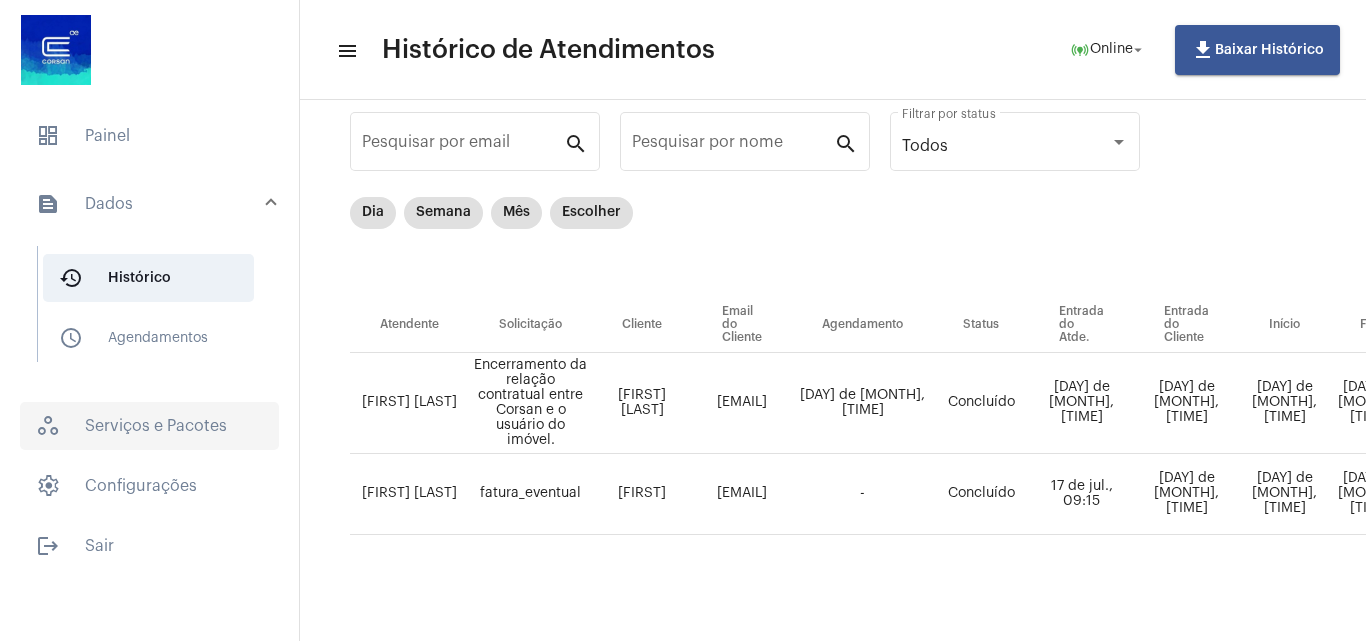 click on "workspaces_outlined   Serviços e Pacotes" 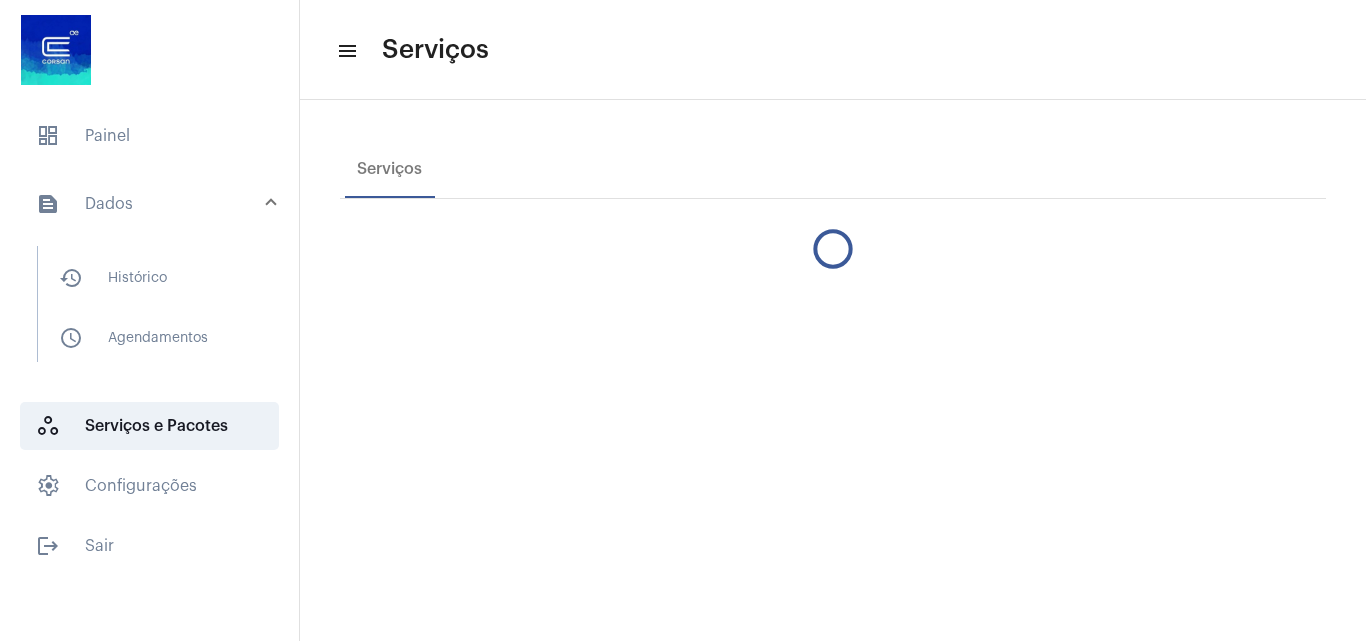 scroll, scrollTop: 0, scrollLeft: 0, axis: both 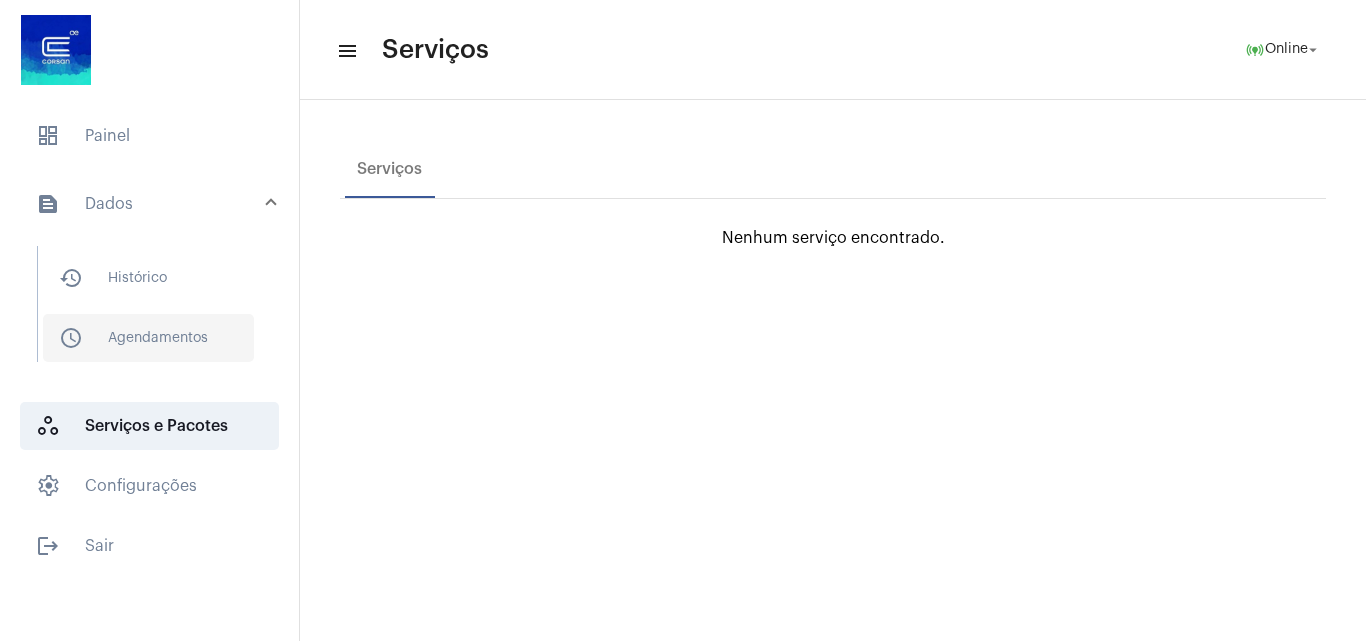 click on "schedule_outlined  Agendamentos" at bounding box center [148, 338] 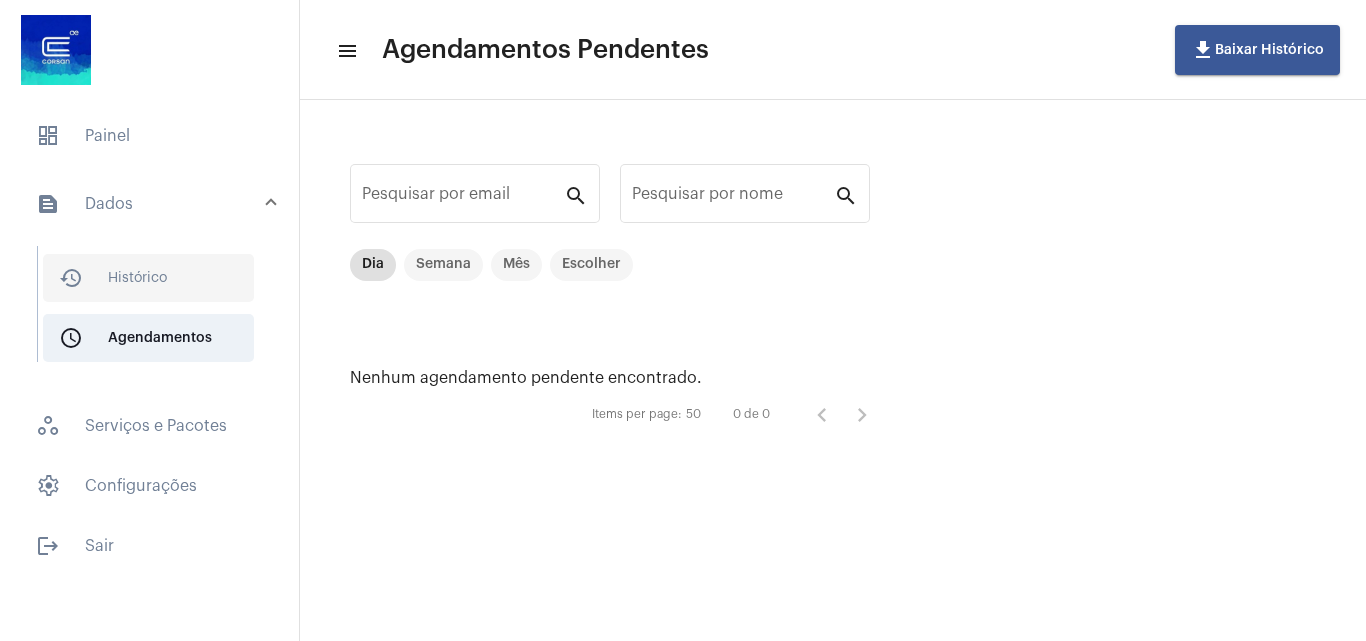 click on "history_outlined  Histórico" at bounding box center (148, 278) 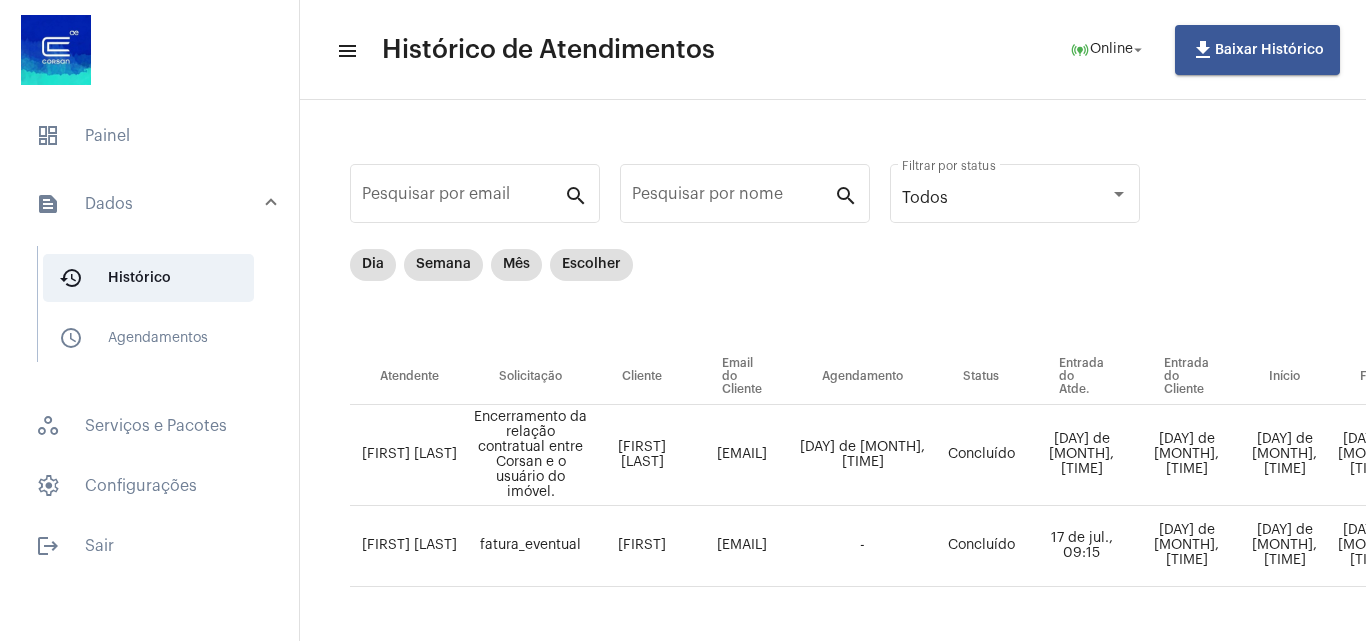 click on "text_snippet_outlined  Dados" at bounding box center (151, 204) 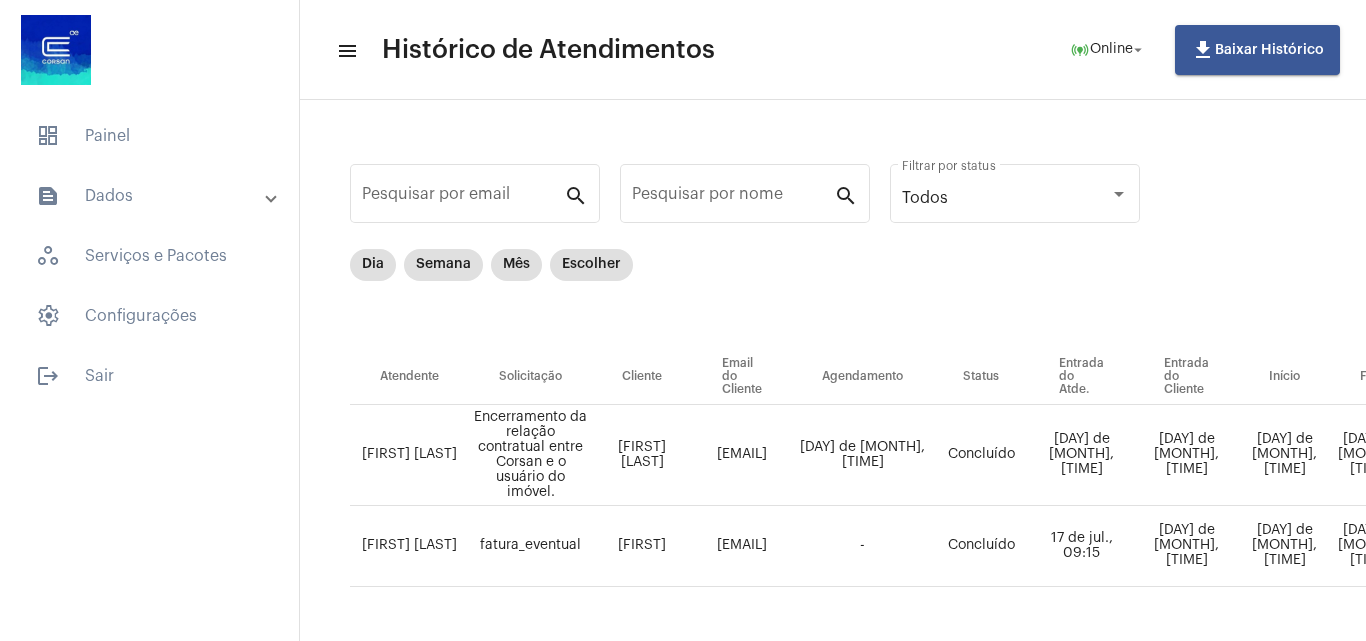 click on "text_snippet_outlined  Dados" at bounding box center (151, 196) 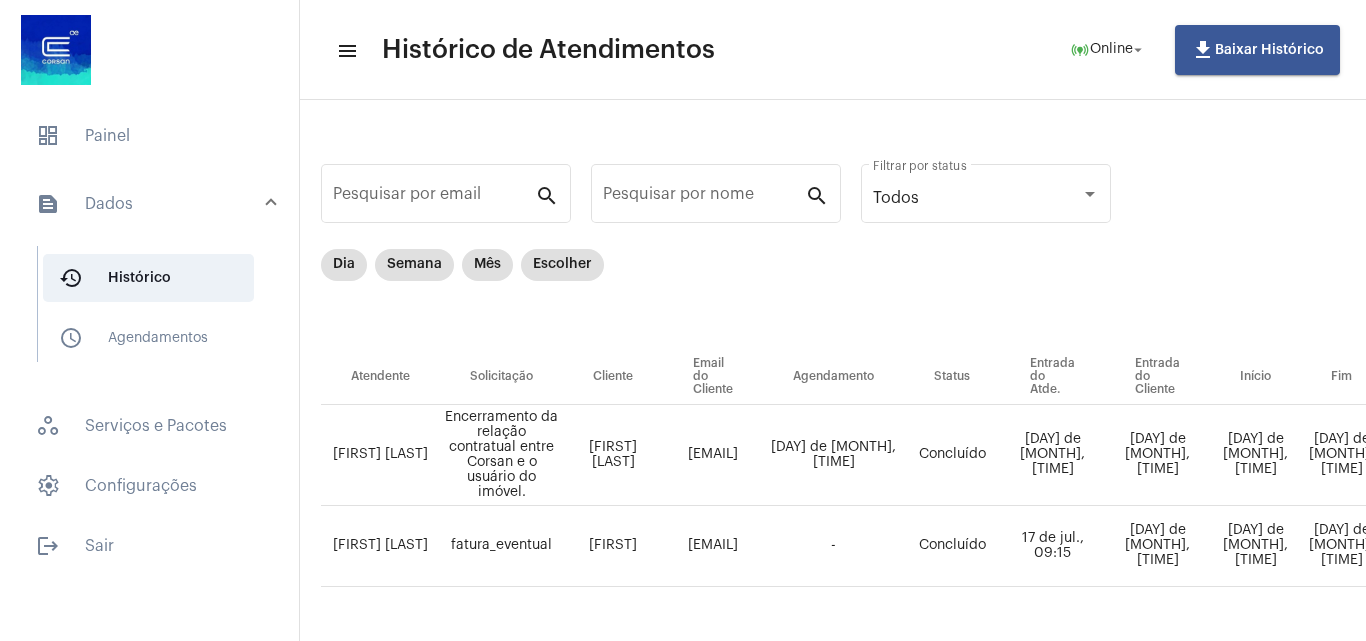 scroll, scrollTop: 0, scrollLeft: 0, axis: both 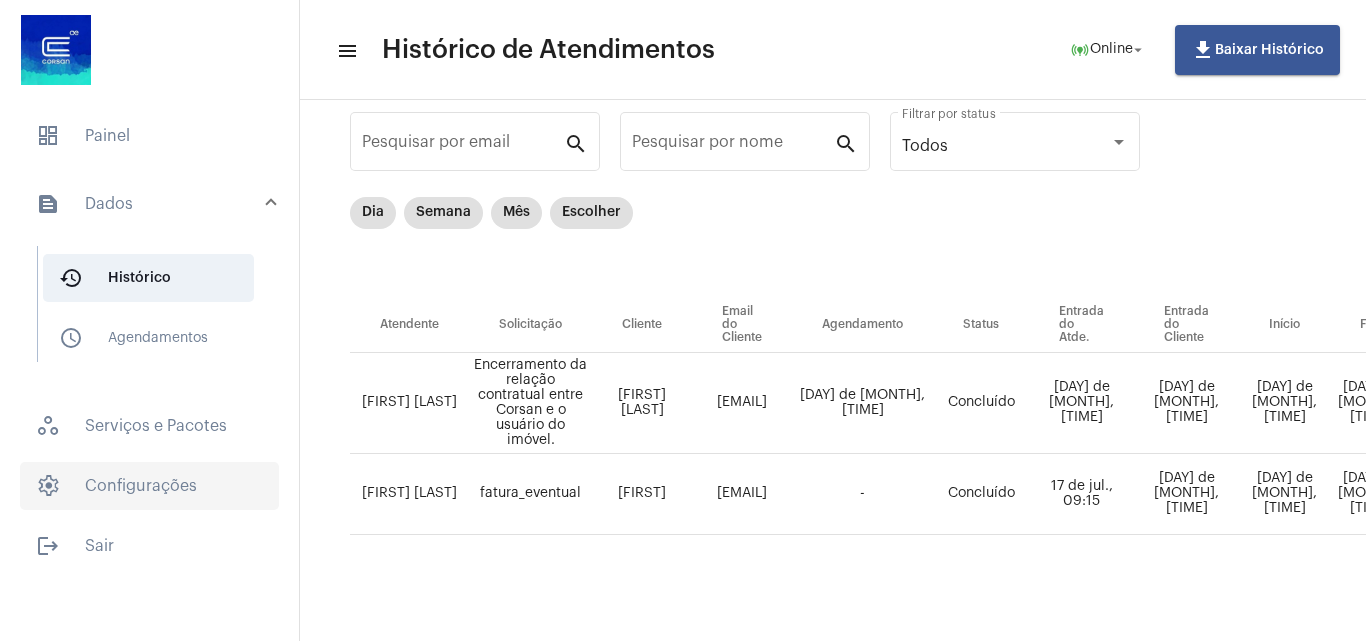 click on "settings   Configurações" 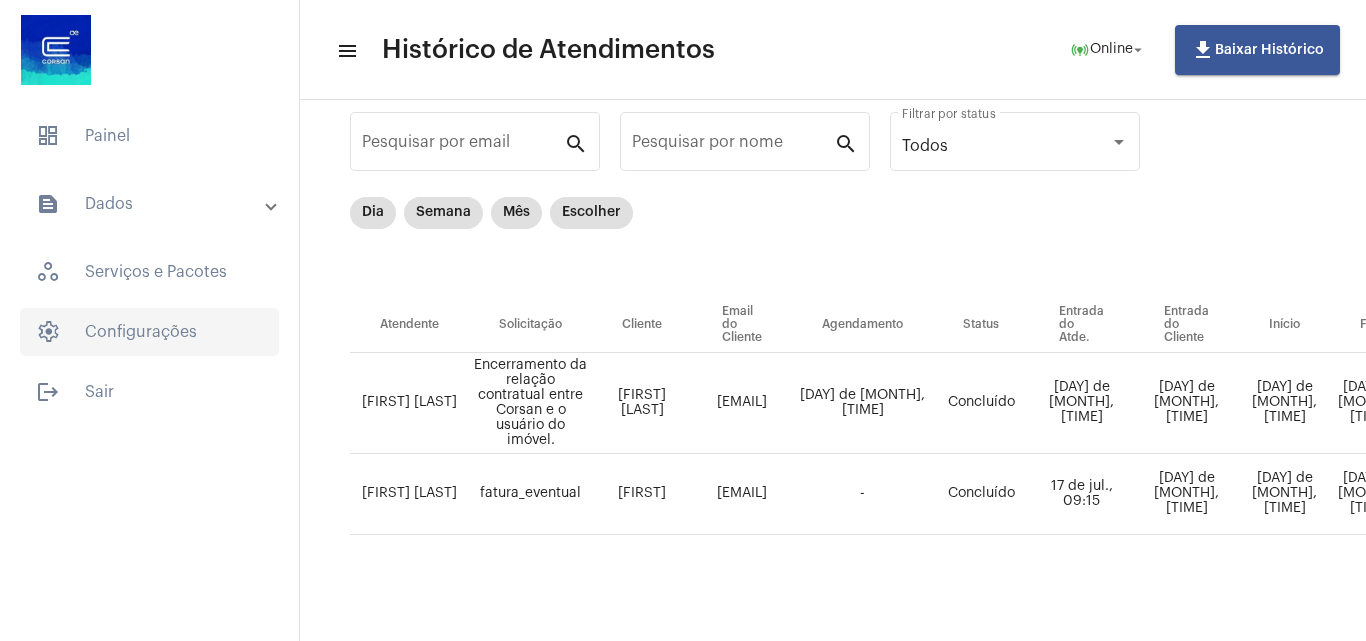 scroll, scrollTop: 0, scrollLeft: 0, axis: both 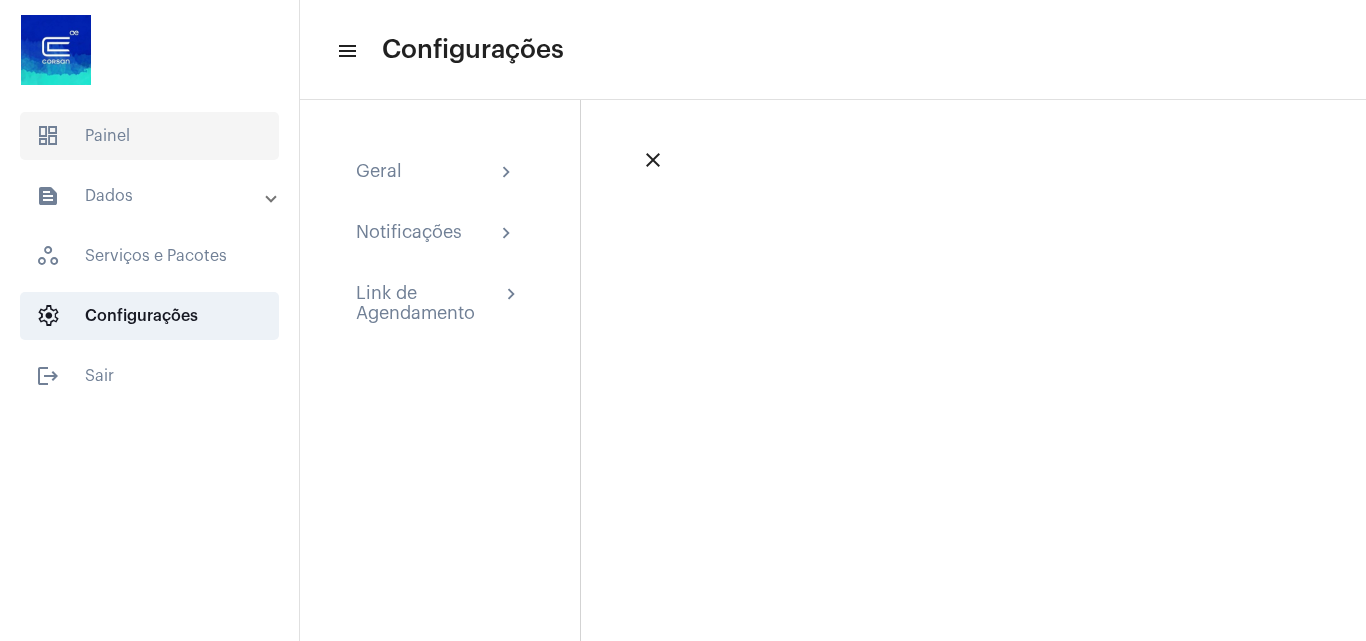 click on "dashboard   Painel" 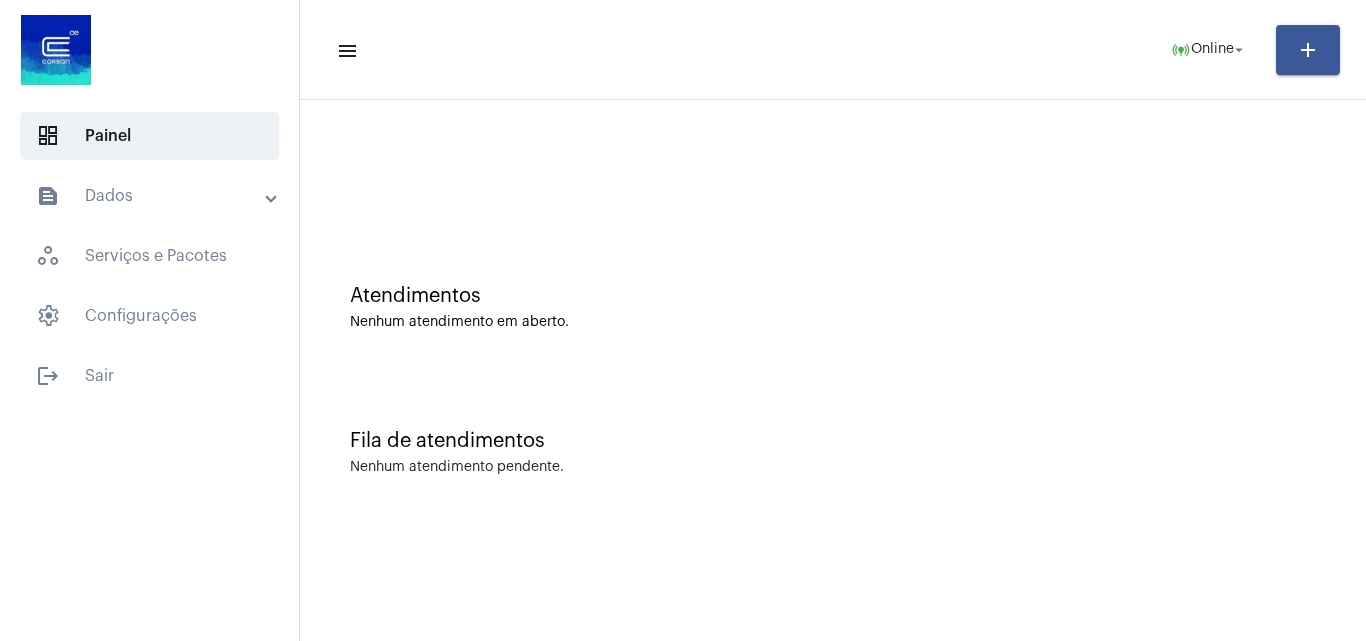 click on "text_snippet_outlined  Dados" at bounding box center [151, 196] 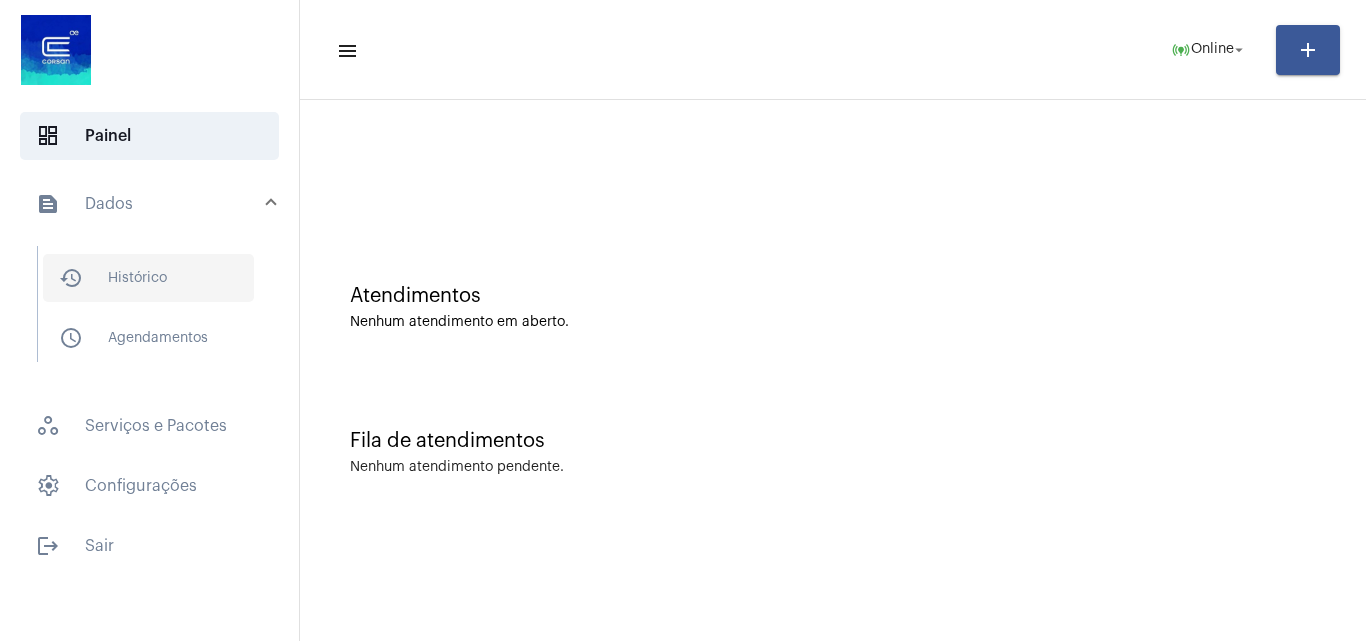 click on "history_outlined  Histórico" at bounding box center [148, 278] 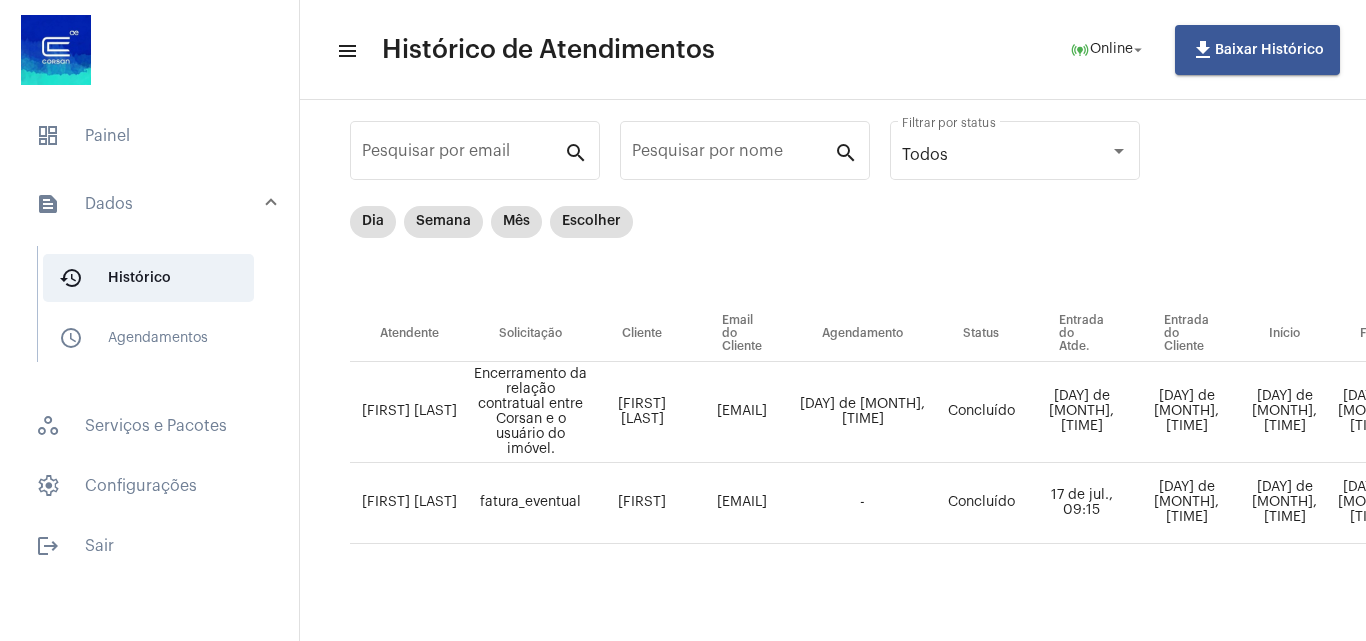 scroll, scrollTop: 67, scrollLeft: 0, axis: vertical 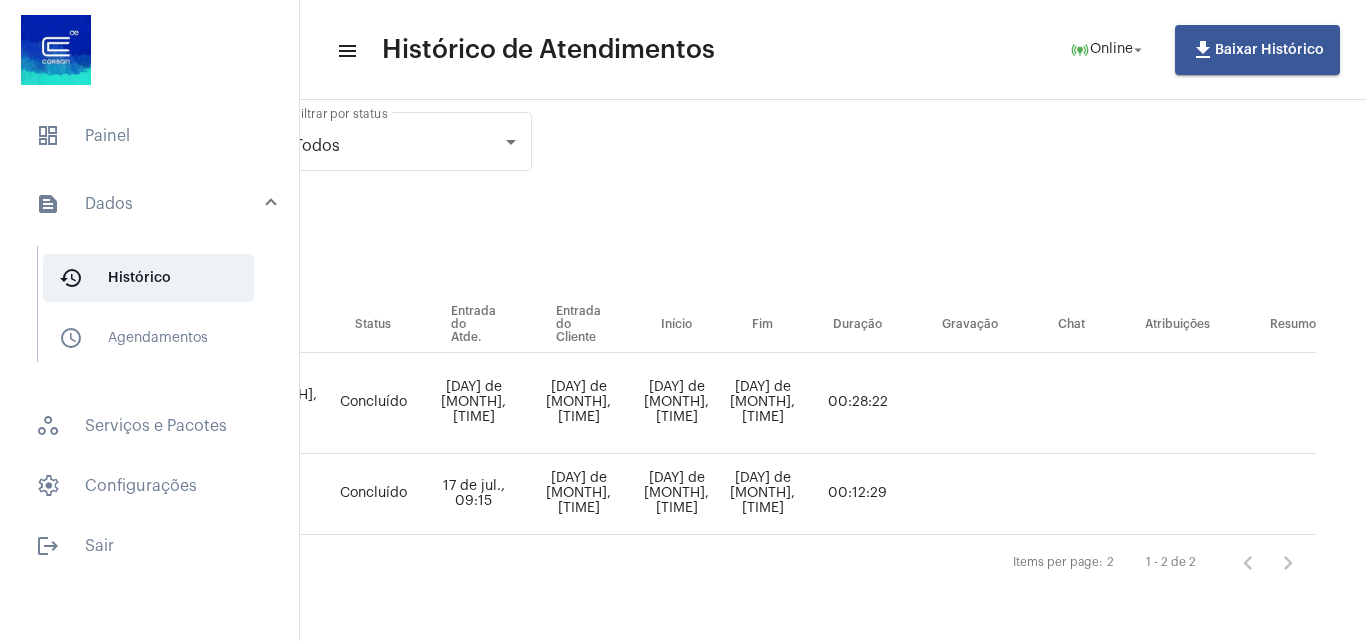 click on "file_download" 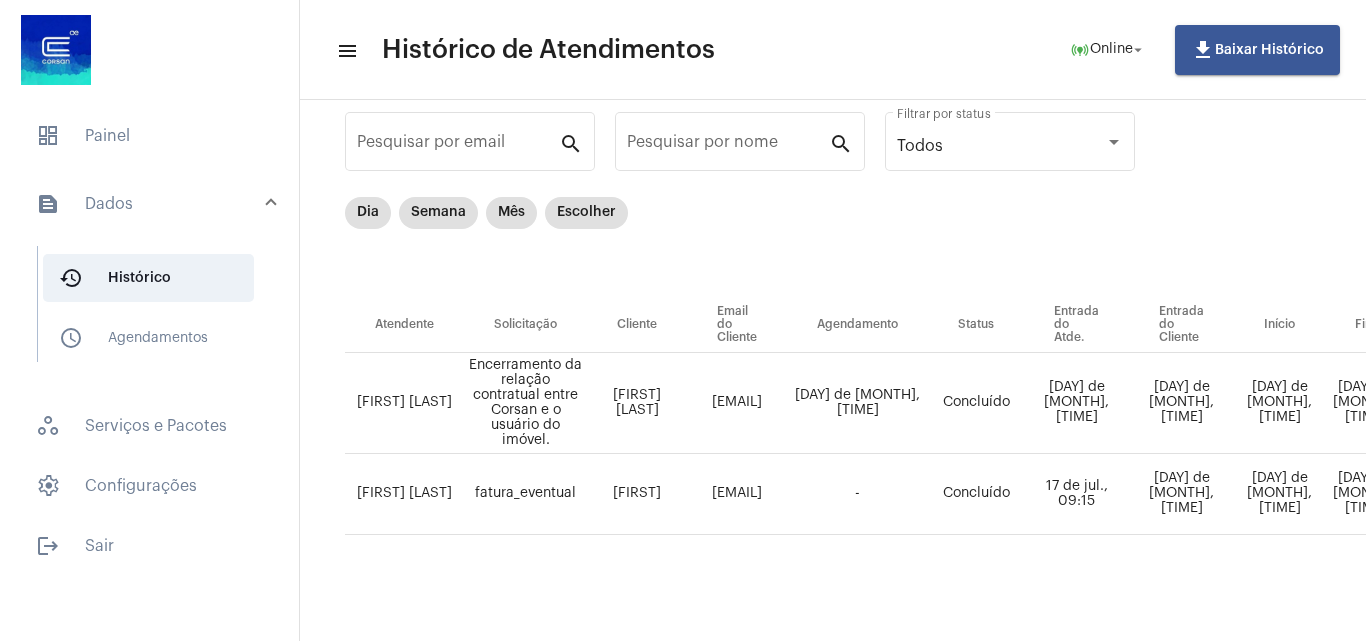 scroll, scrollTop: 67, scrollLeft: 2, axis: both 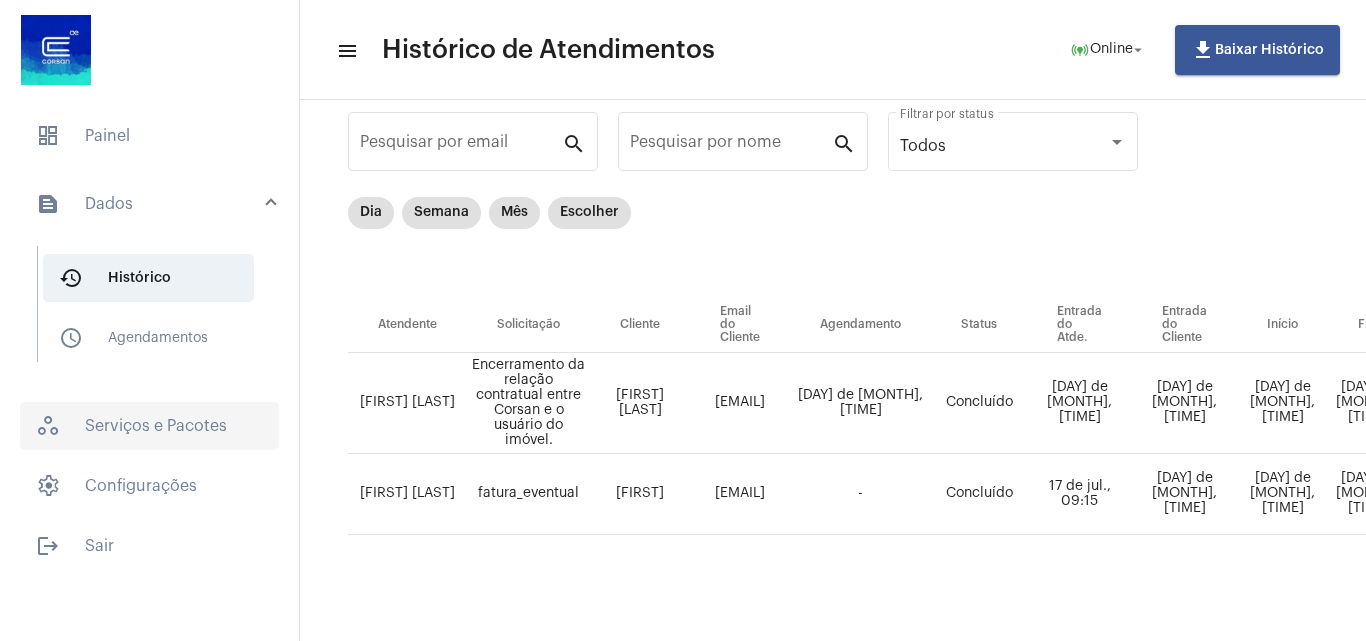 click on "workspaces_outlined   Serviços e Pacotes" 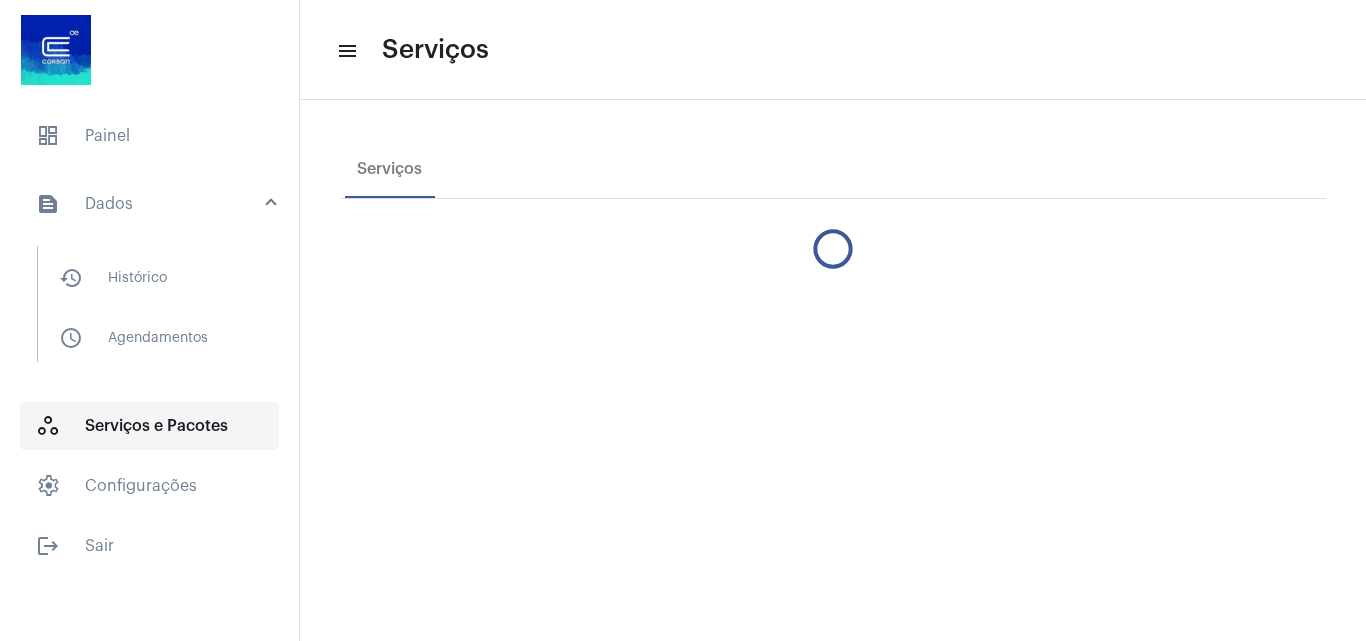 scroll, scrollTop: 0, scrollLeft: 0, axis: both 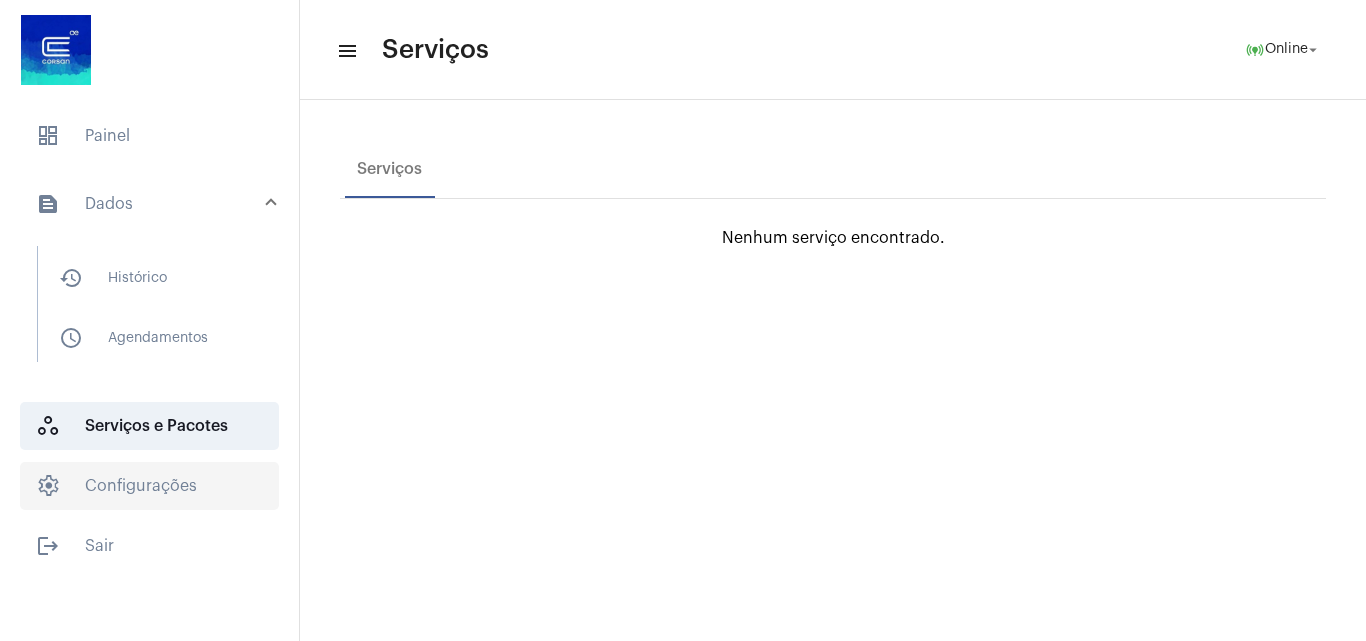 click on "settings   Configurações" 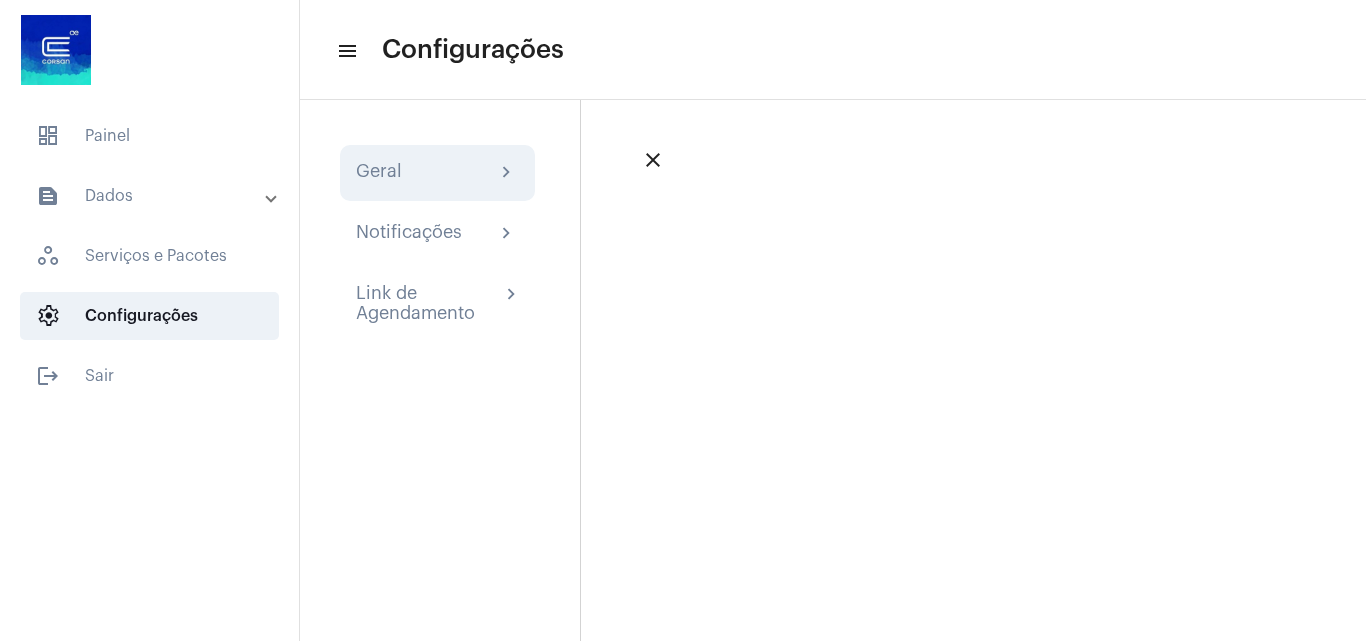 click on "Geral chevron_right" 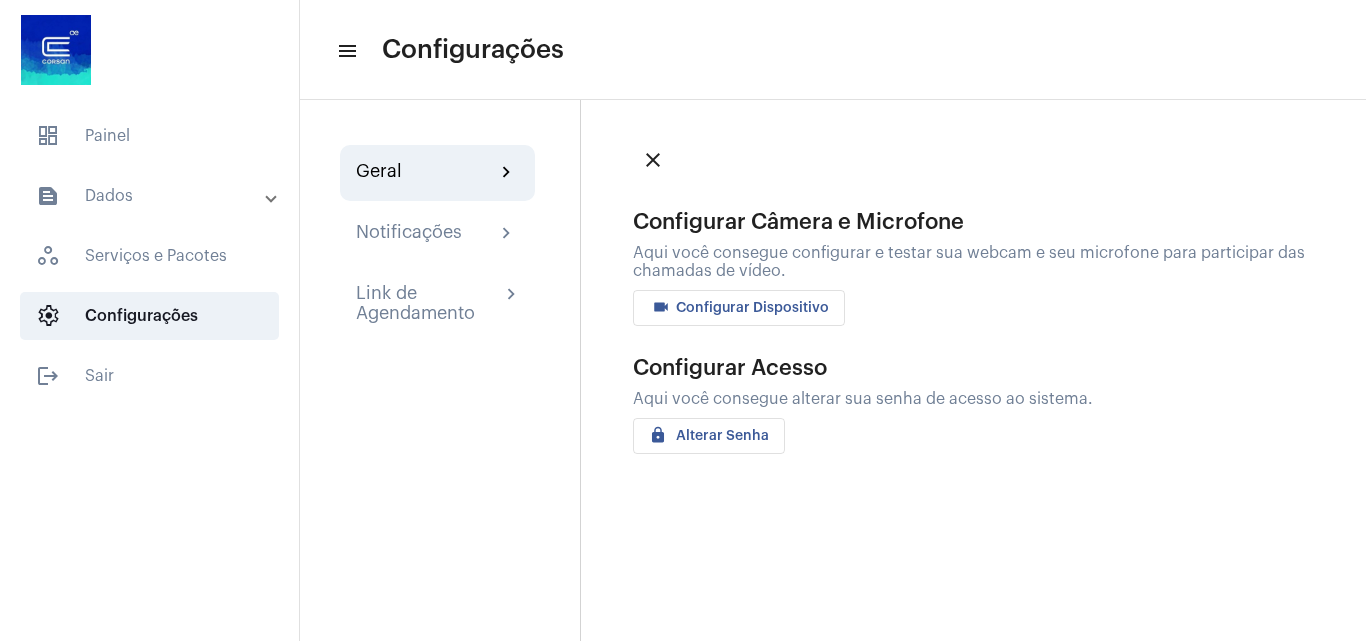 click on "videocam Configurar Dispositivo" 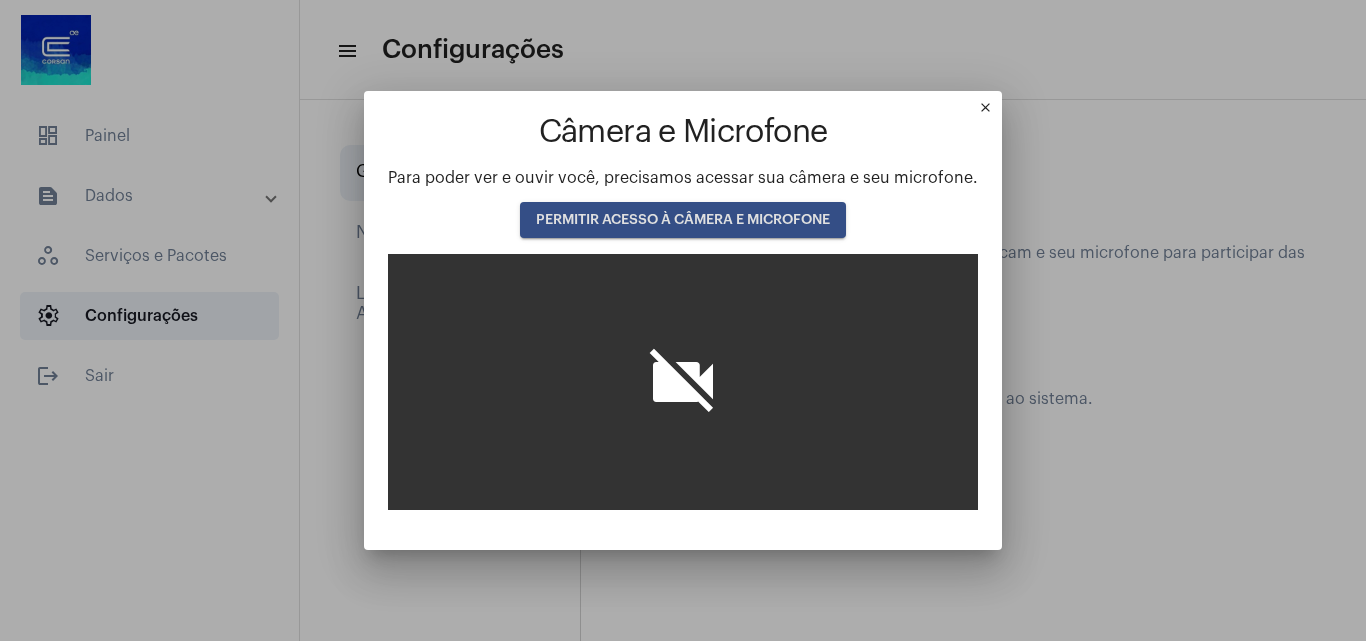 click on "PERMITIR ACESSO À CÂMERA E MICROFONE" at bounding box center [683, 220] 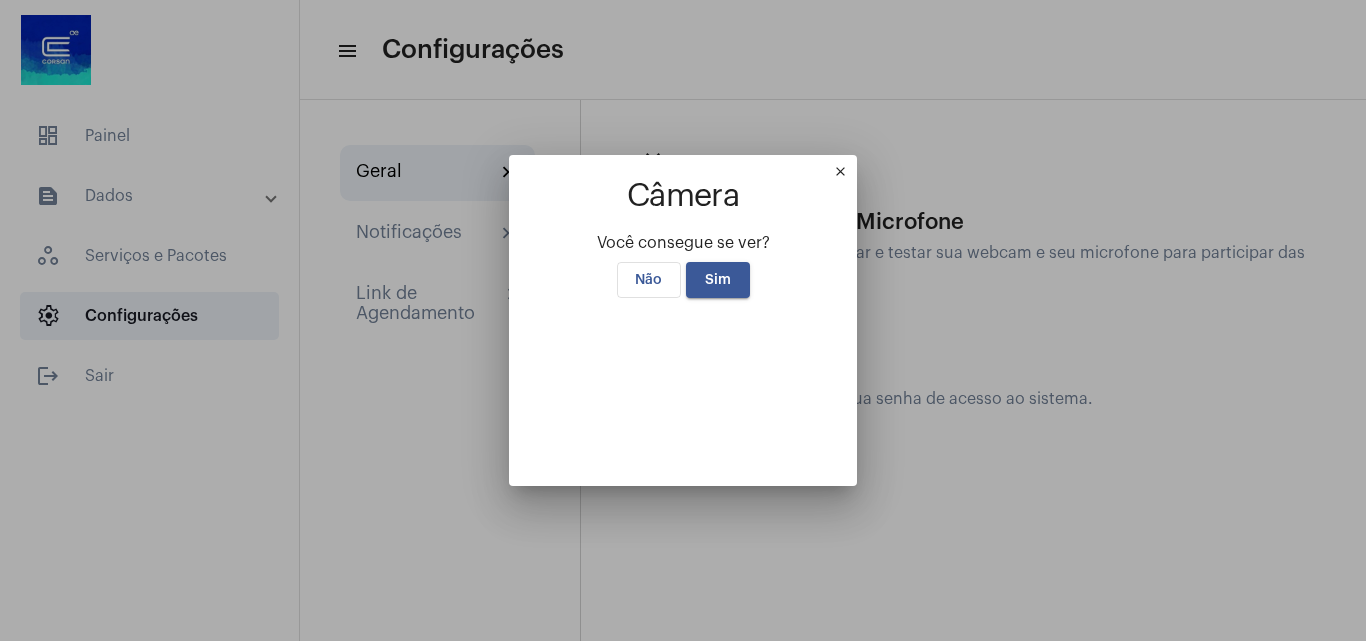click on "Sim" at bounding box center [718, 280] 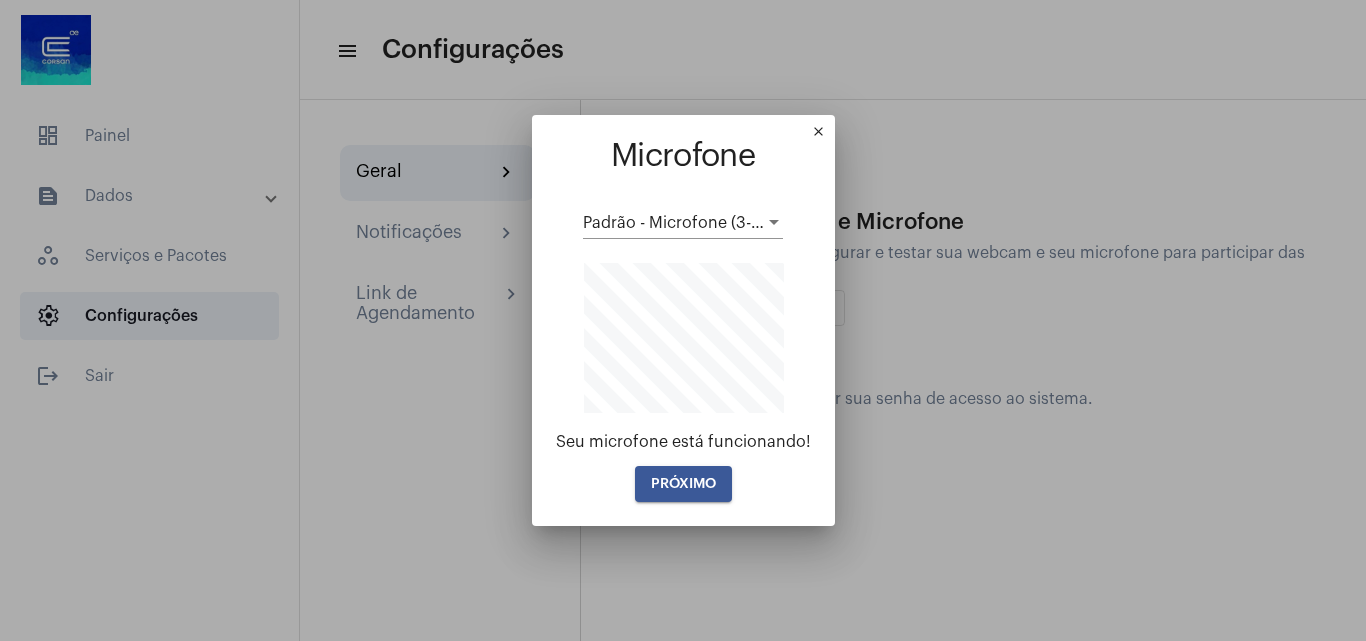 click on "PRÓXIMO" at bounding box center (683, 484) 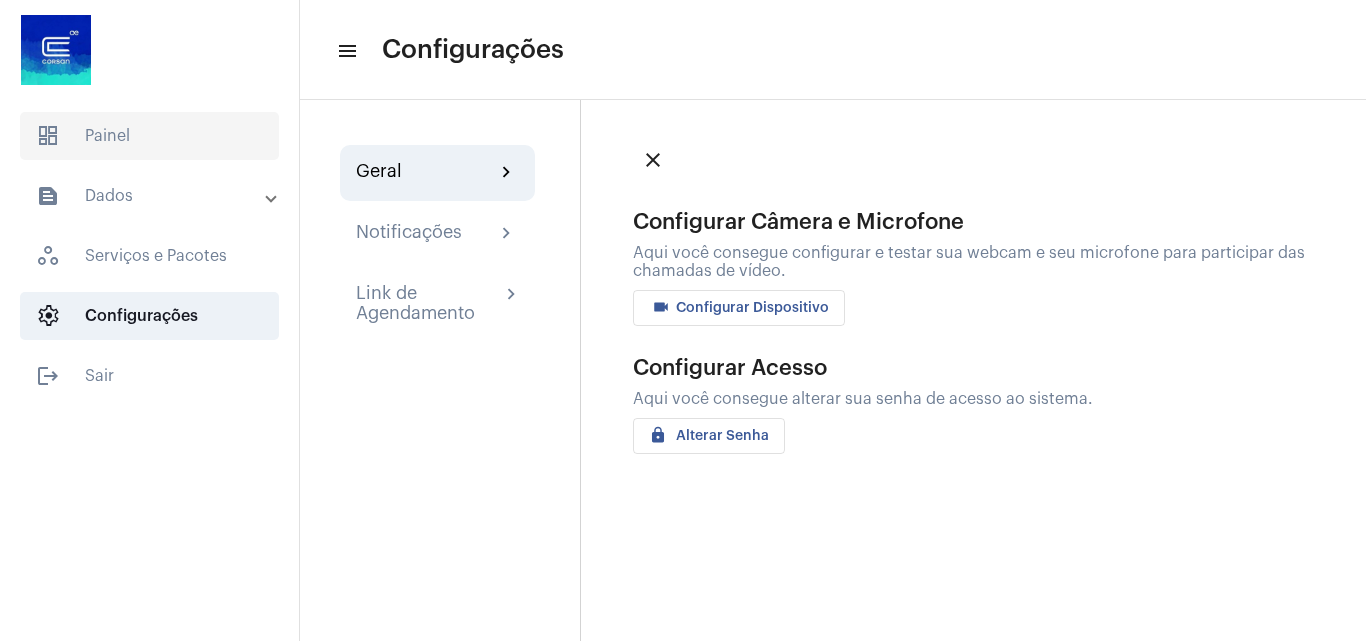 click on "dashboard   Painel" 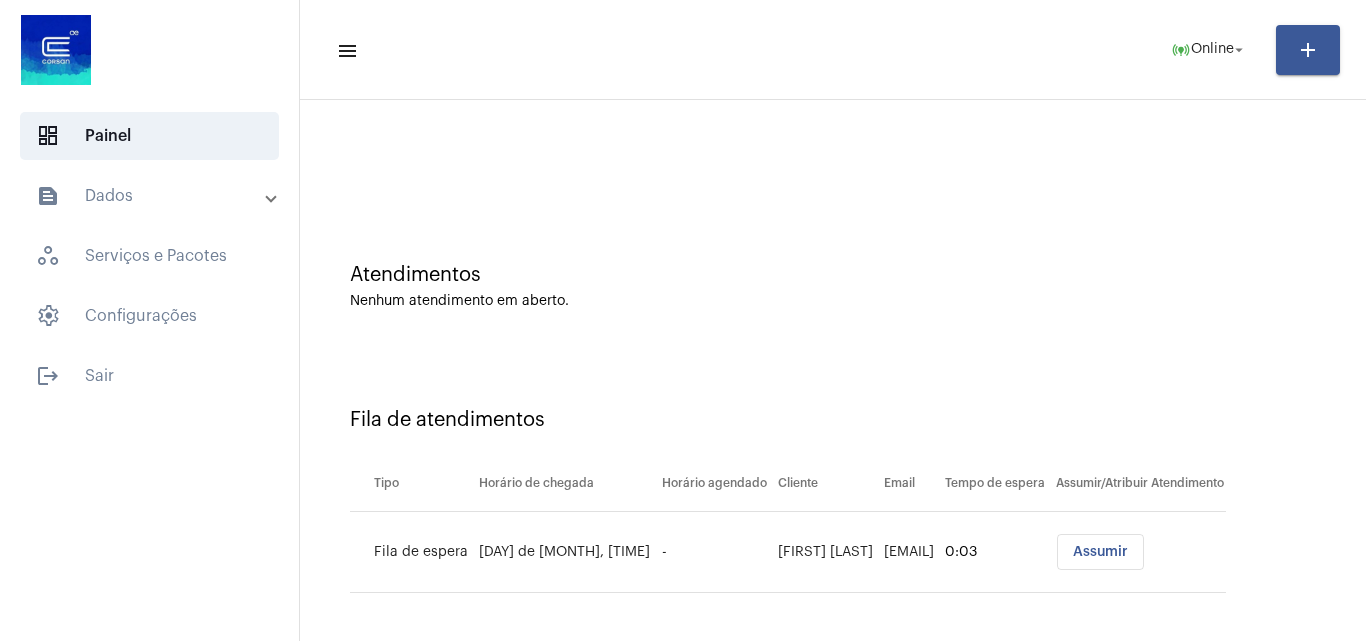 scroll, scrollTop: 27, scrollLeft: 0, axis: vertical 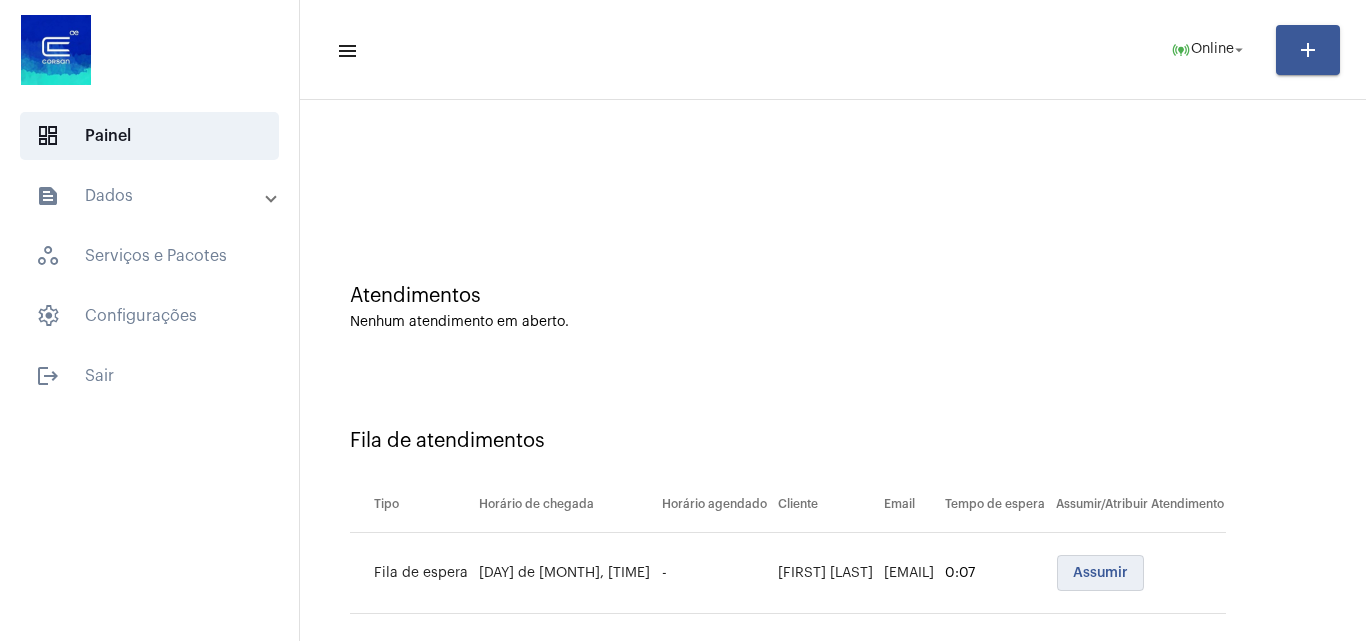 click on "Assumir" at bounding box center (1100, 573) 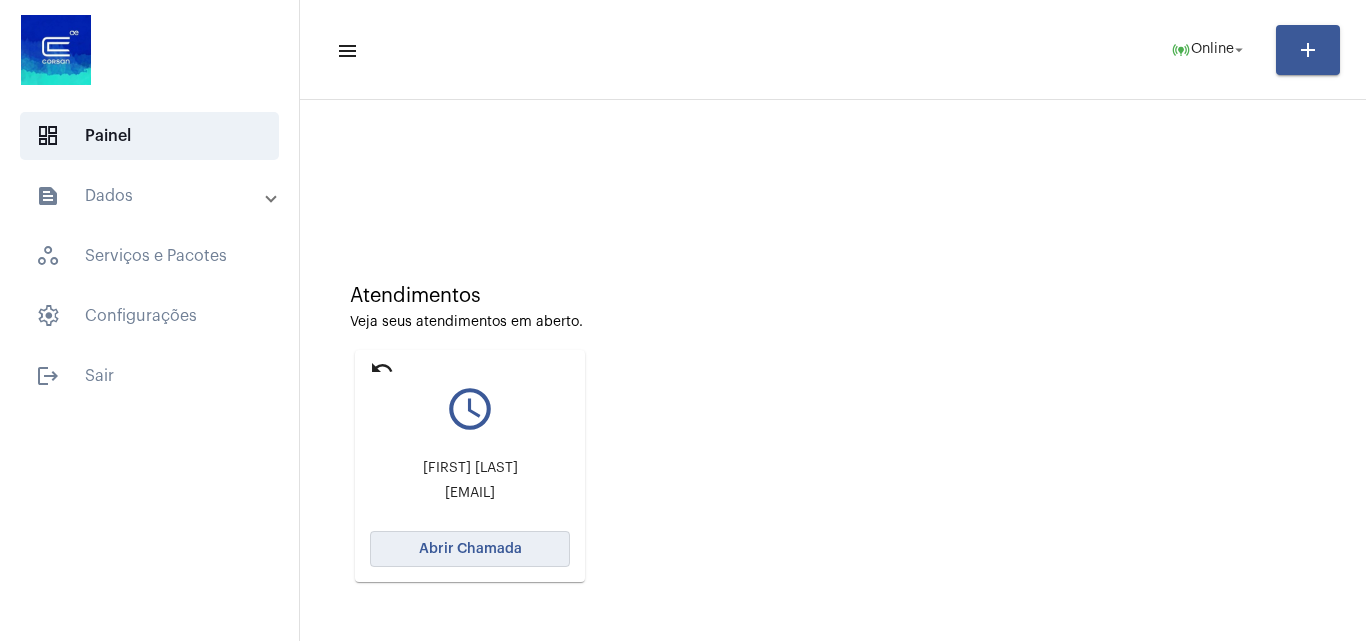 click on "Abrir Chamada" 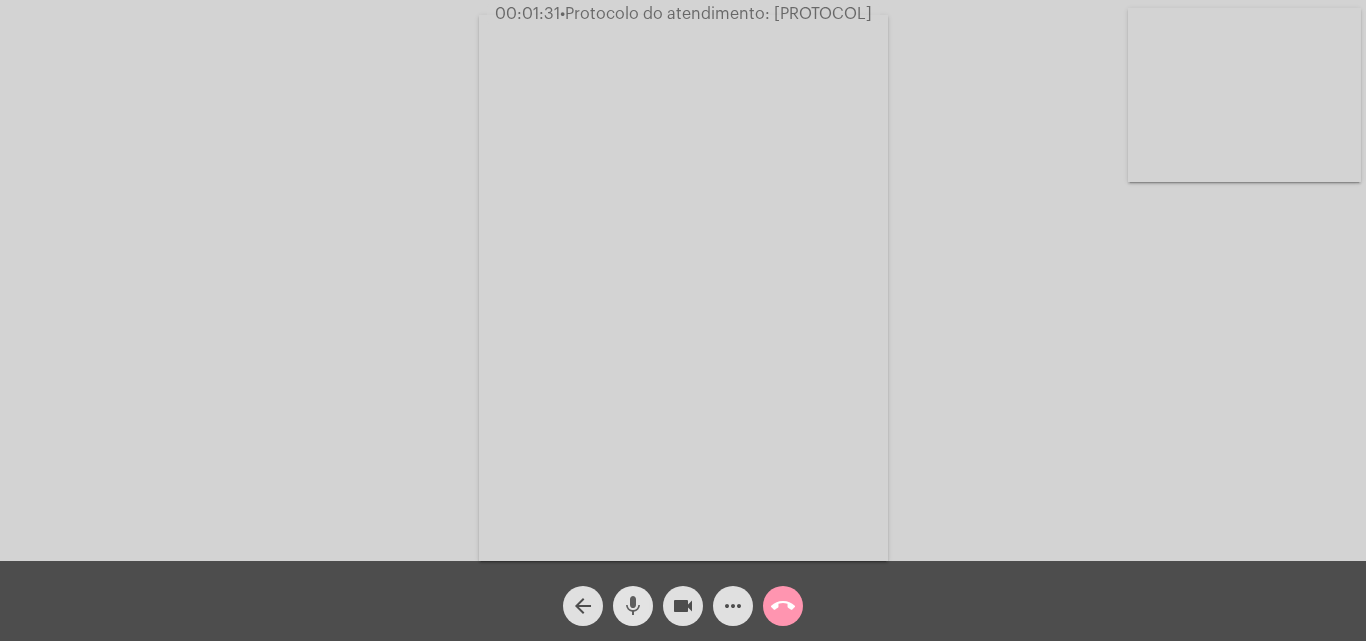 click on "mic" 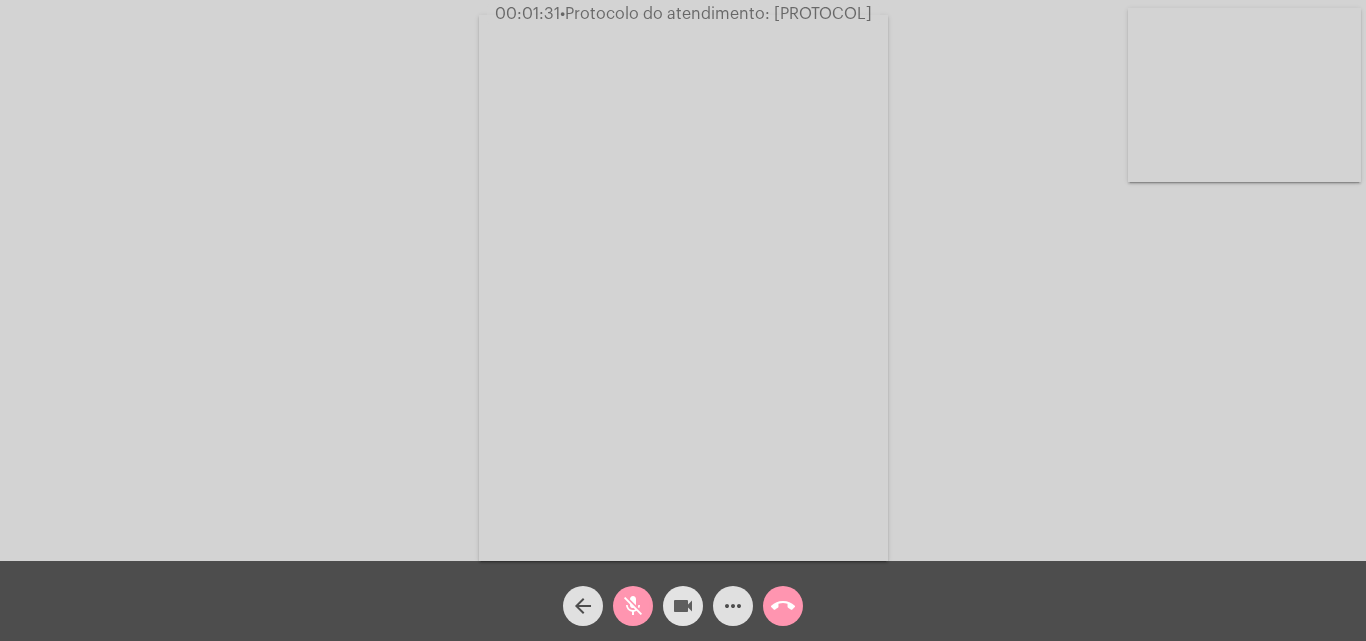 click on "videocam" 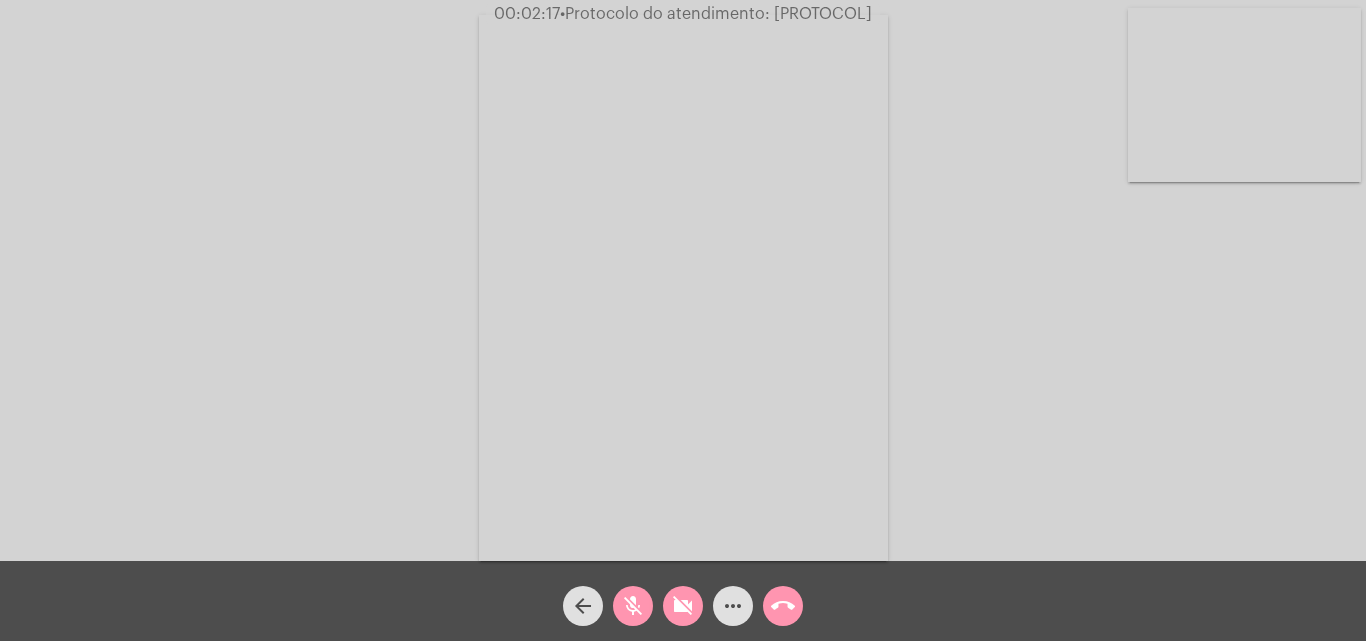 click on "videocam_off" 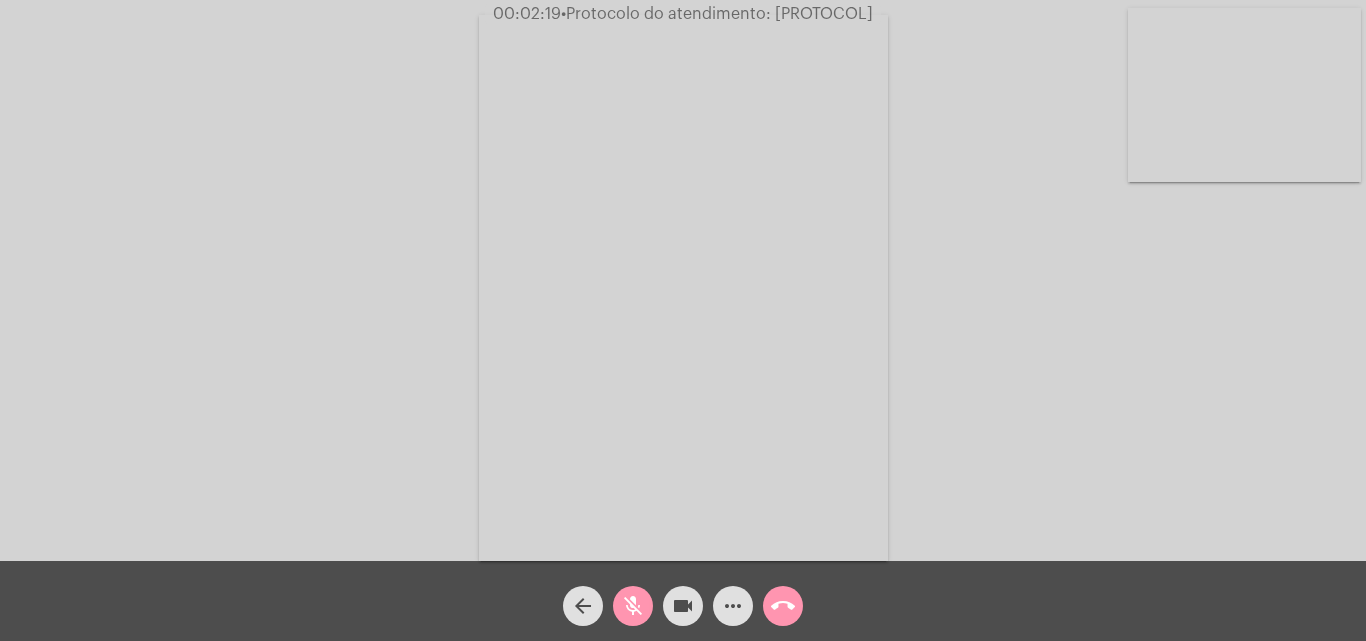 drag, startPoint x: 624, startPoint y: 604, endPoint x: 191, endPoint y: 65, distance: 691.3827 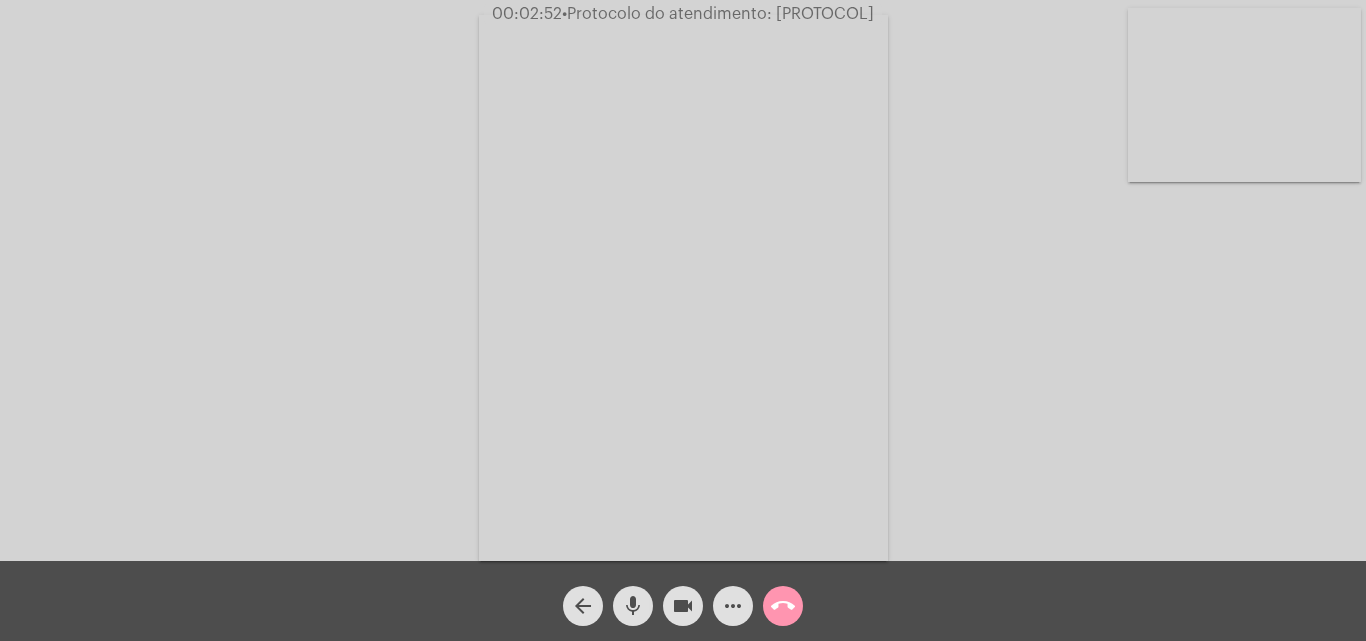 click on "videocam" 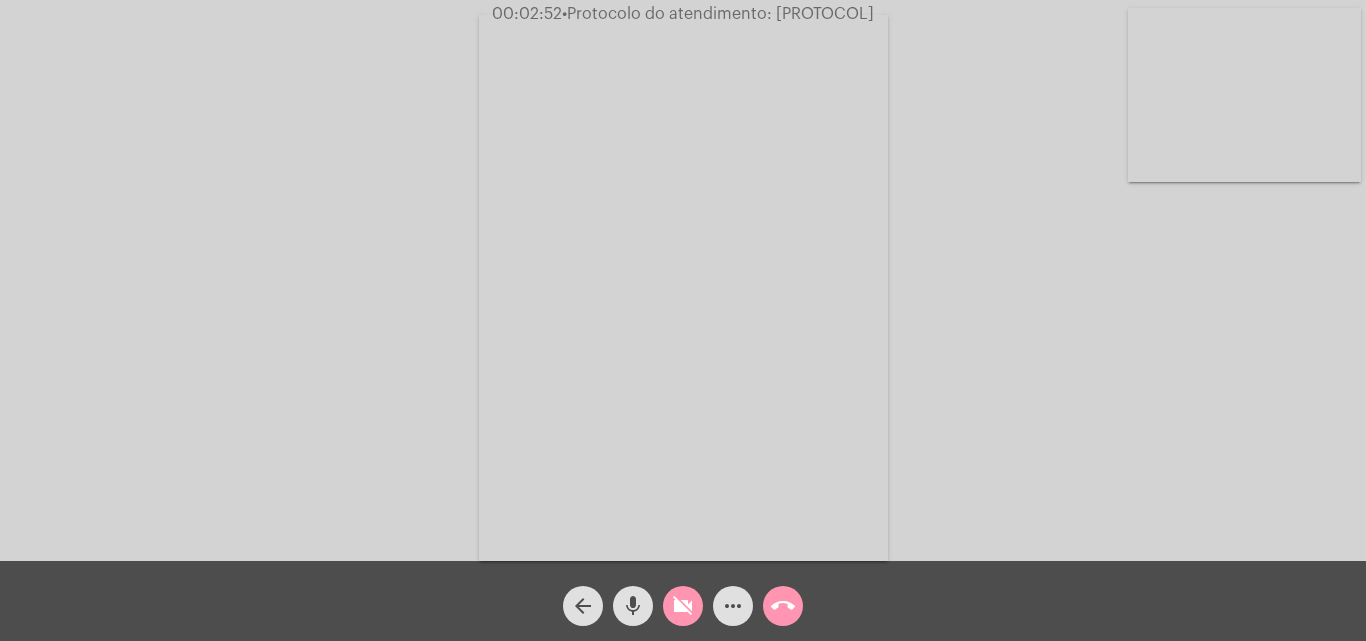 click on "mic" 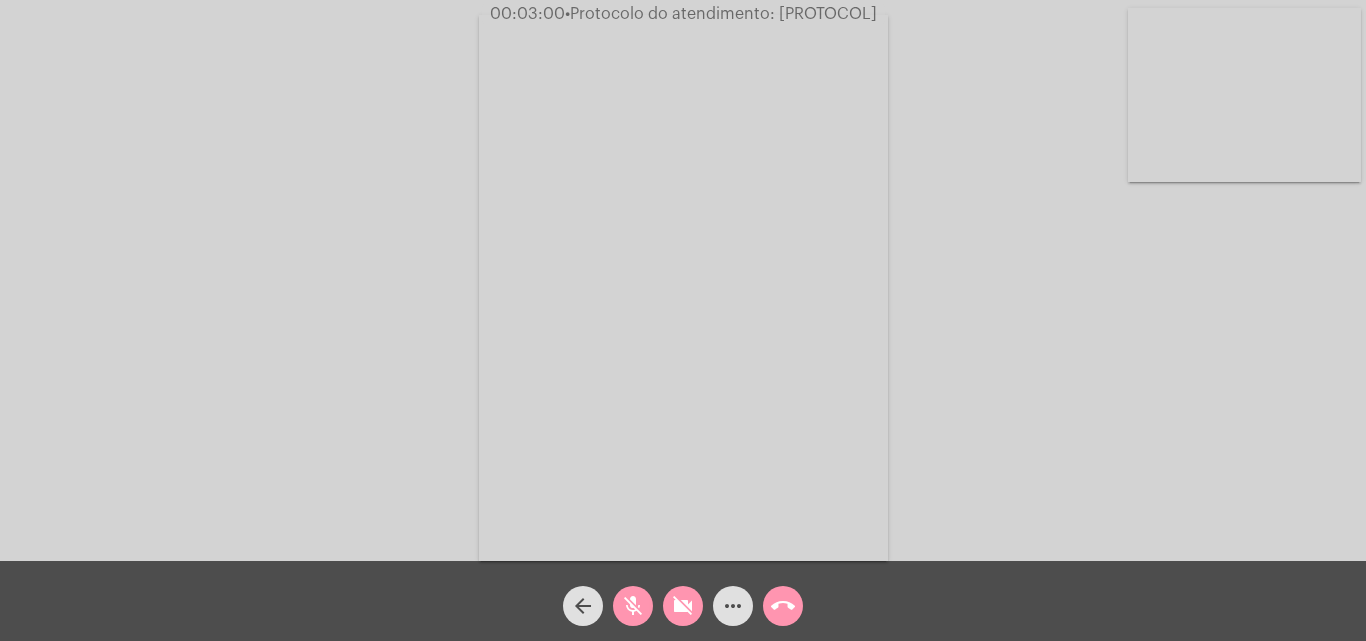 click on "mic_off" 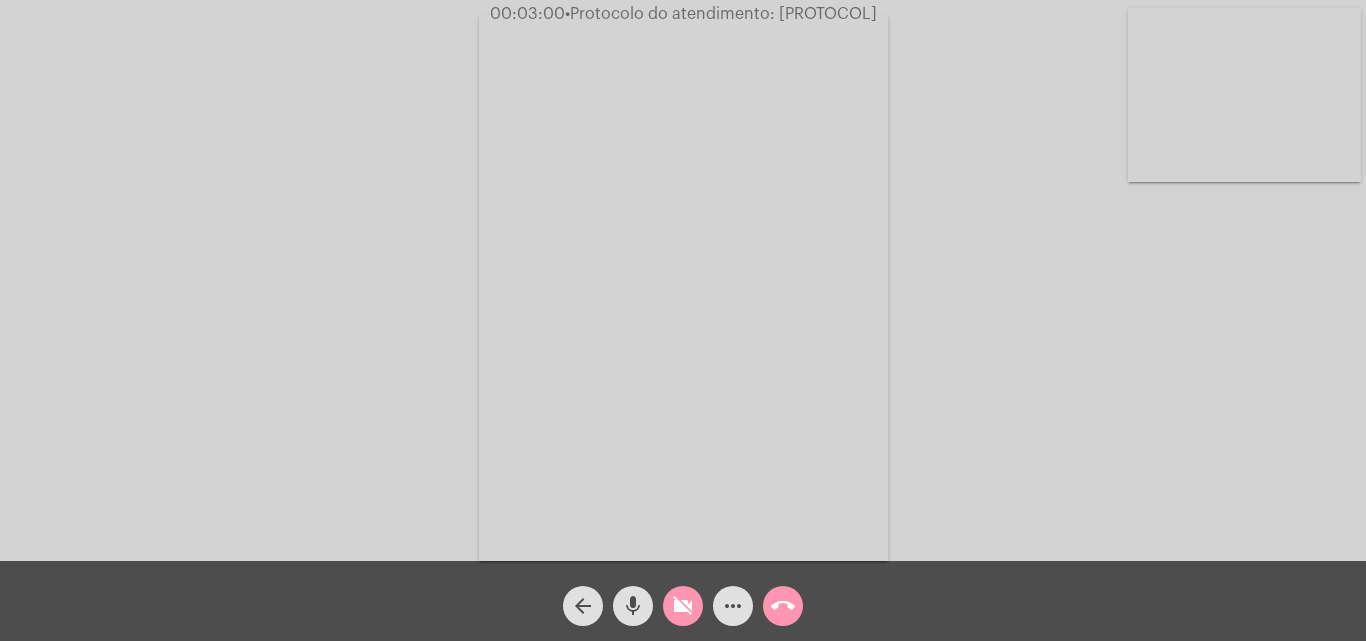 click on "videocam_off" 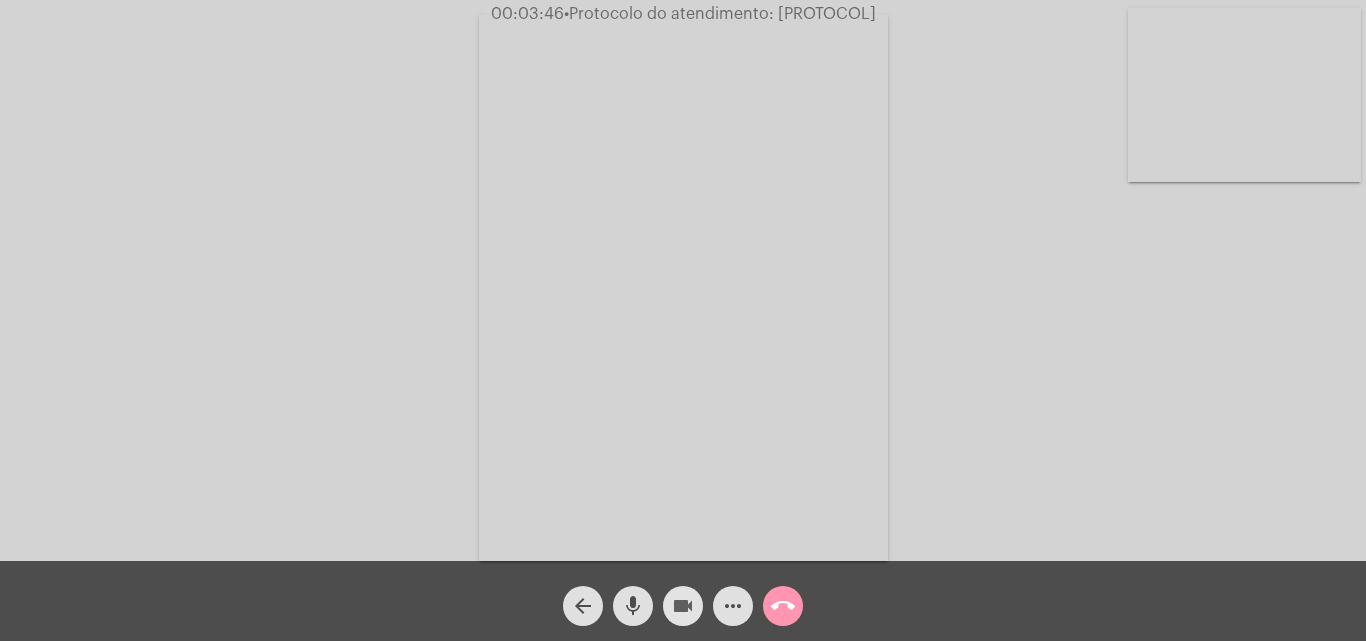 click on "videocam" 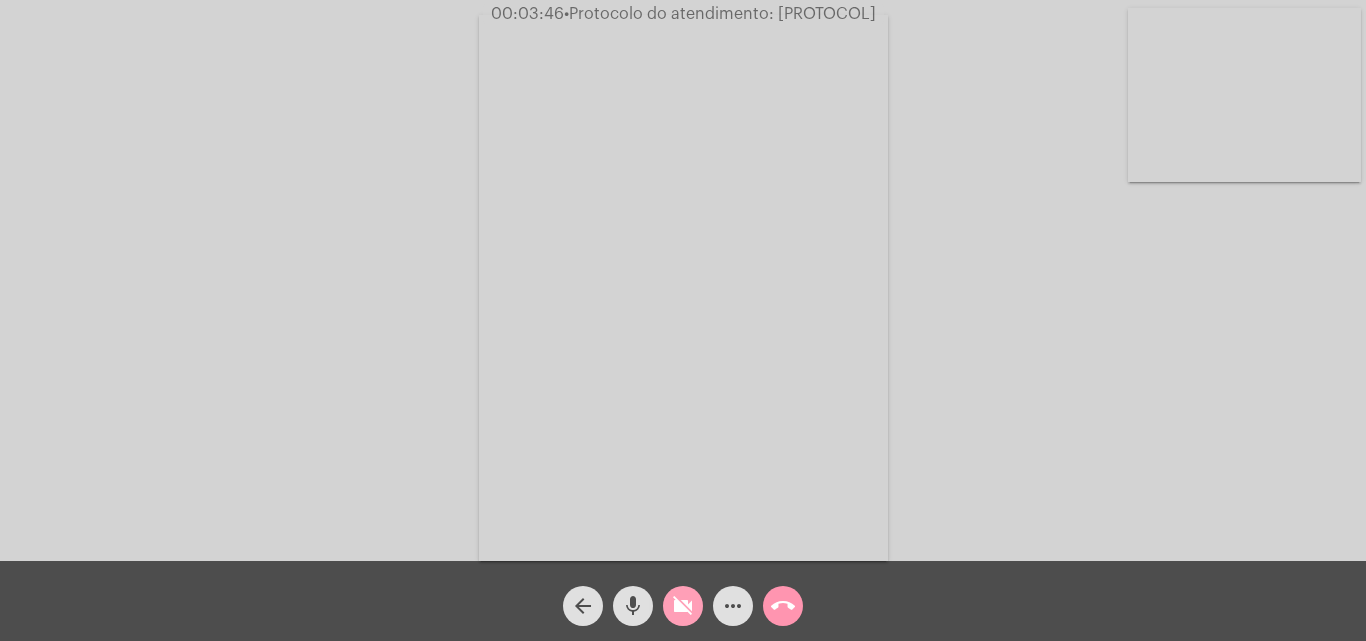 click on "mic" 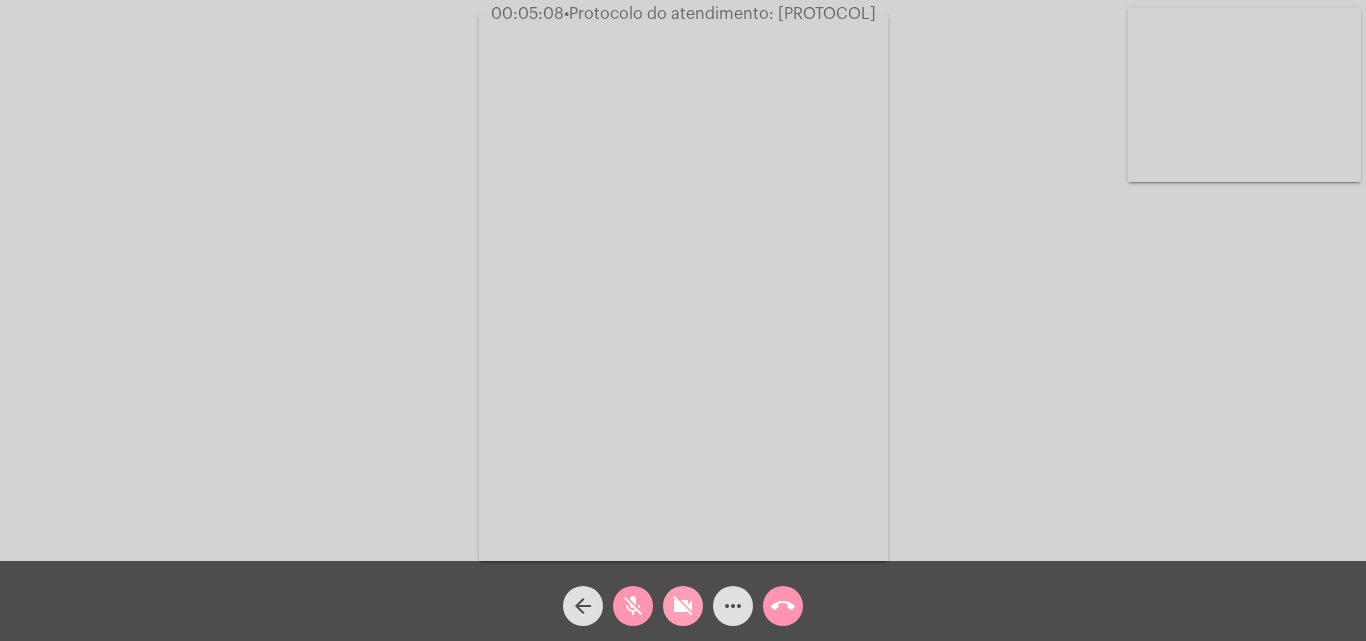 click on "videocam_off" 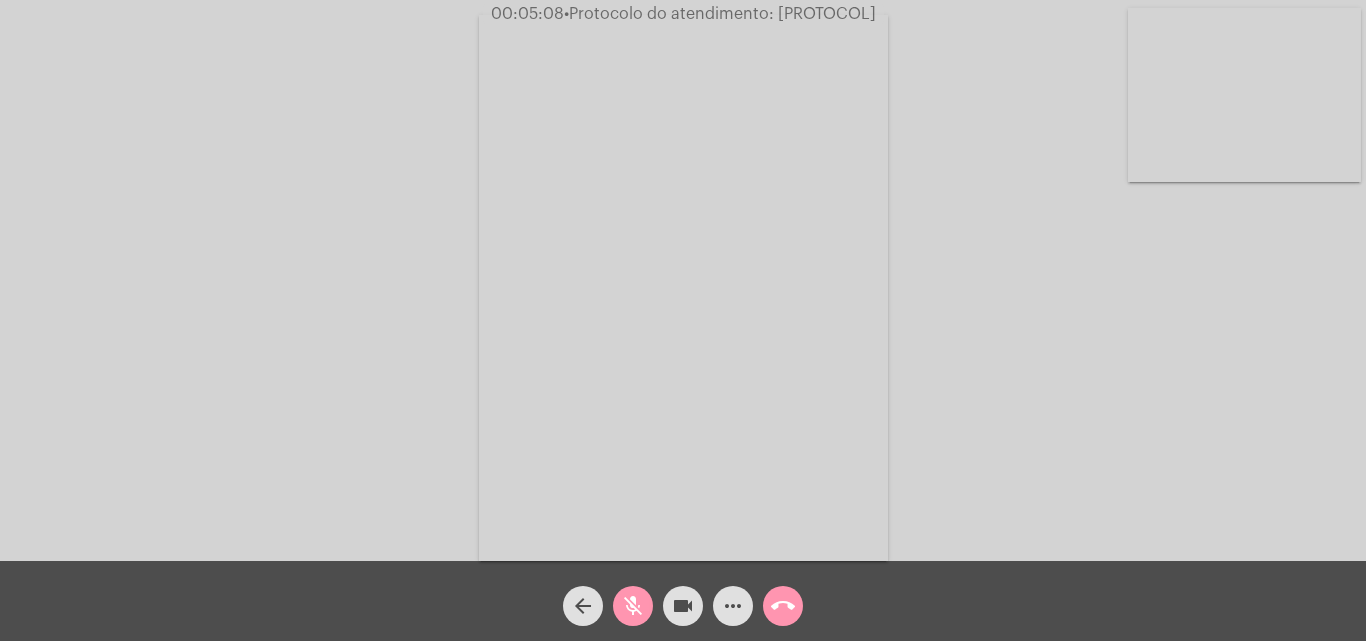 click on "mic_off" 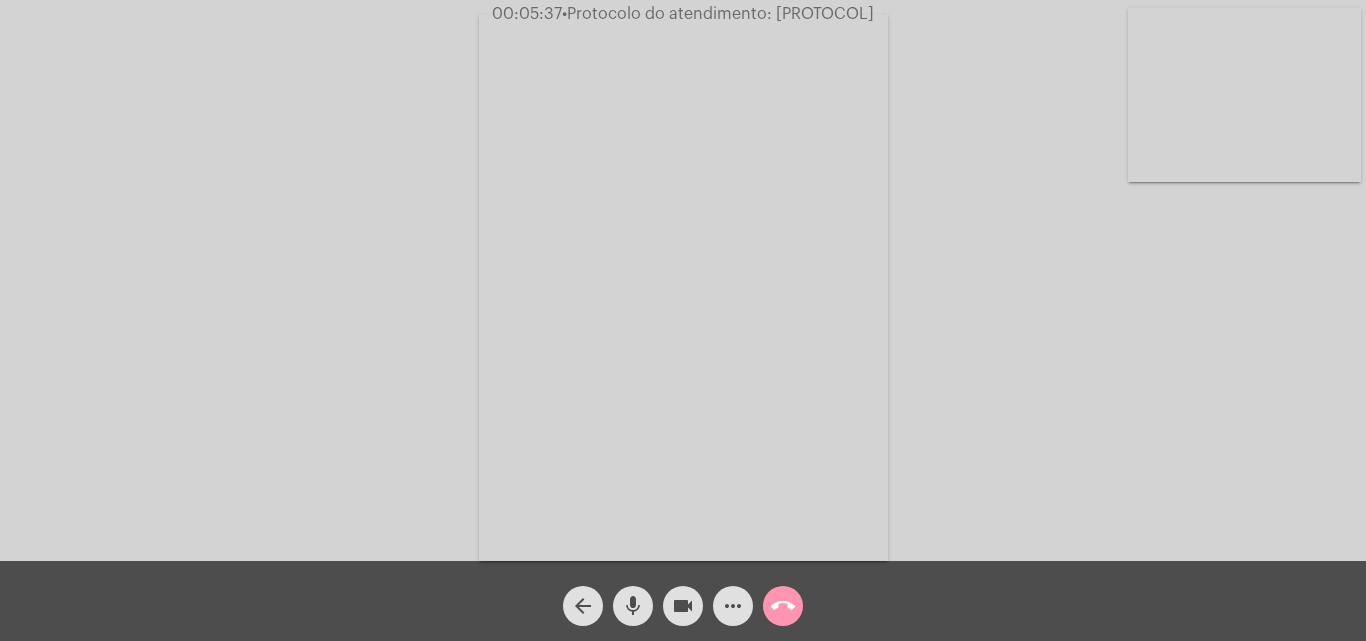 click on "mic" 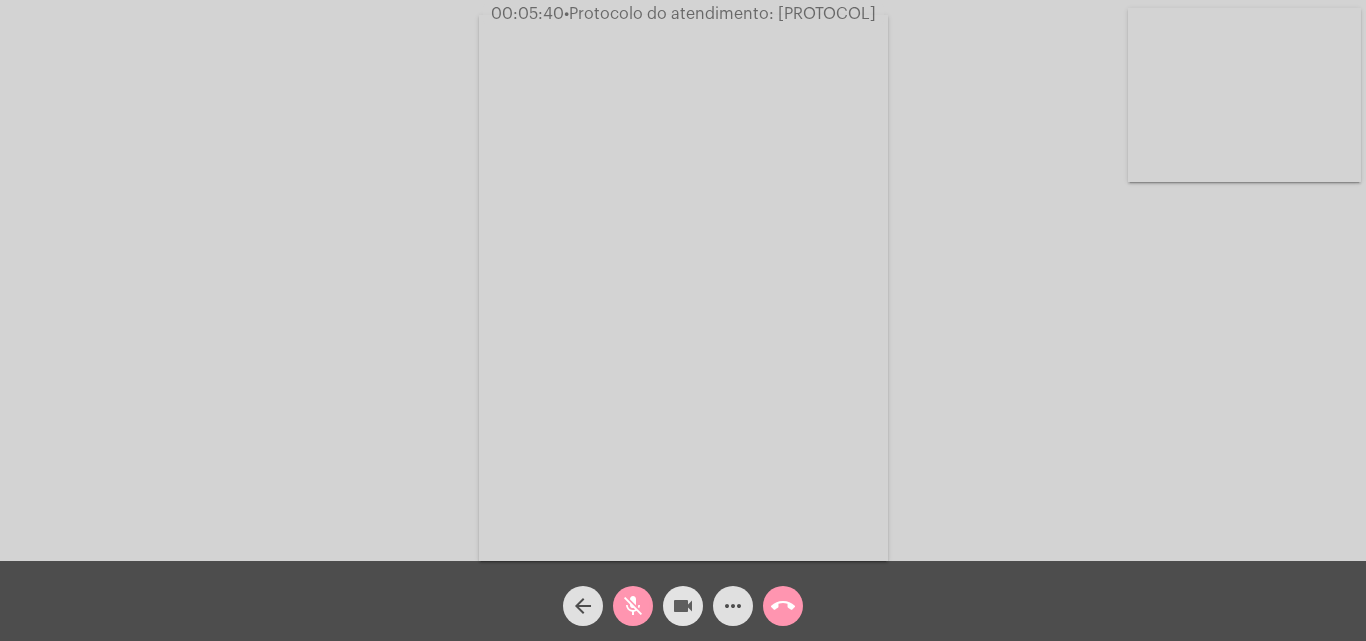 click on "videocam" 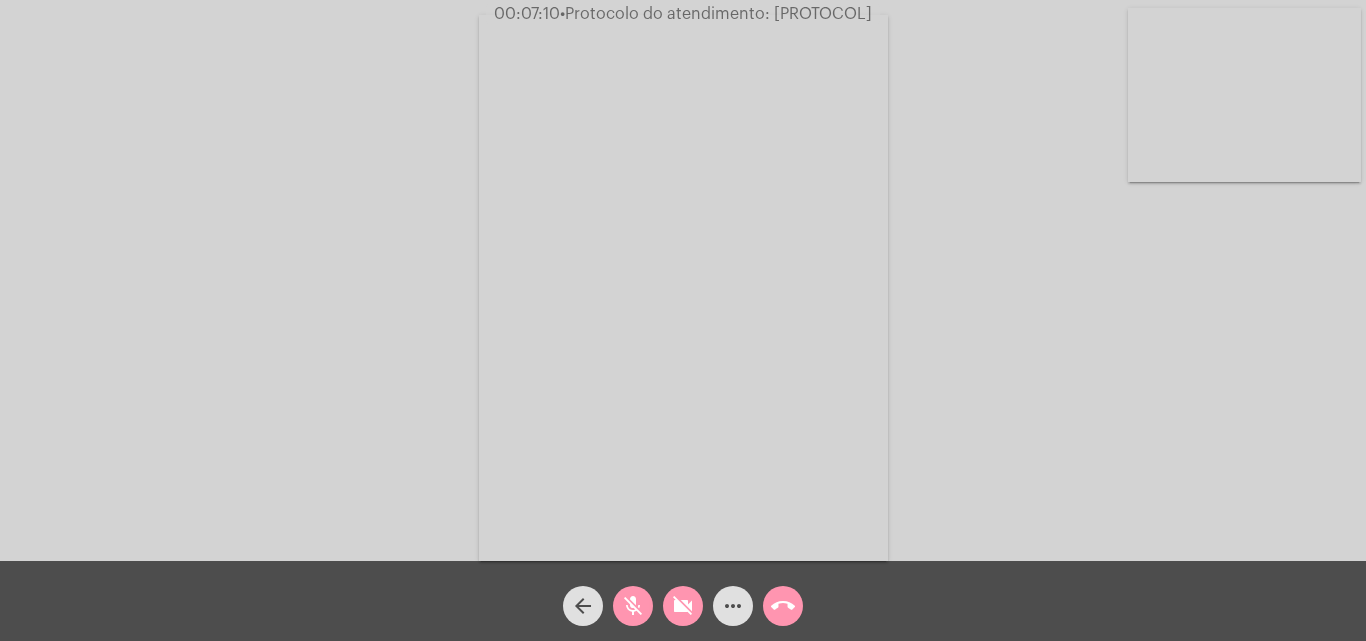 click on "videocam_off" 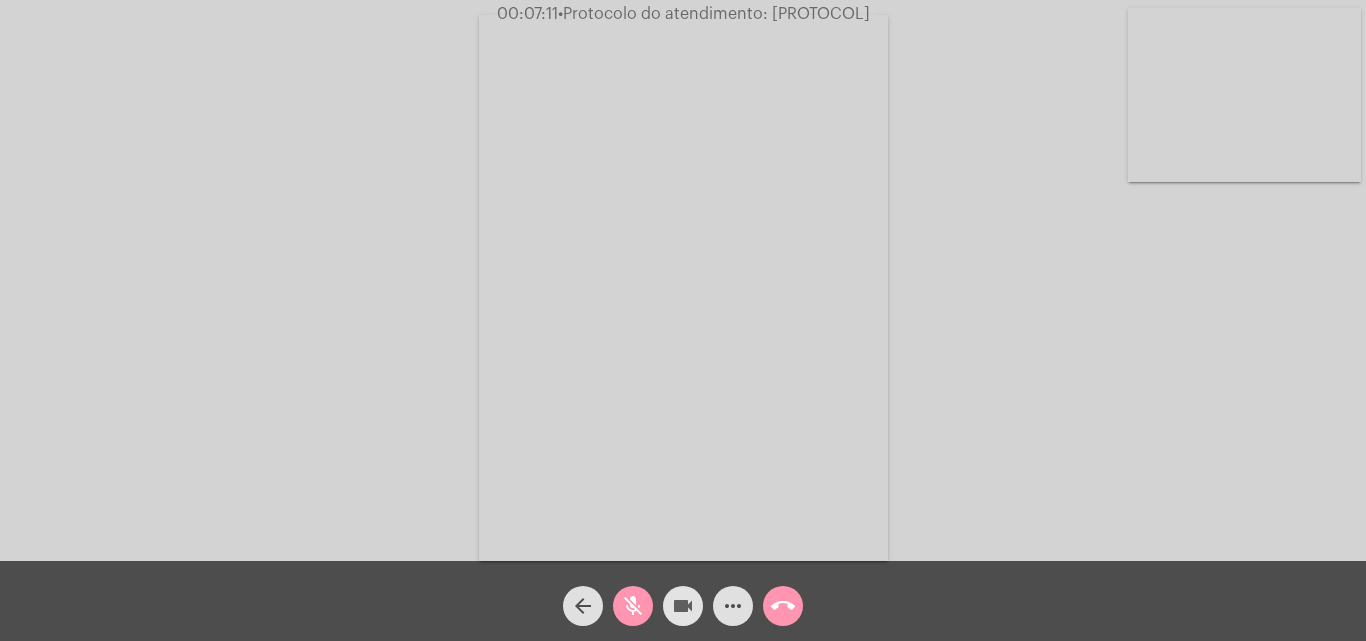 click on "mic_off" 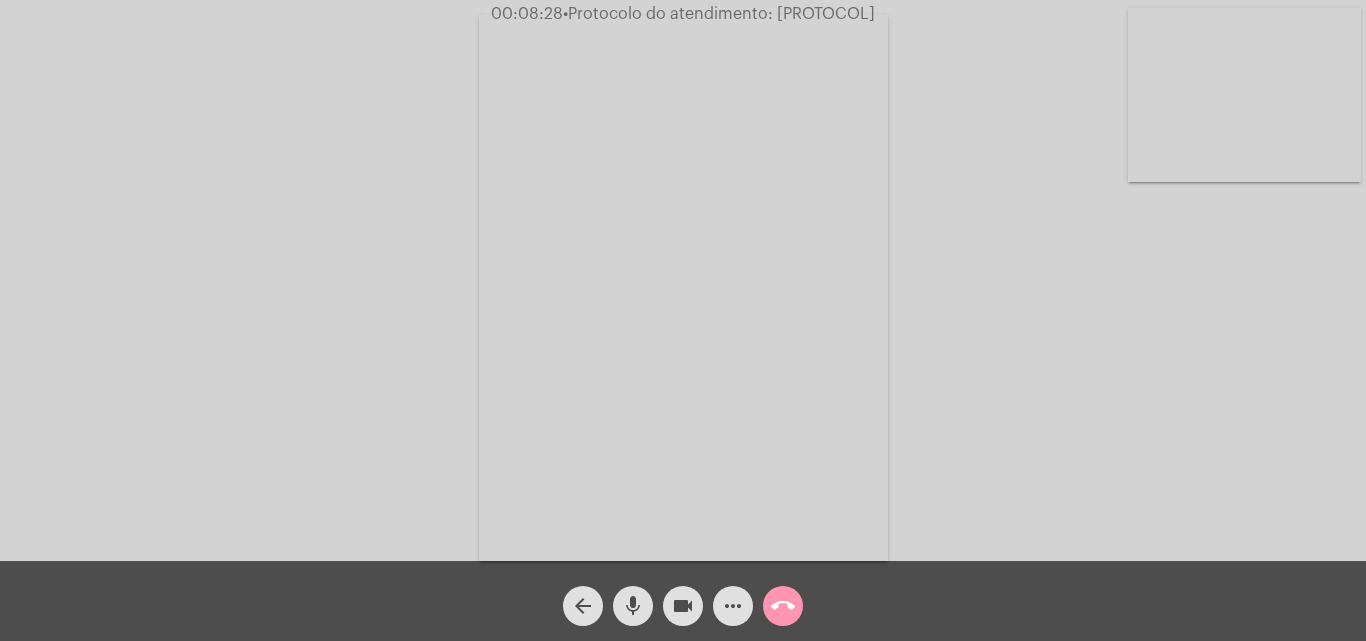 click on "Acessando Câmera e Microfone..." 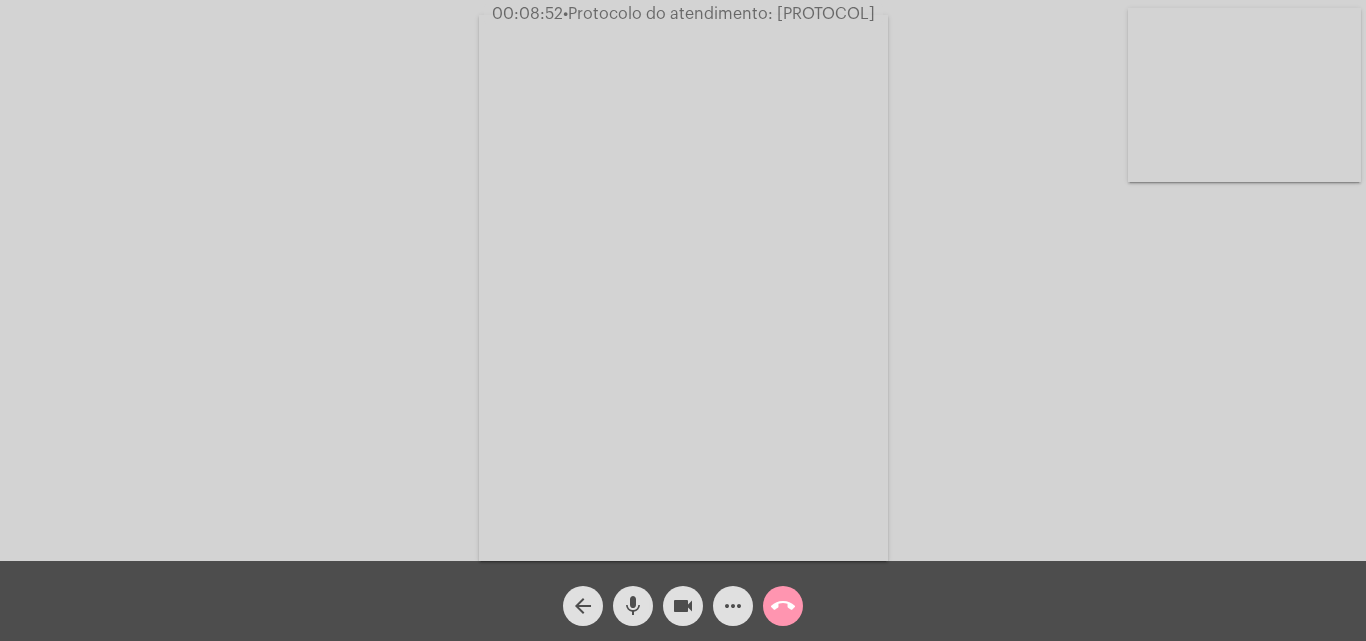 click on "• Protocolo do atendimento: [PROTOCOL]" 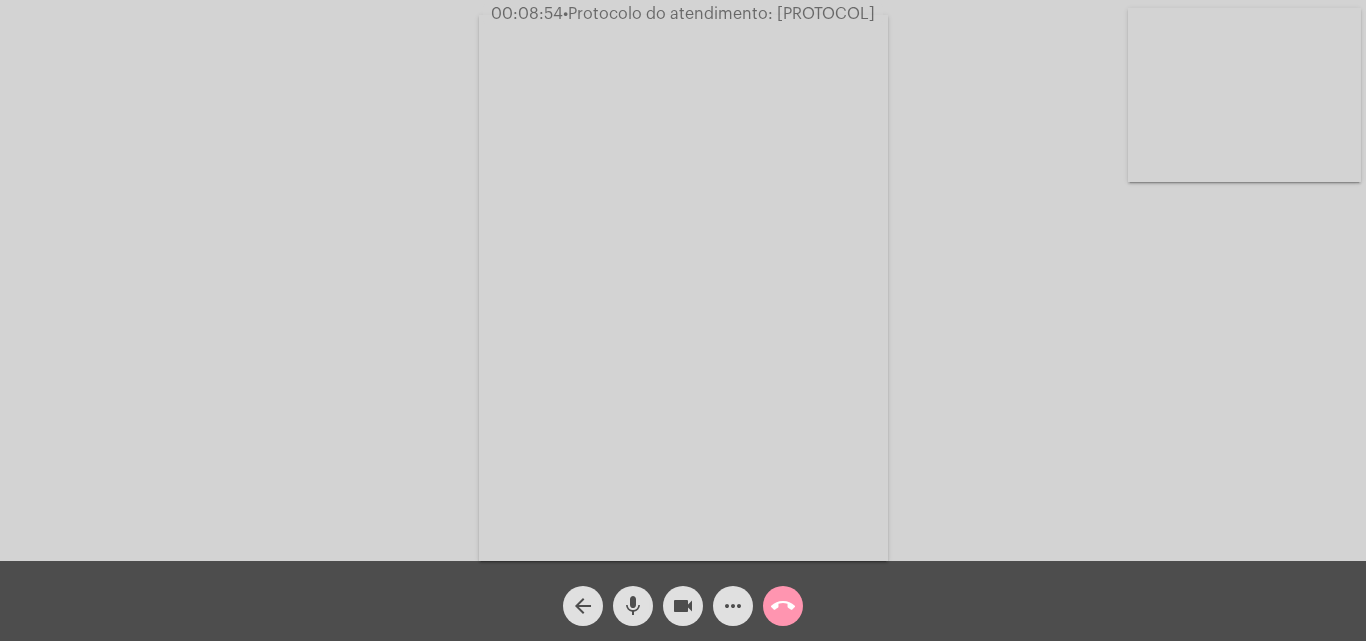 copy on "[PROTOCOL]" 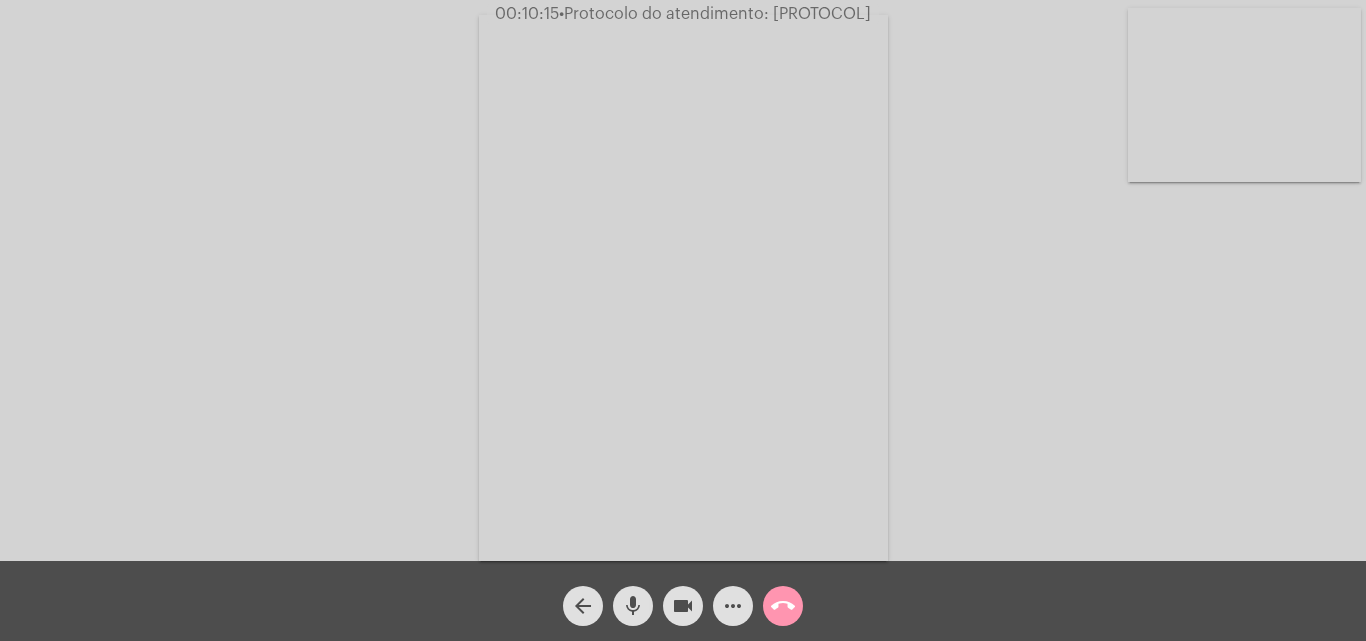 click on "mic" 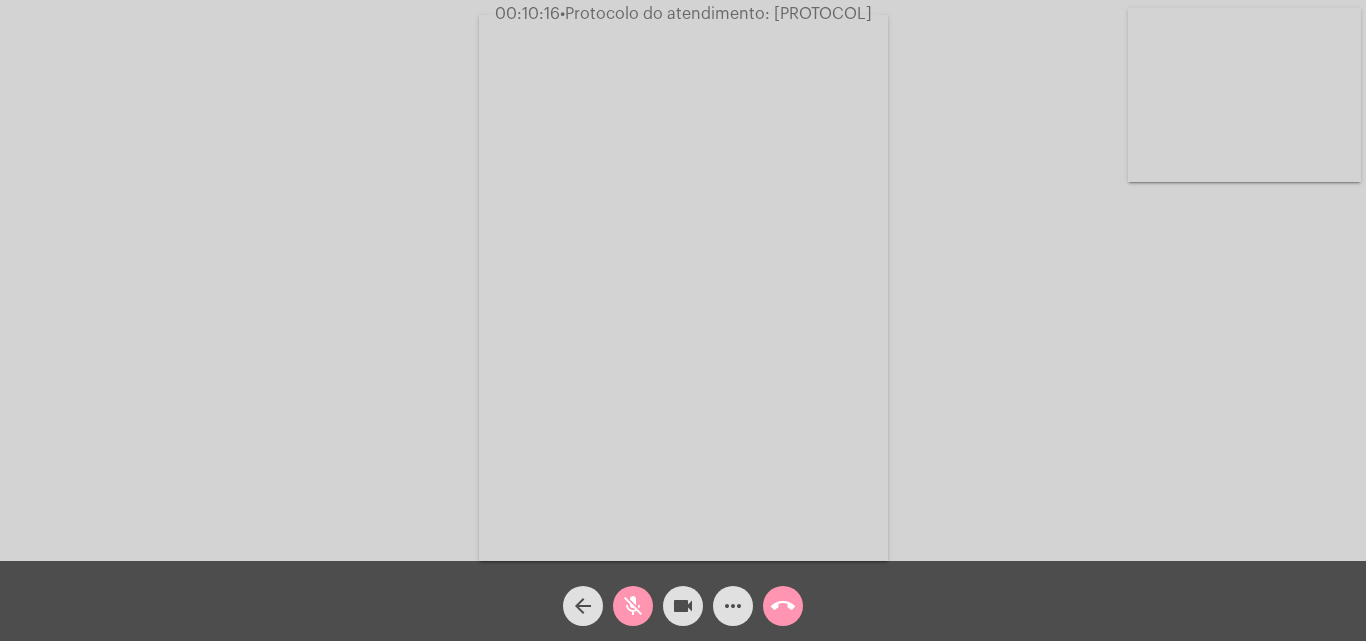 click on "mic_off" 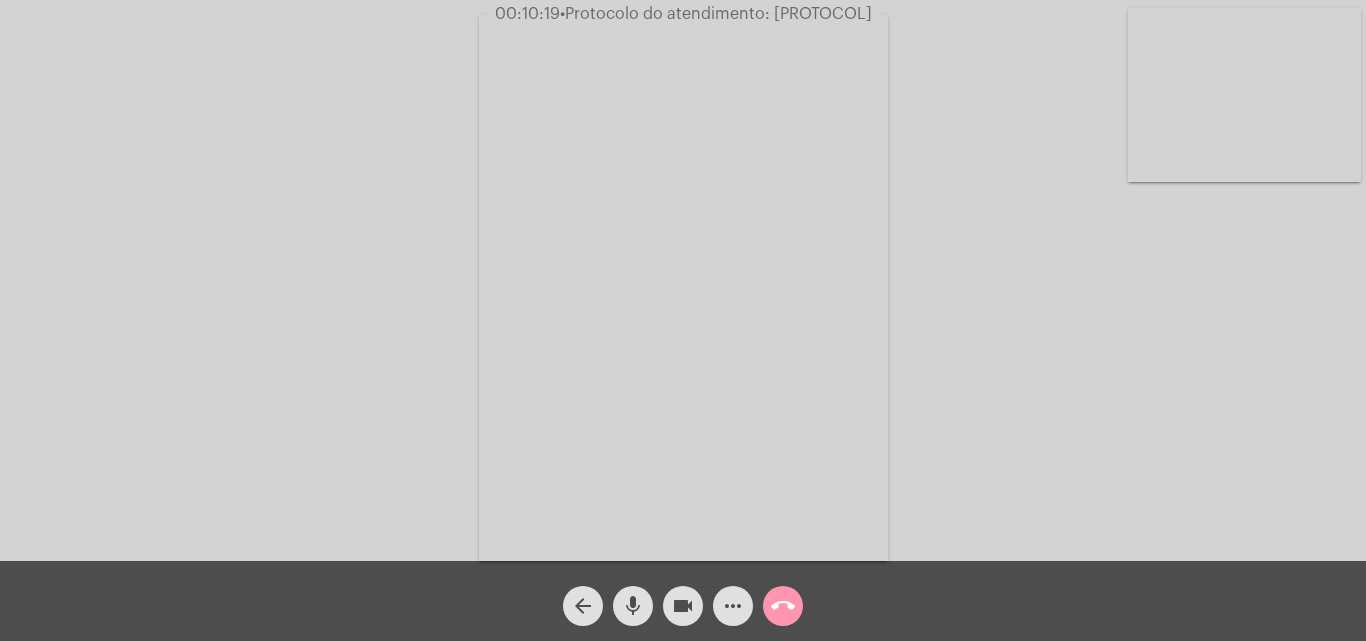 click on "mic" 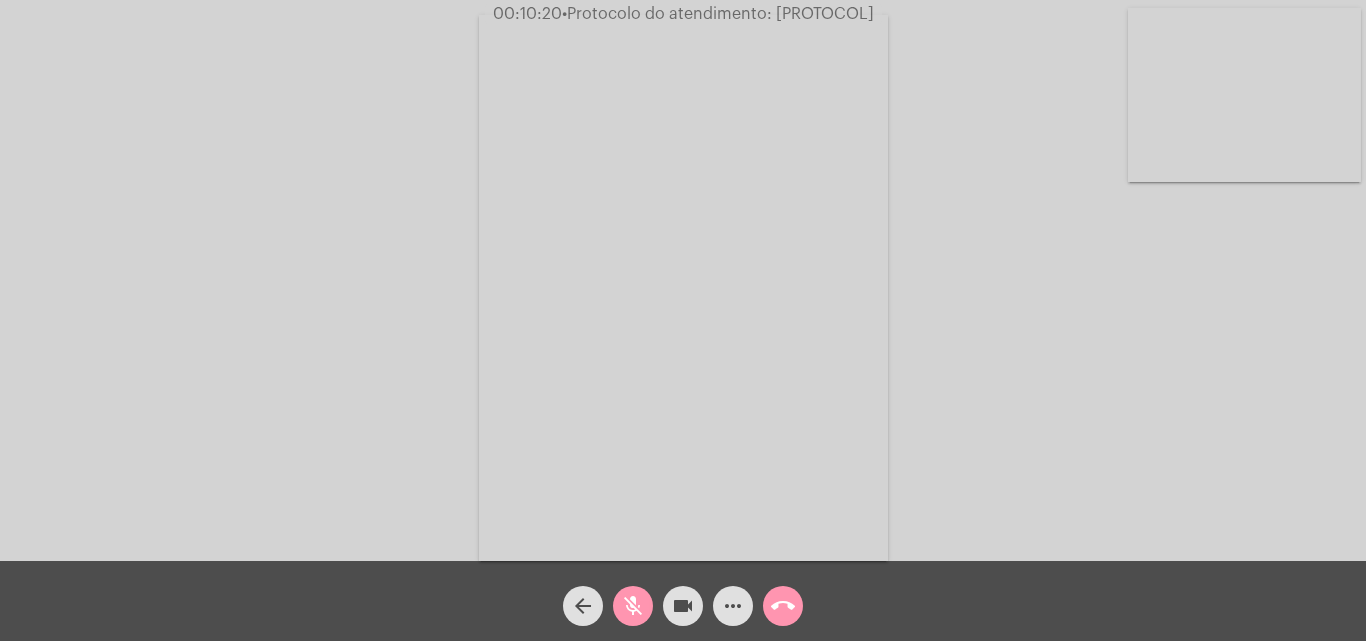 click on "videocam" 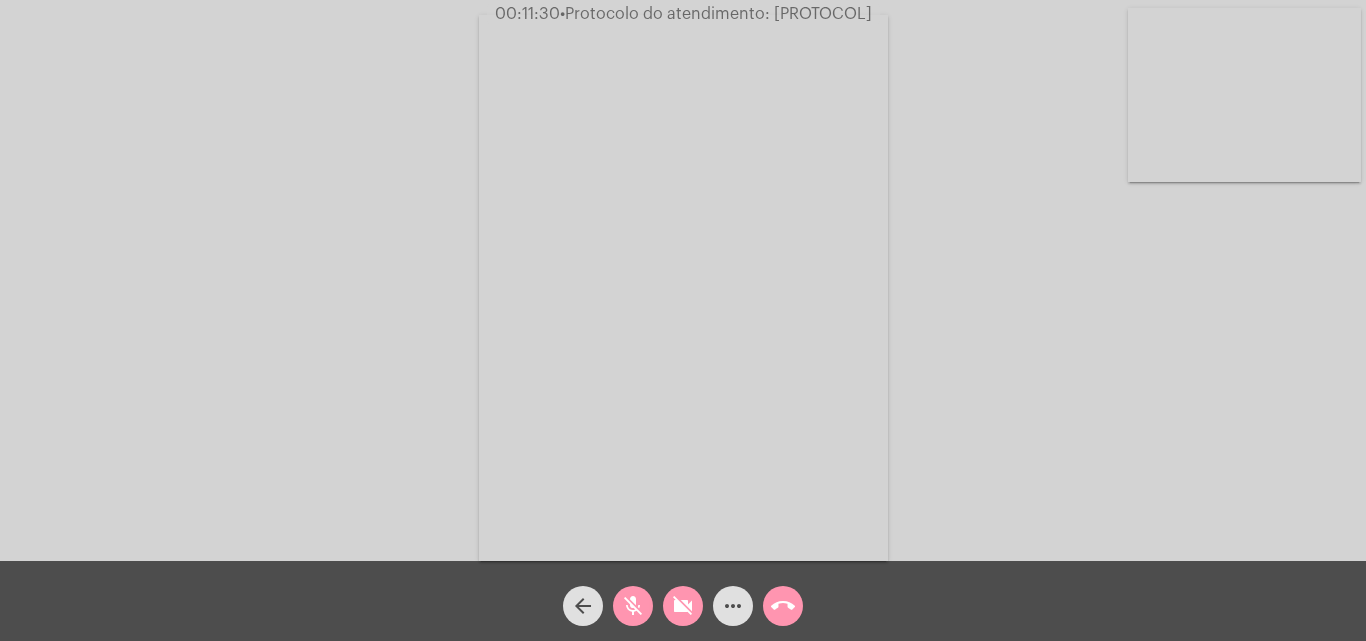 click on "mic_off" 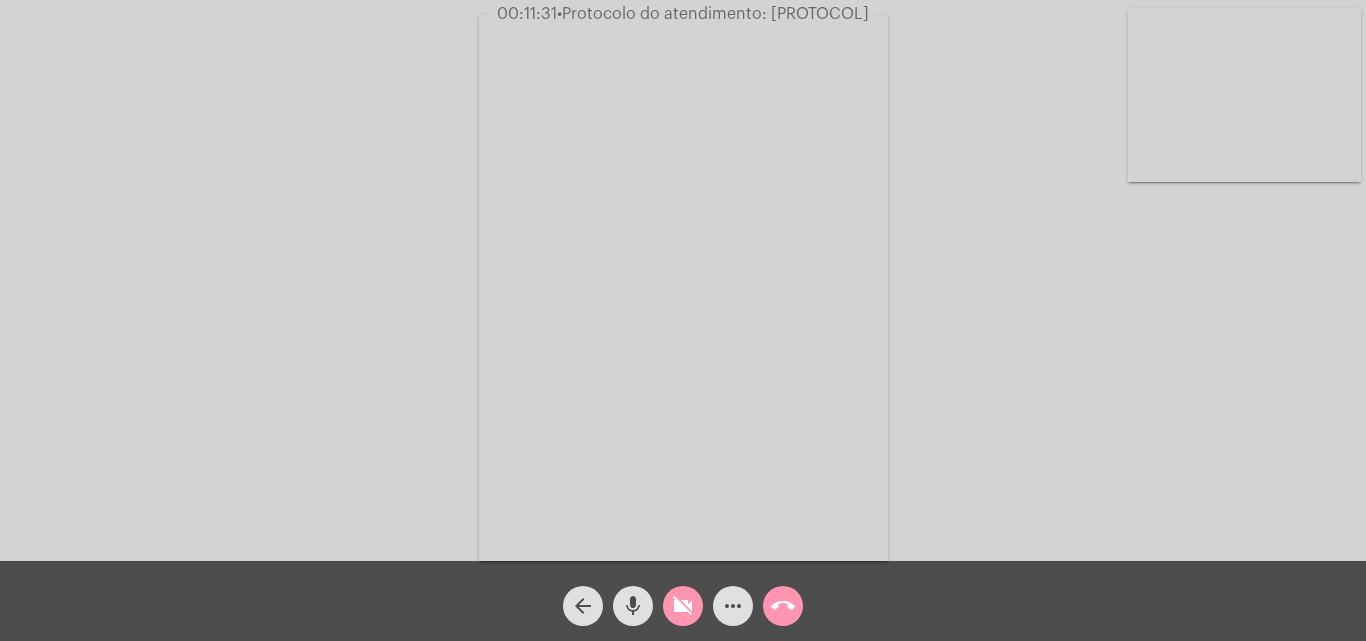 click on "videocam_off" 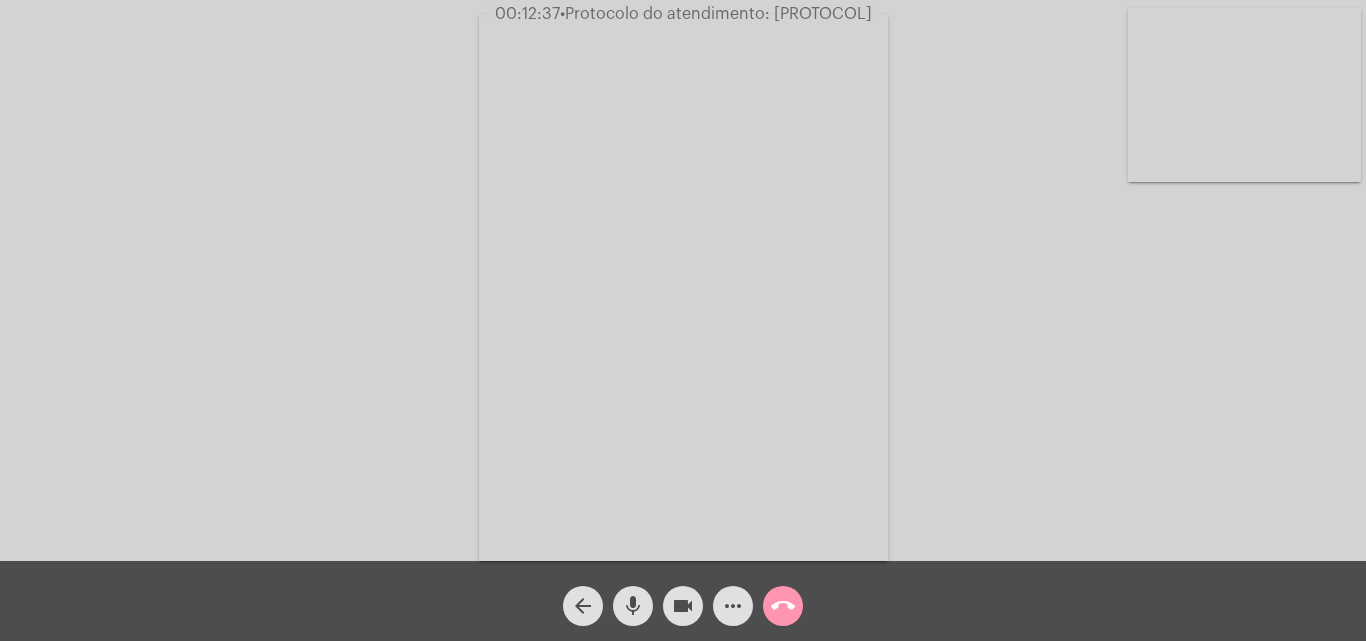 click on "mic" 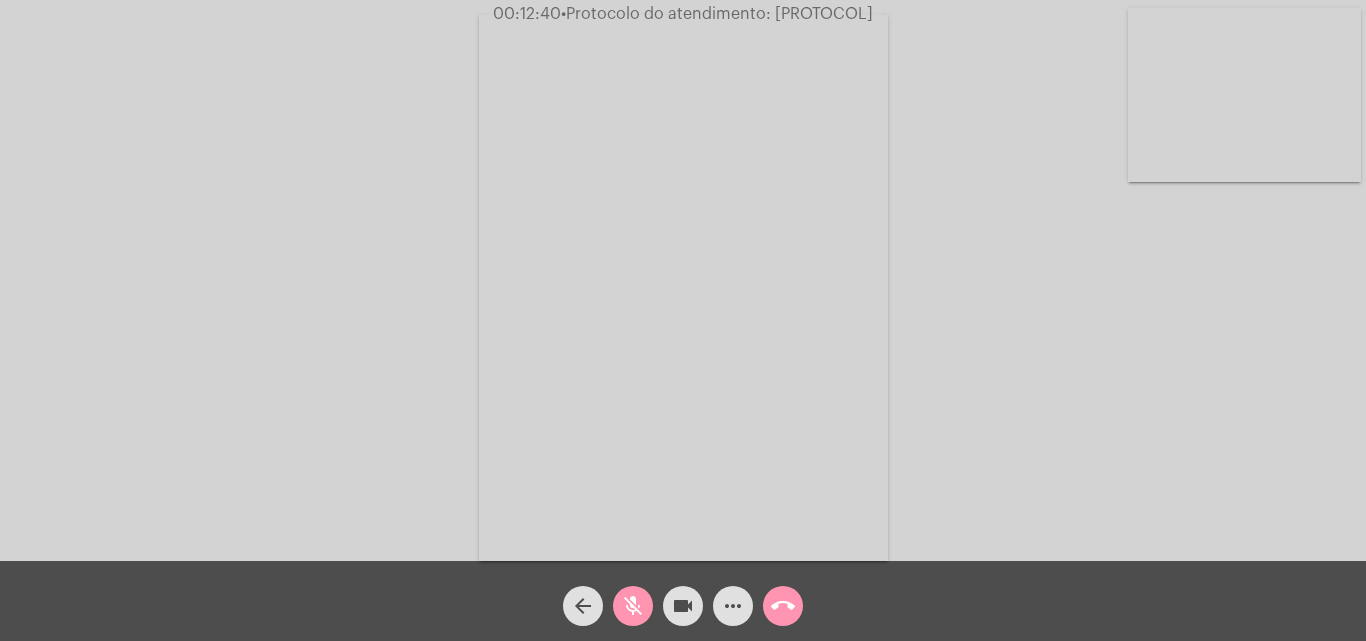 click on "mic_off" 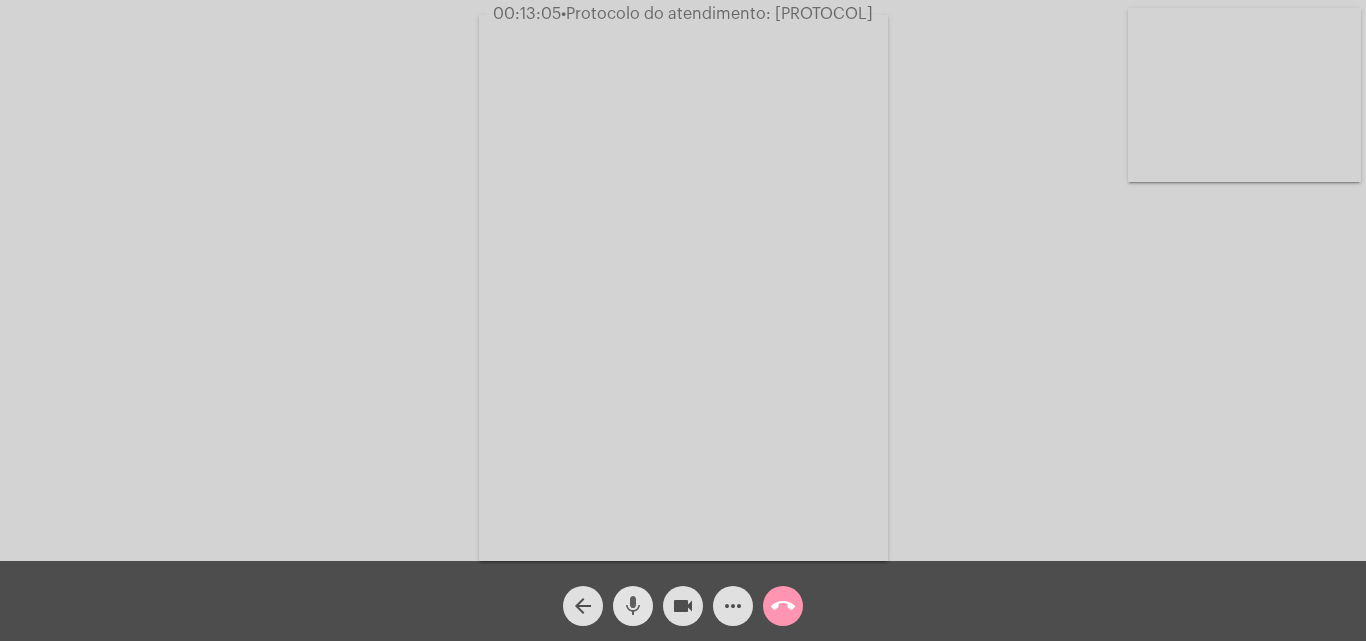 click on "mic" 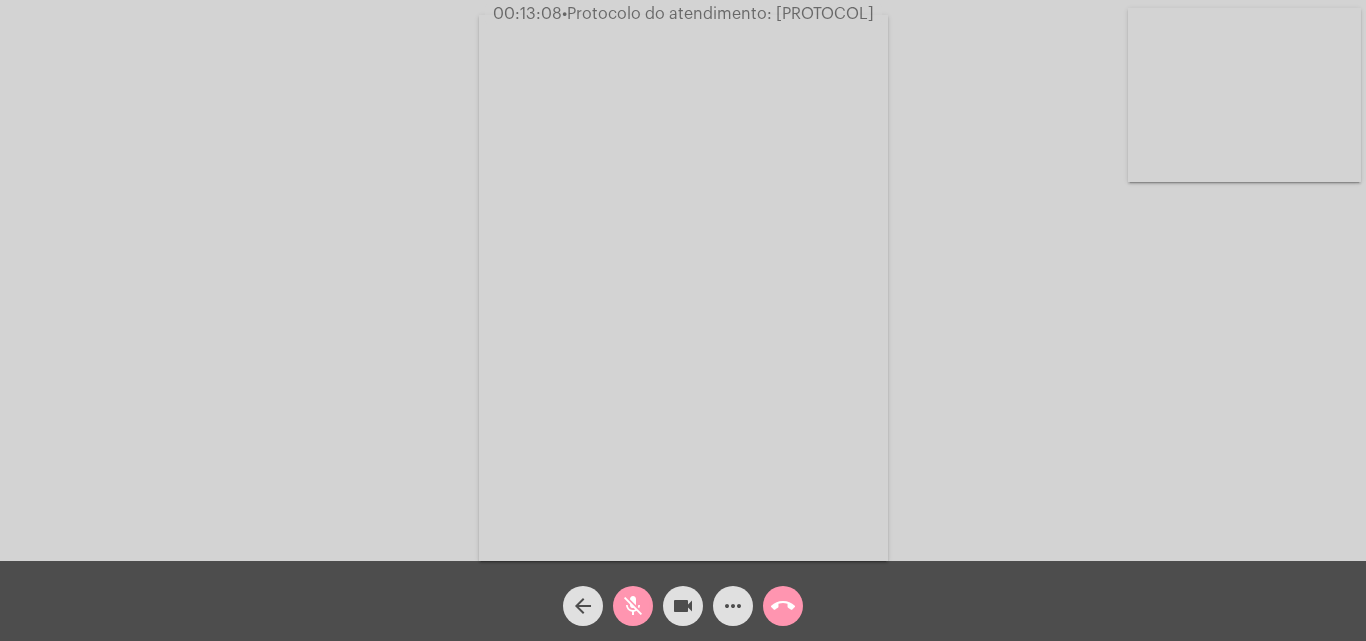 click on "mic_off" 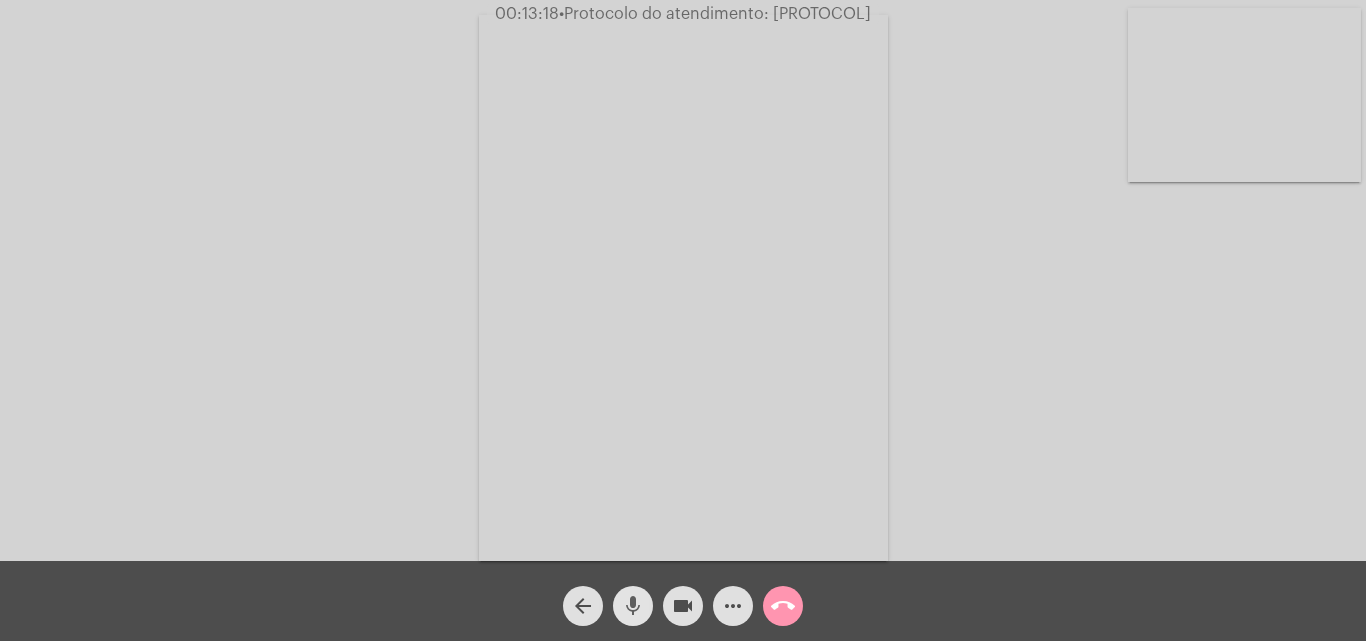 click on "mic" 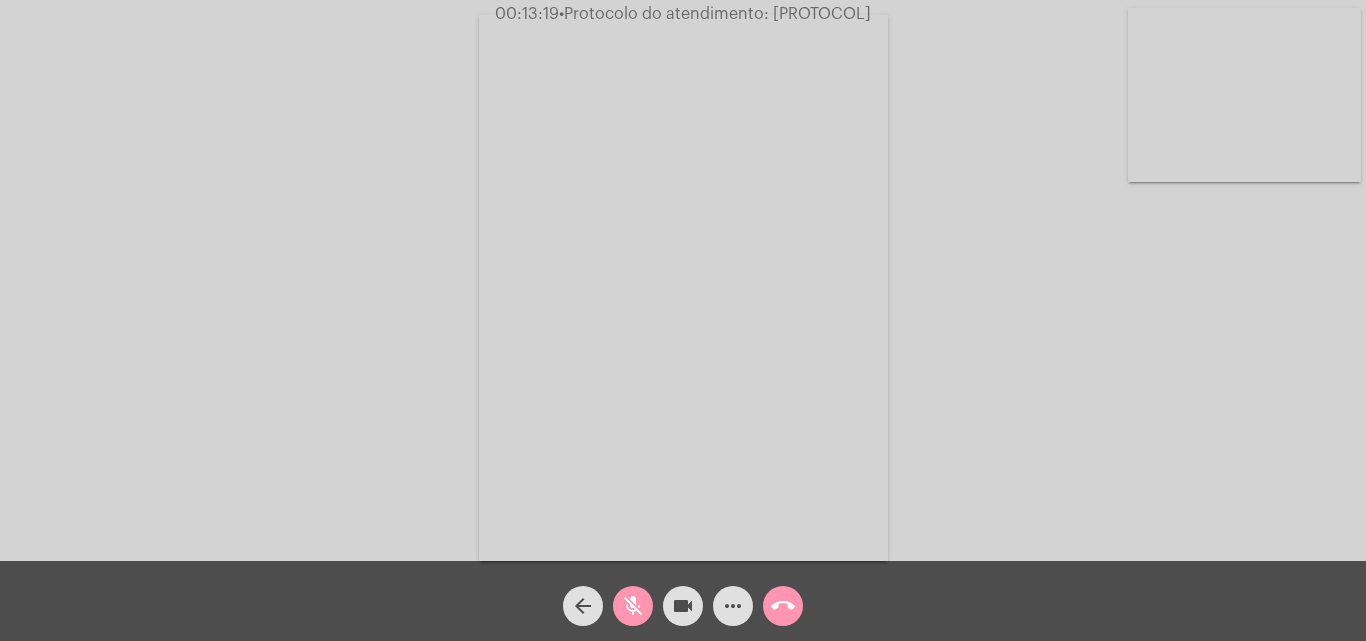 click on "mic_off" 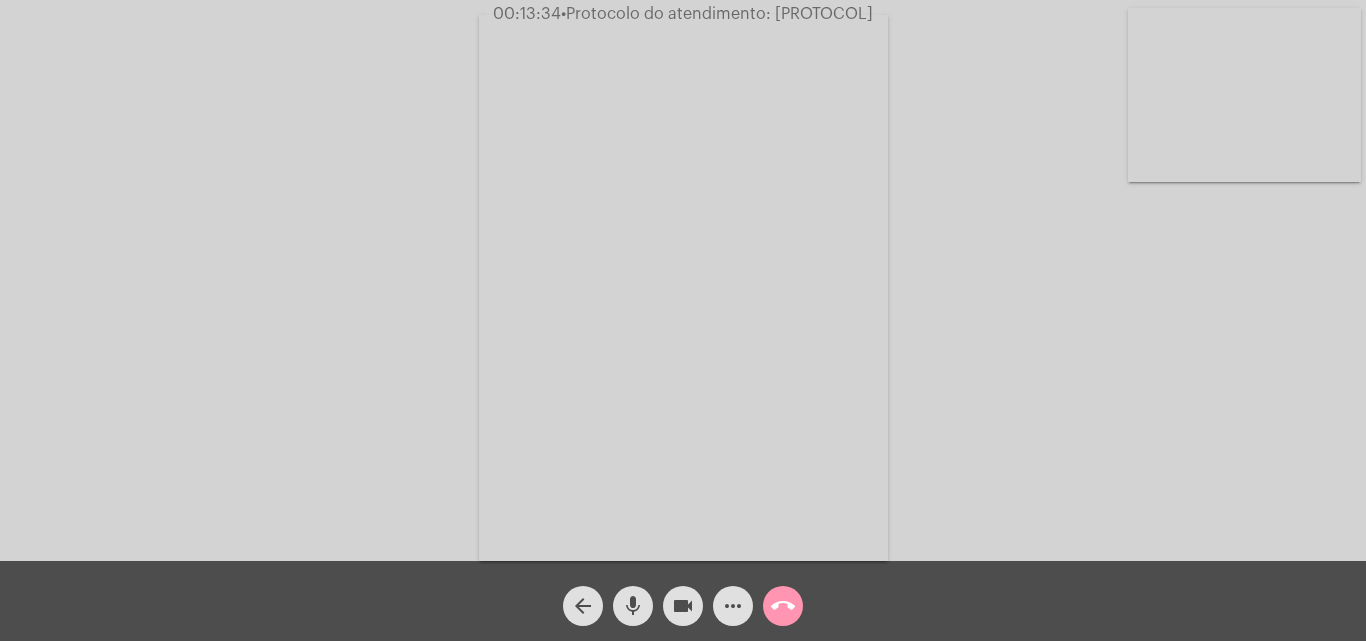 click on "videocam" 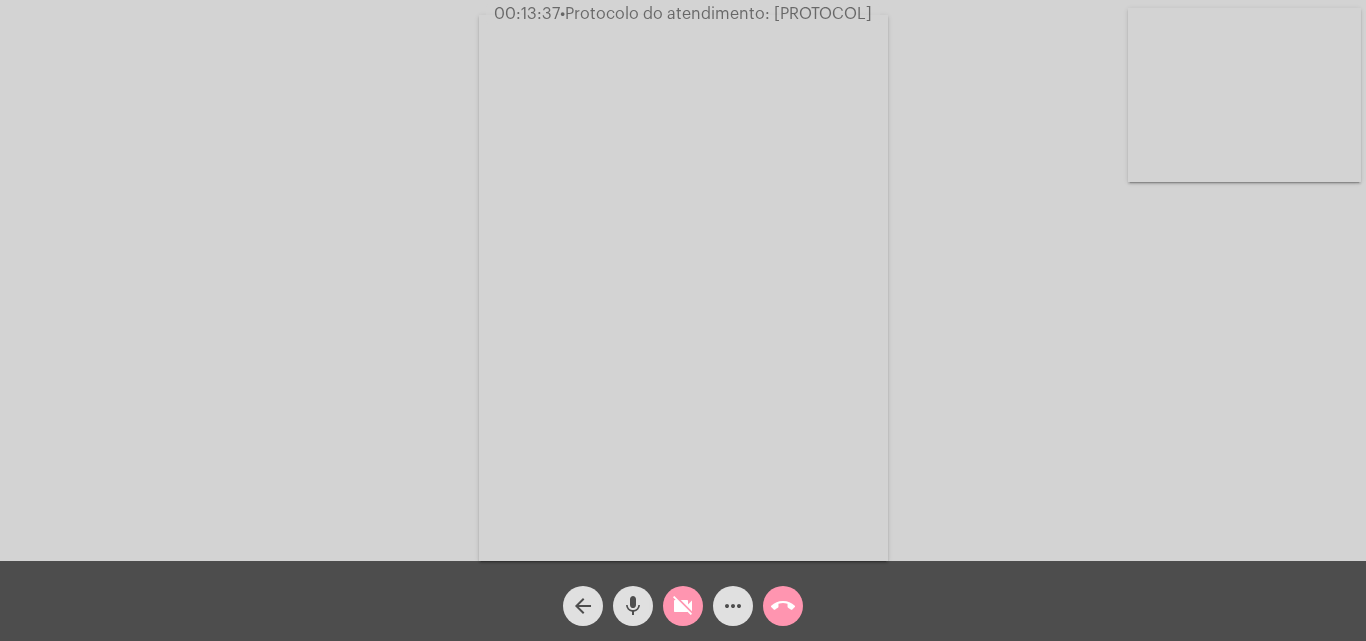 click on "mic" 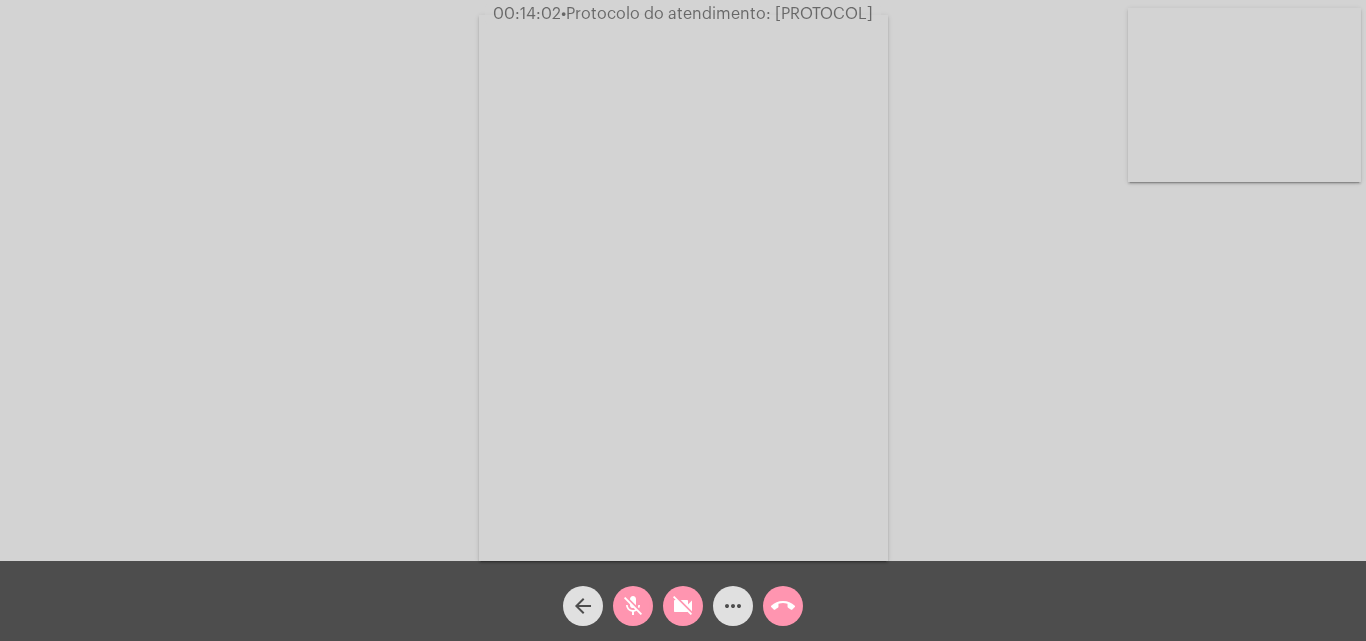 click on "videocam_off" 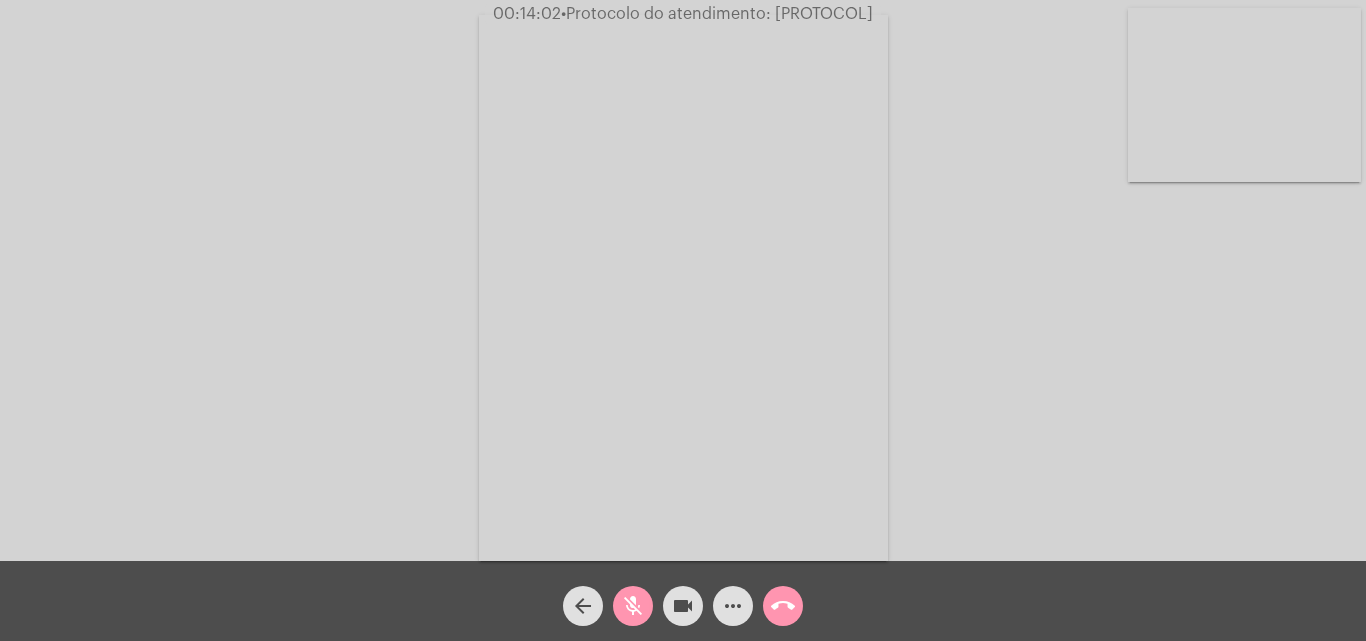 click on "mic_off" 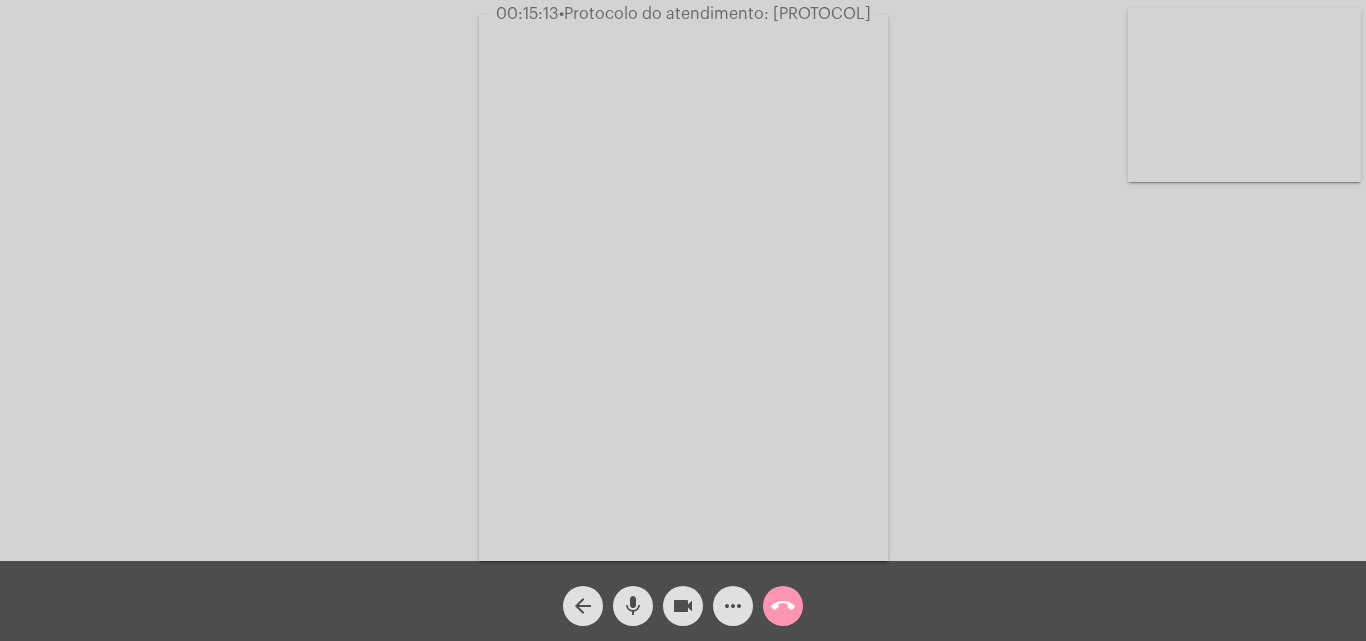 click on "mic" 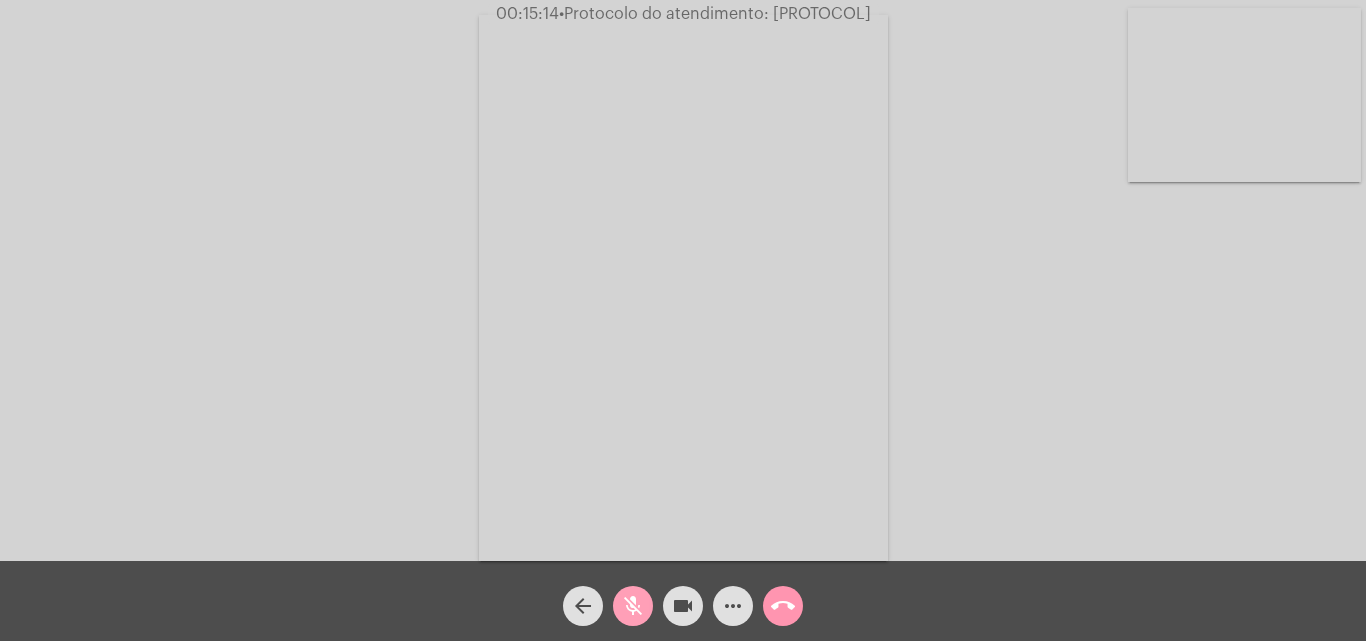 click on "videocam" 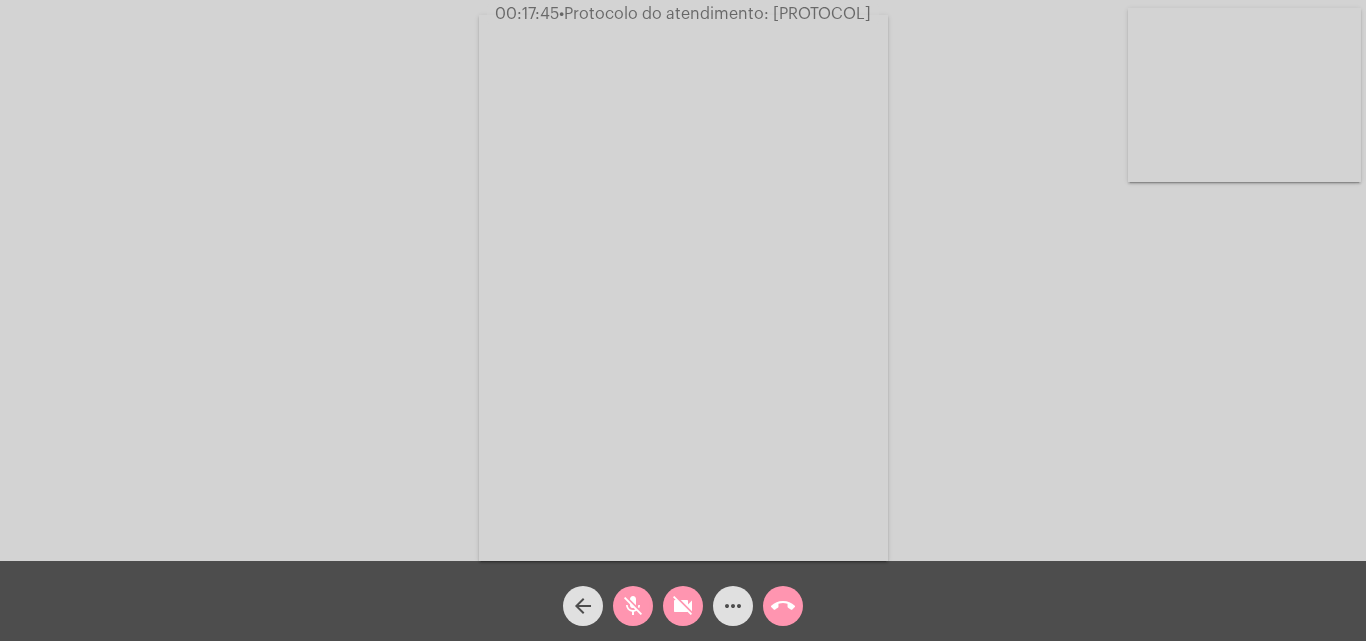 click on "videocam_off" 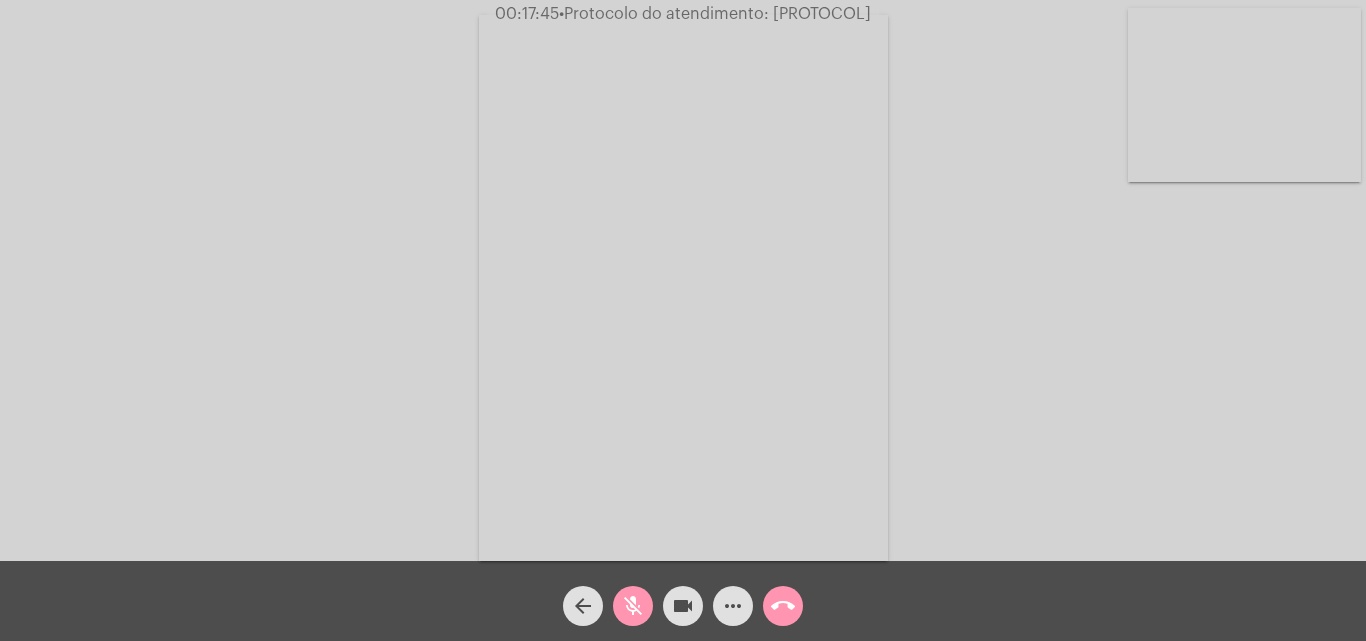 click on "mic_off" 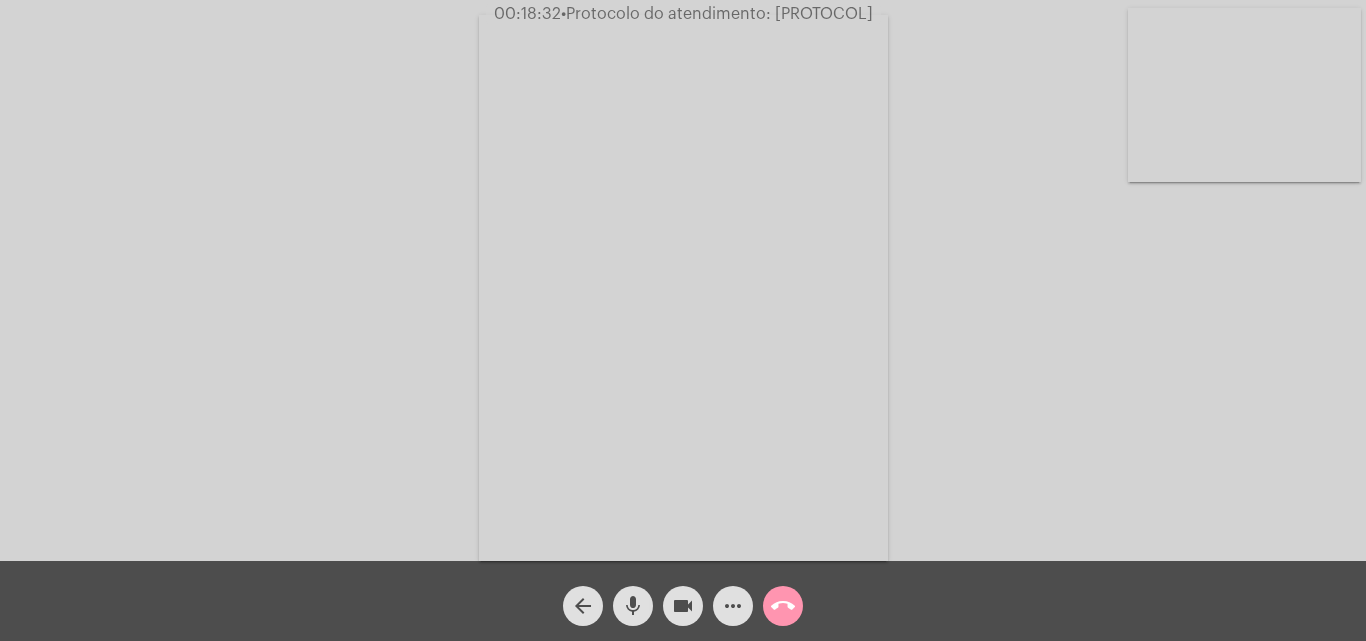 type 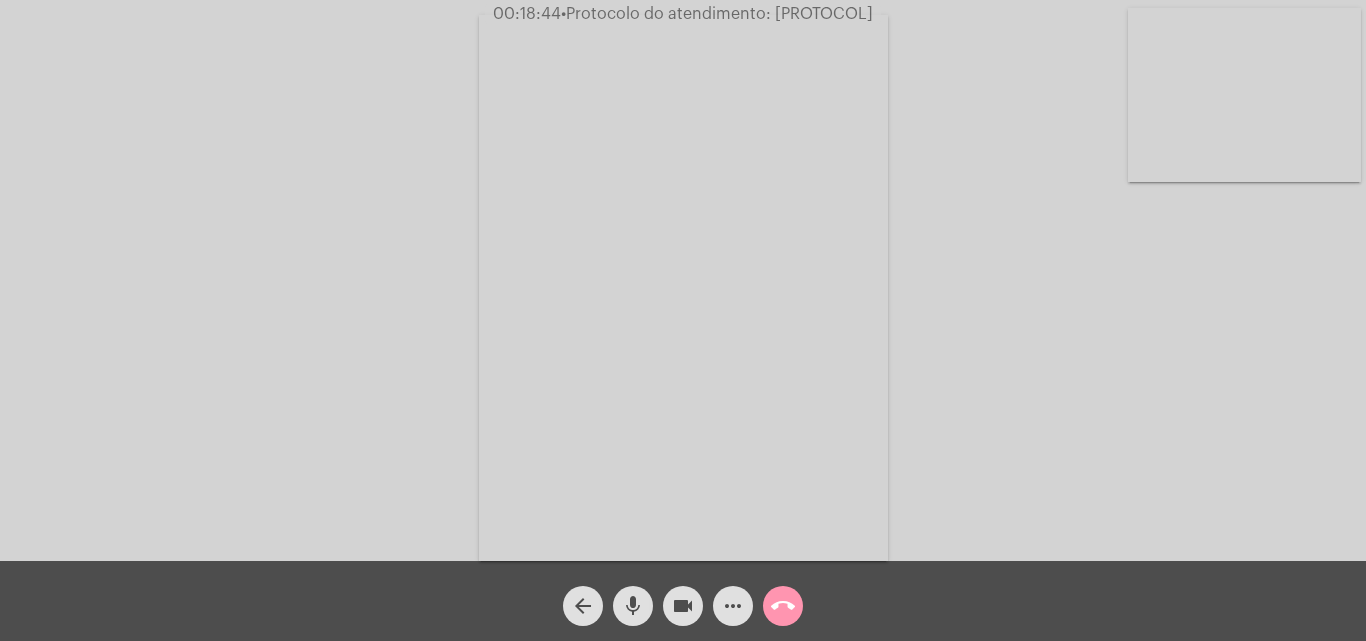 click on "call_end" 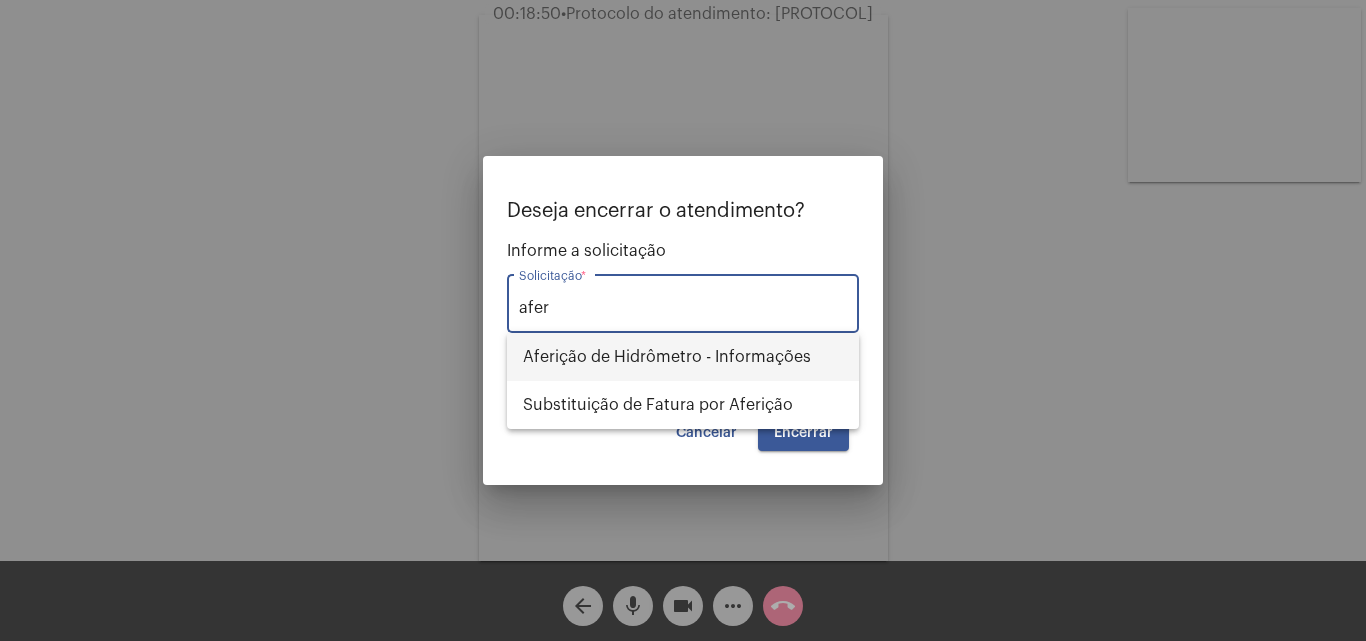 click on "Aferição de Hidrômetro - Informações" at bounding box center [683, 357] 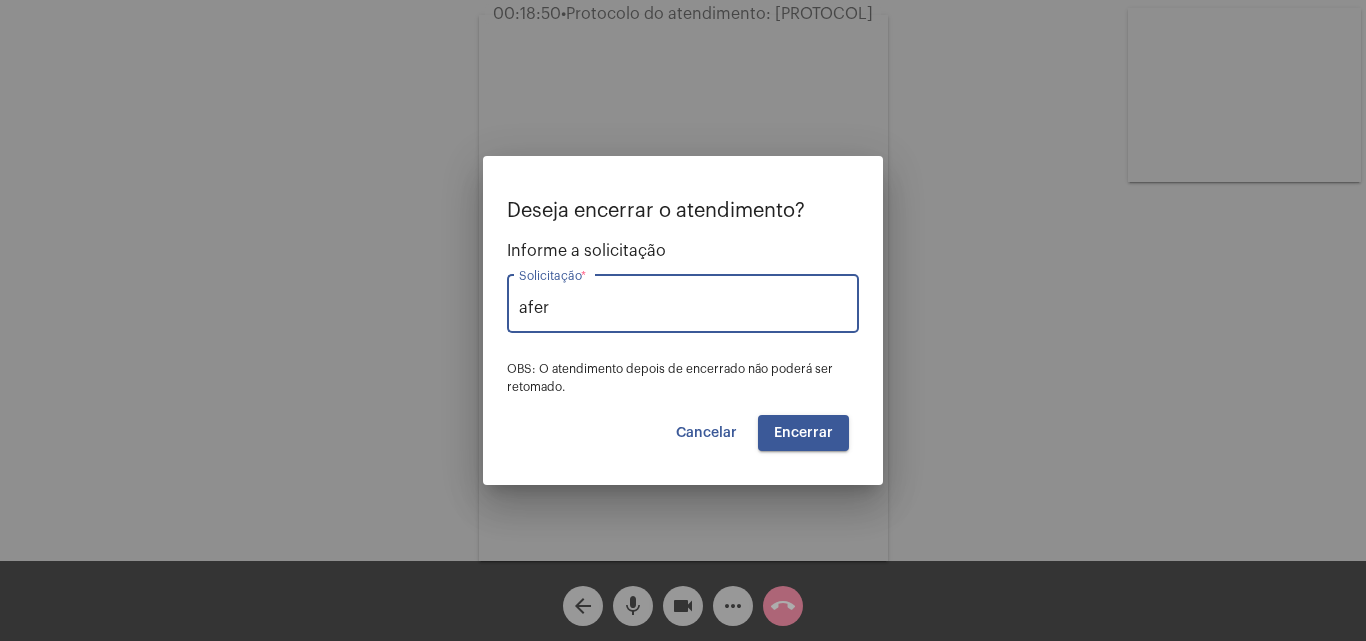 type on "Aferição de Hidrômetro - Informações" 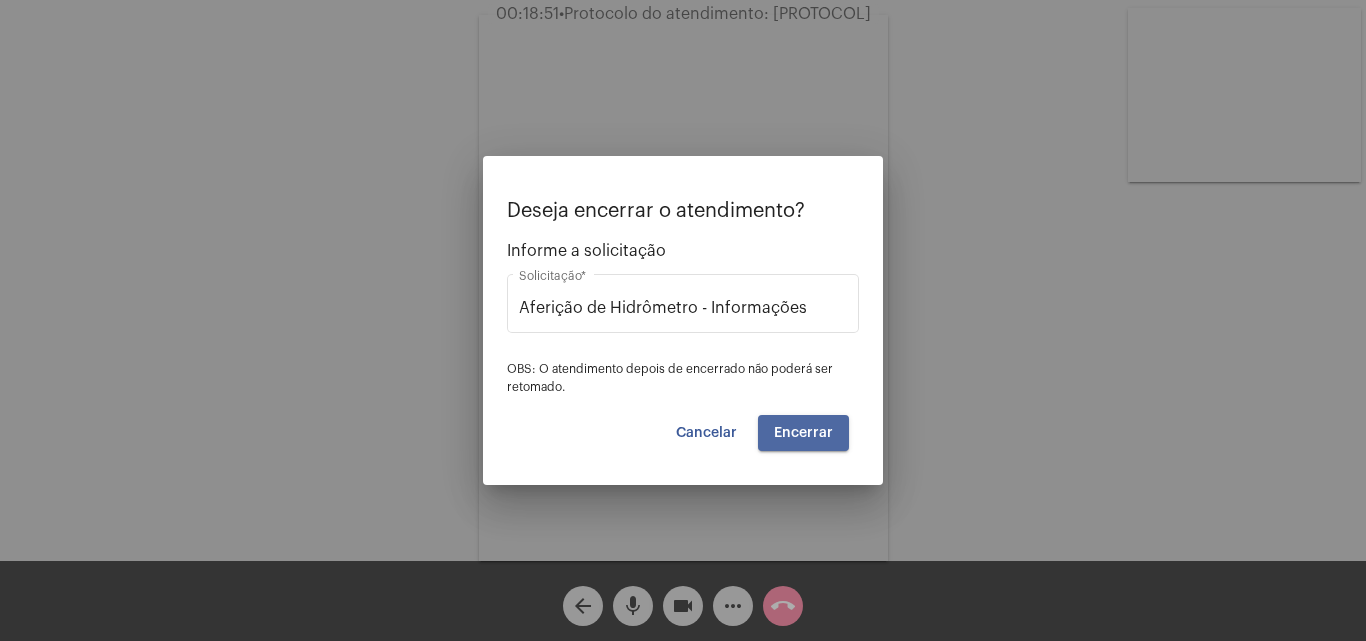 click on "Encerrar" at bounding box center [803, 433] 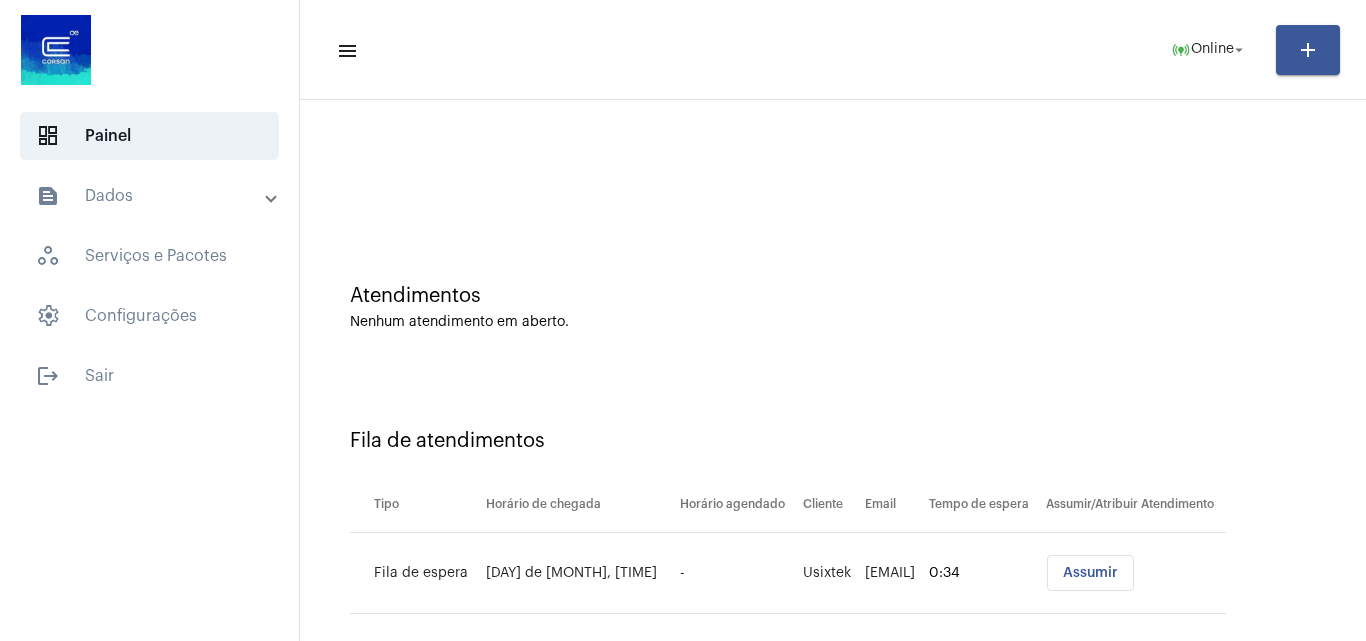 scroll, scrollTop: 0, scrollLeft: 0, axis: both 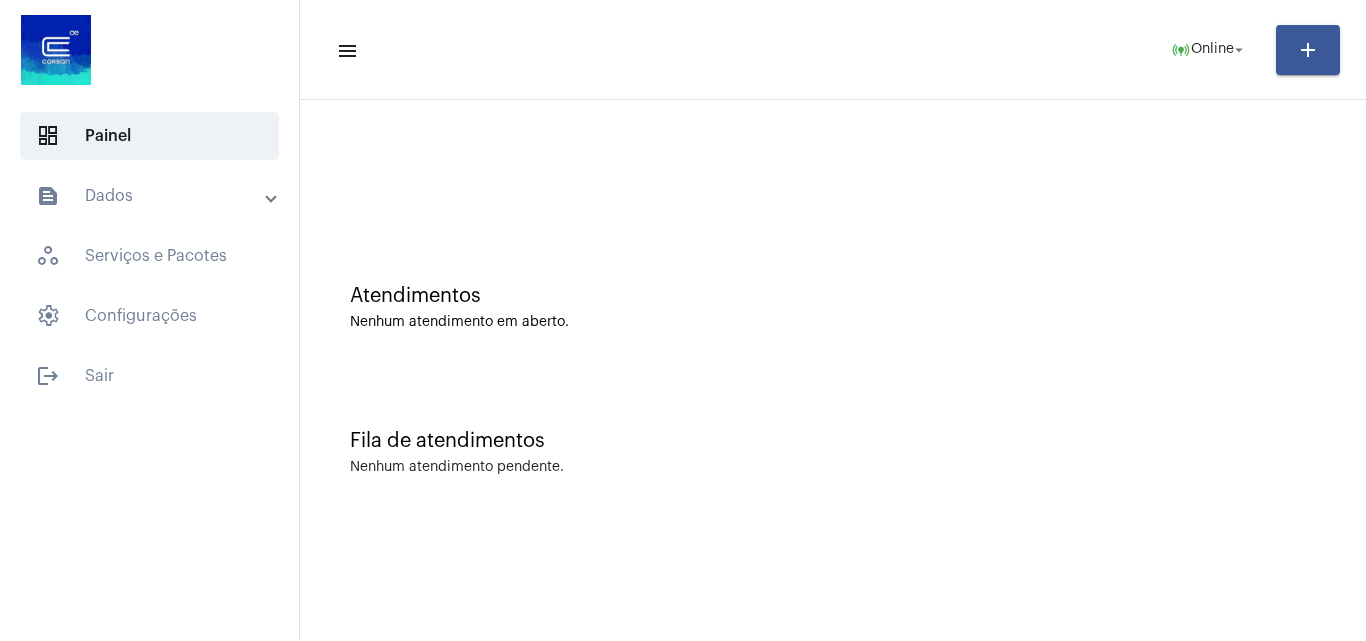 click on "text_snippet_outlined  Dados" at bounding box center [151, 196] 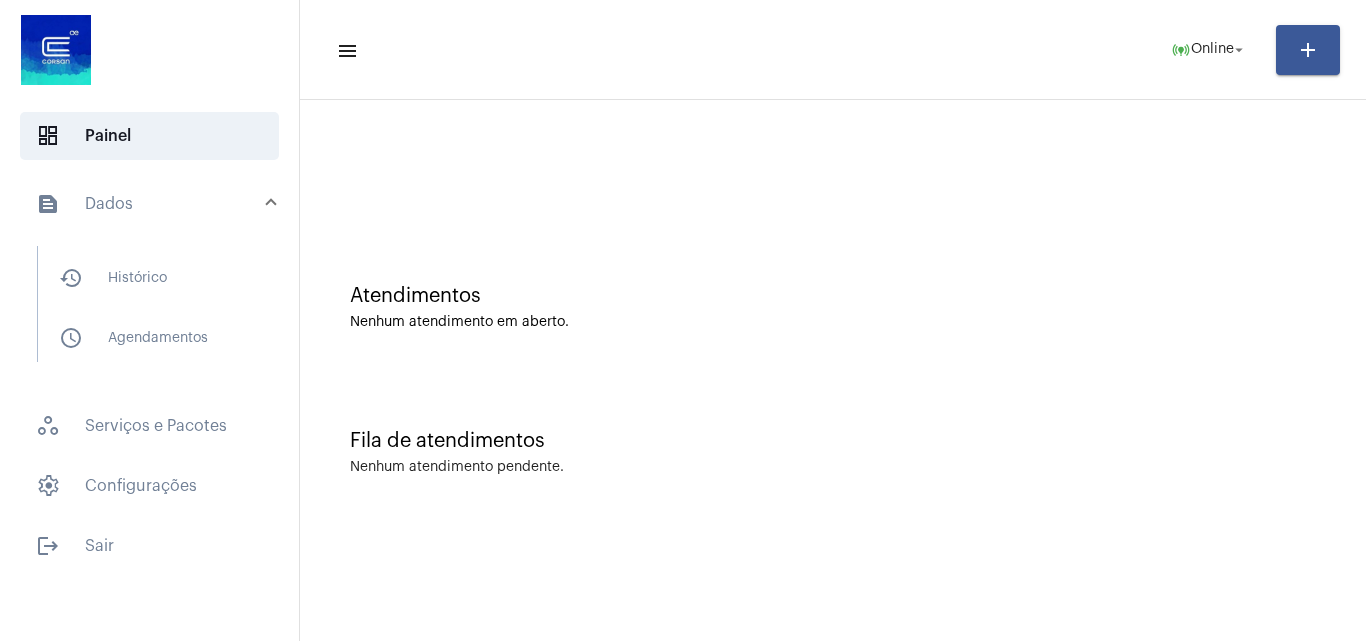 click on "text_snippet_outlined  Dados" at bounding box center [151, 204] 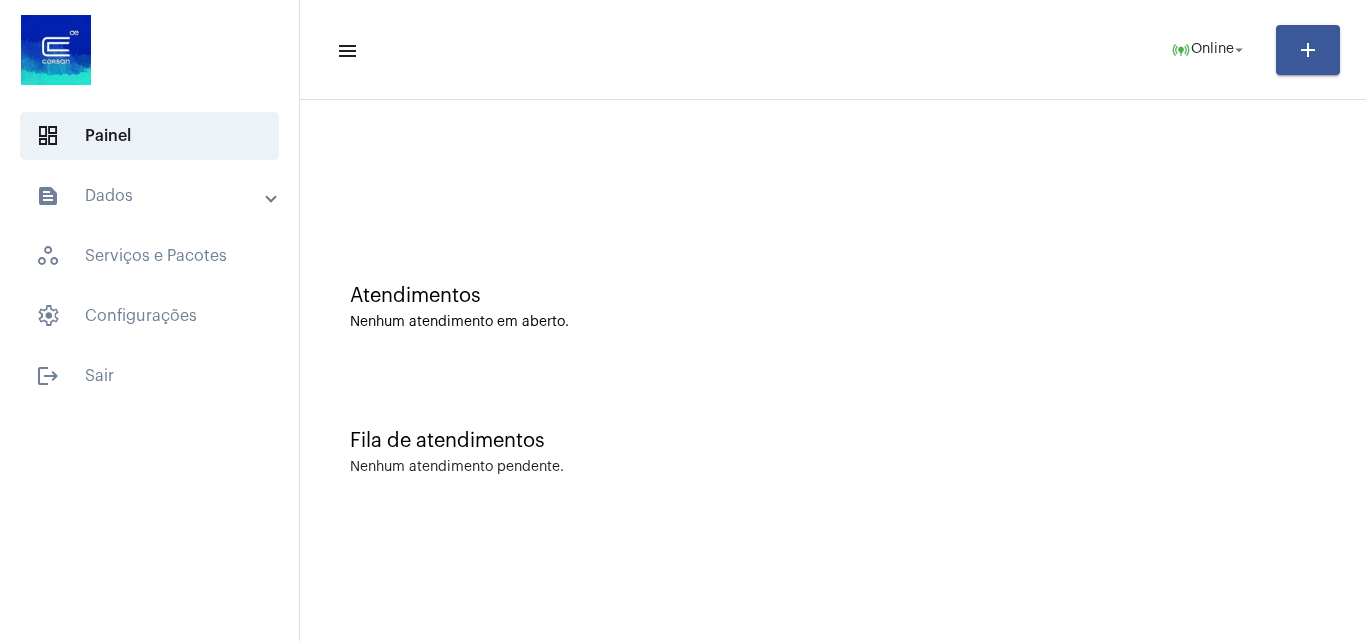 click on "text_snippet_outlined  Dados" at bounding box center [151, 196] 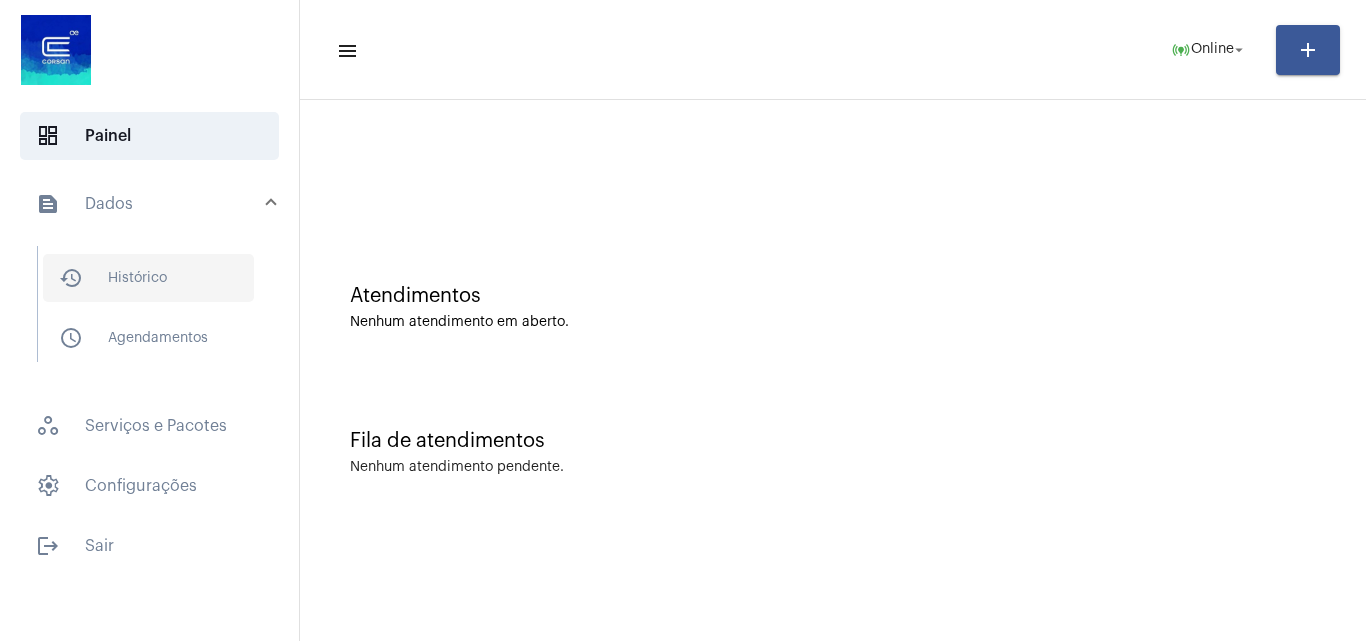 click on "history_outlined  Histórico" at bounding box center [148, 278] 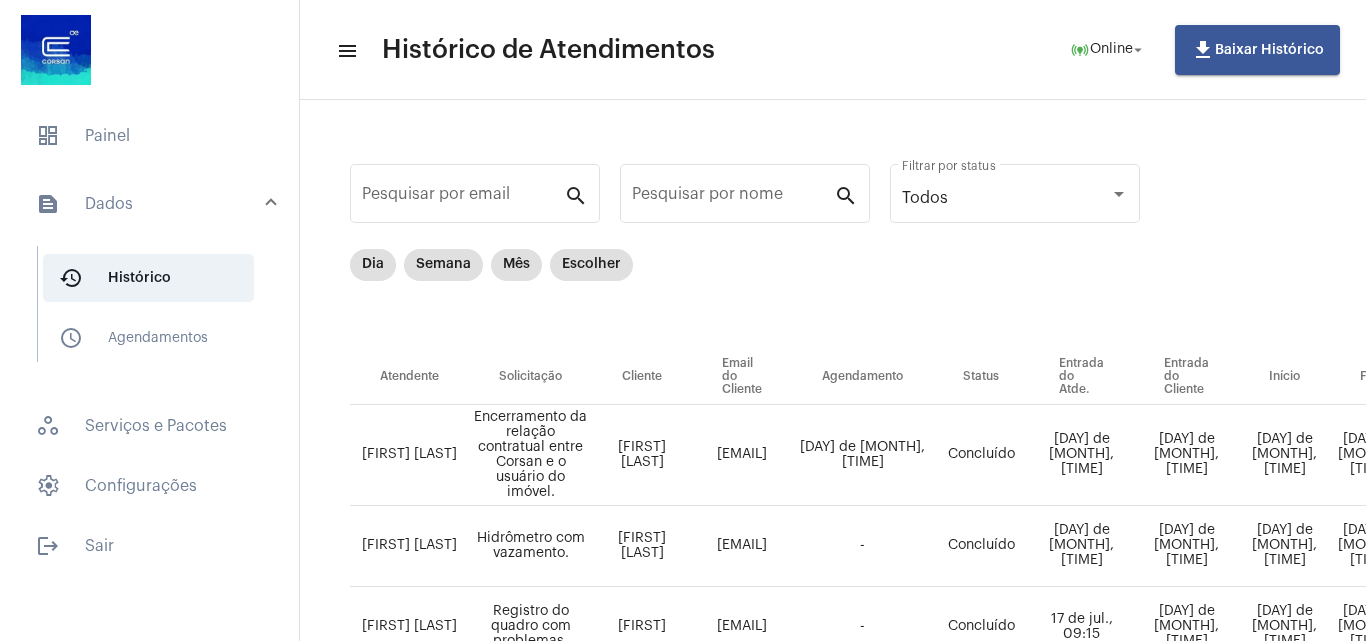 scroll, scrollTop: 148, scrollLeft: 0, axis: vertical 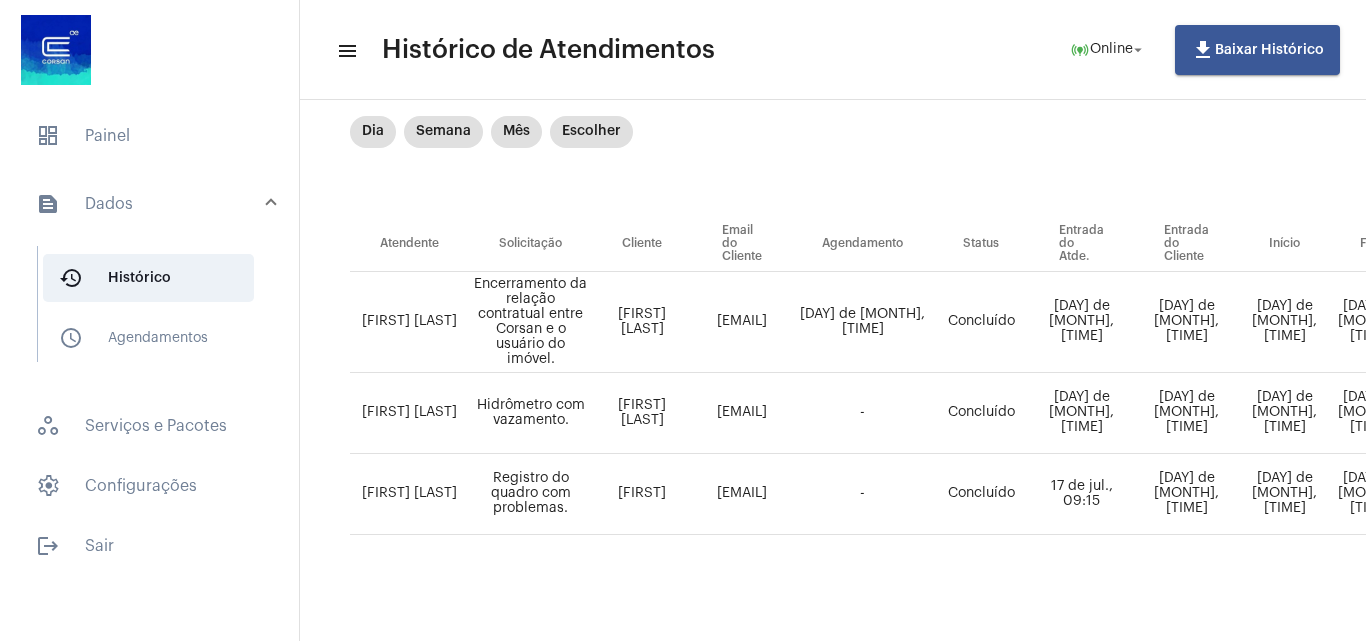 click on "[FIRST] [LAST]" 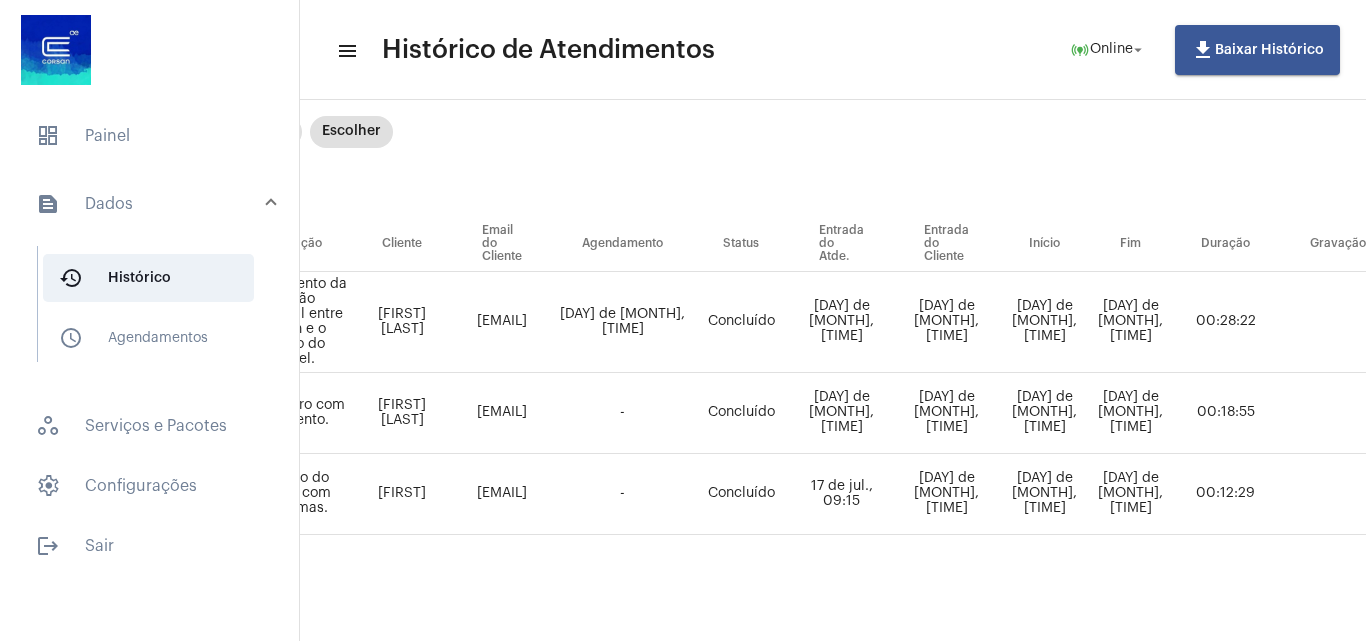 scroll, scrollTop: 148, scrollLeft: 0, axis: vertical 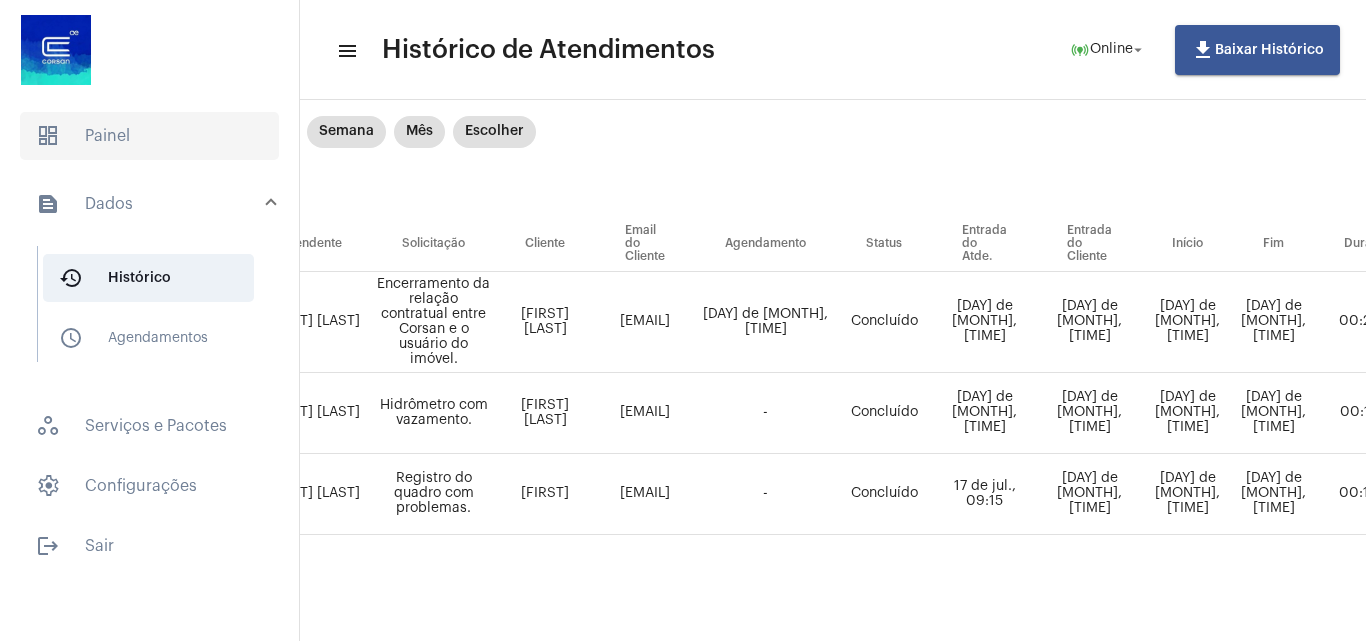 click on "dashboard   Painel" 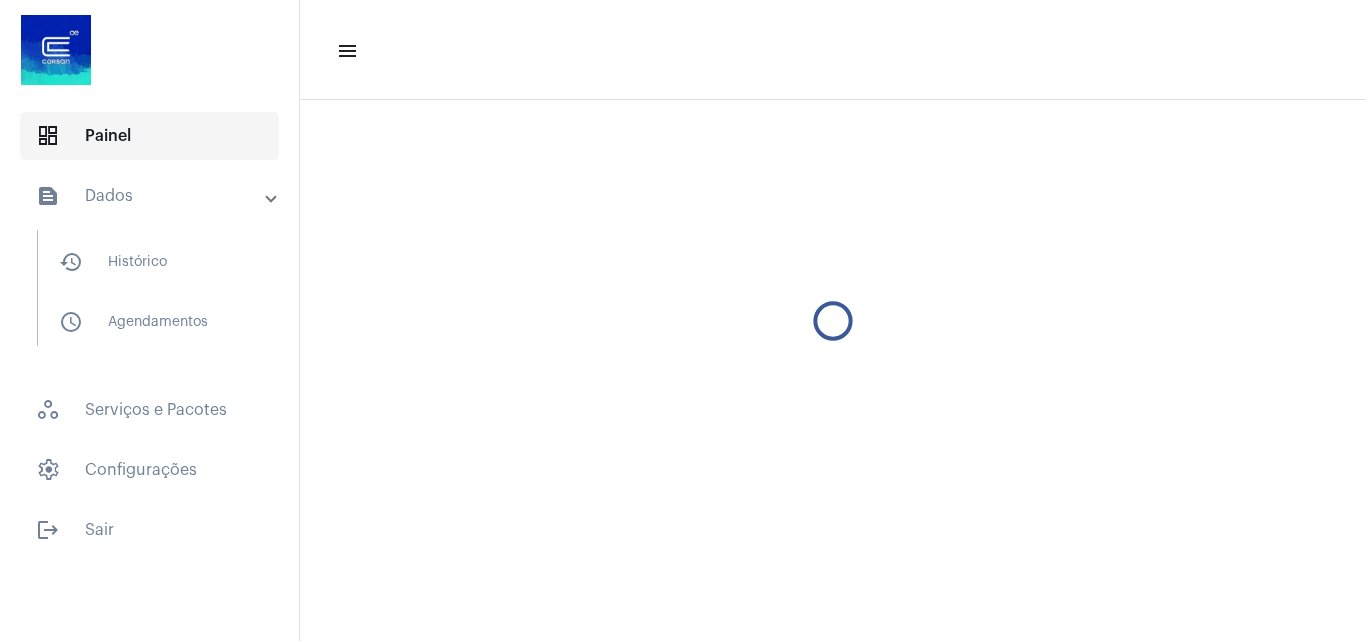 scroll, scrollTop: 0, scrollLeft: 0, axis: both 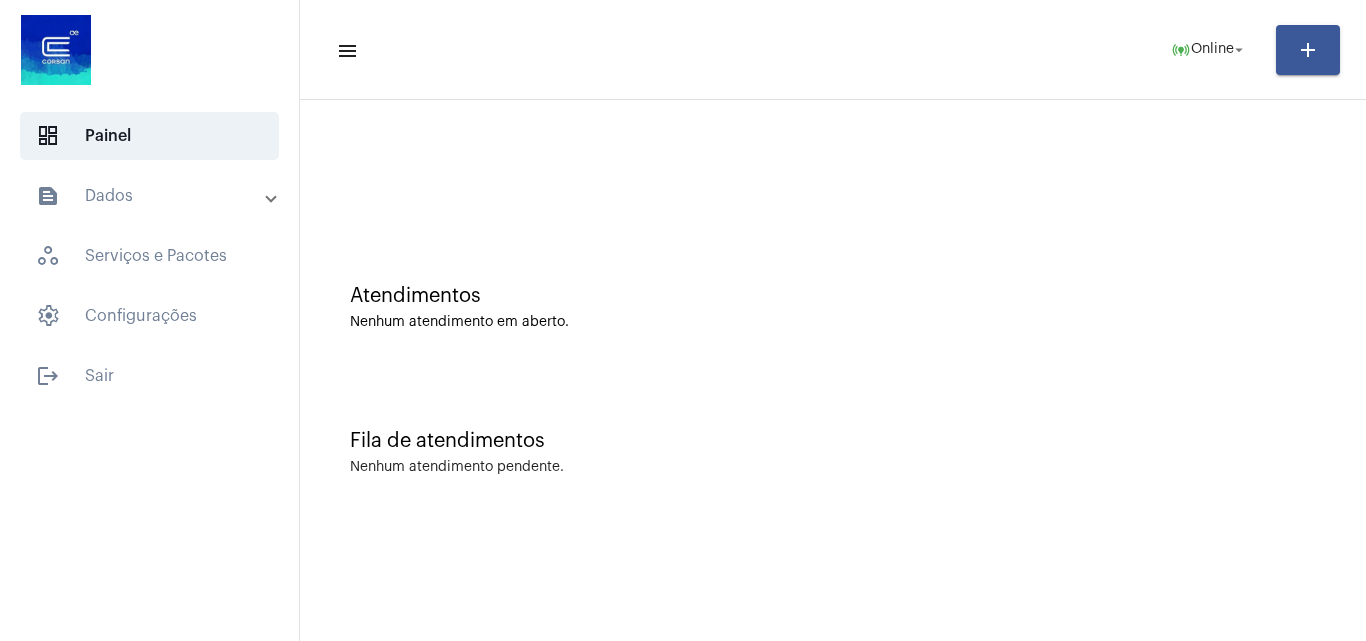 click on "Atendimentos Nenhum atendimento em aberto." 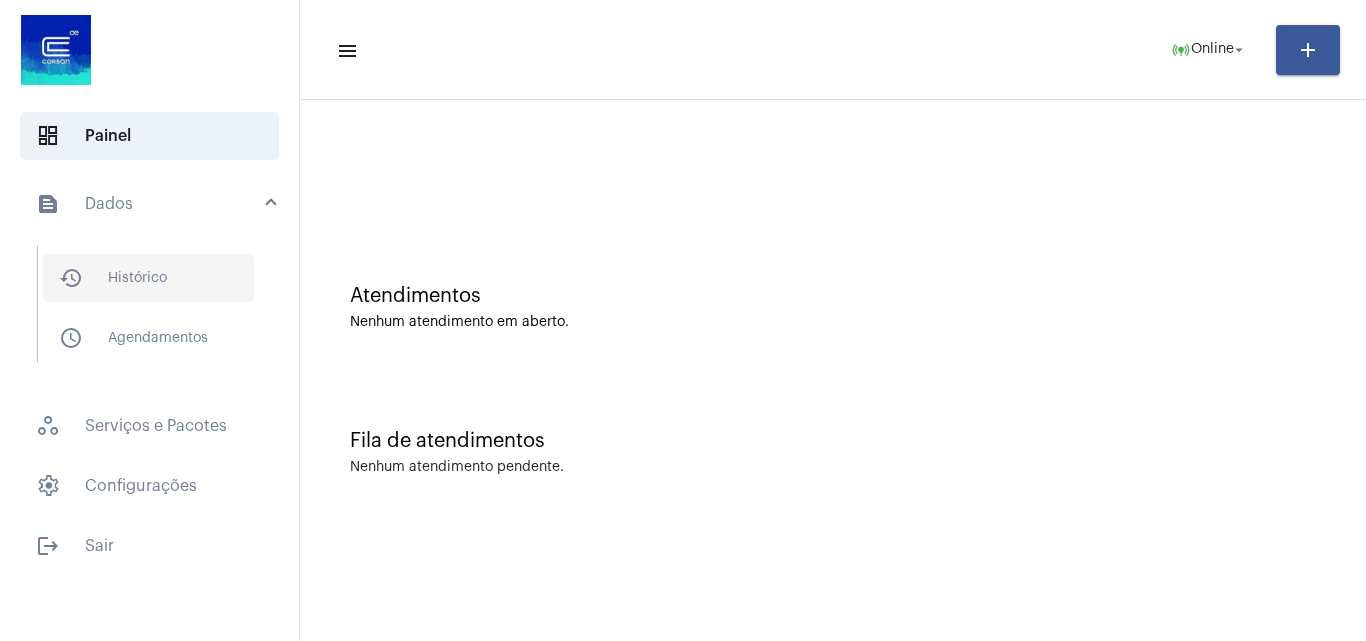 click on "history_outlined  Histórico" at bounding box center [148, 278] 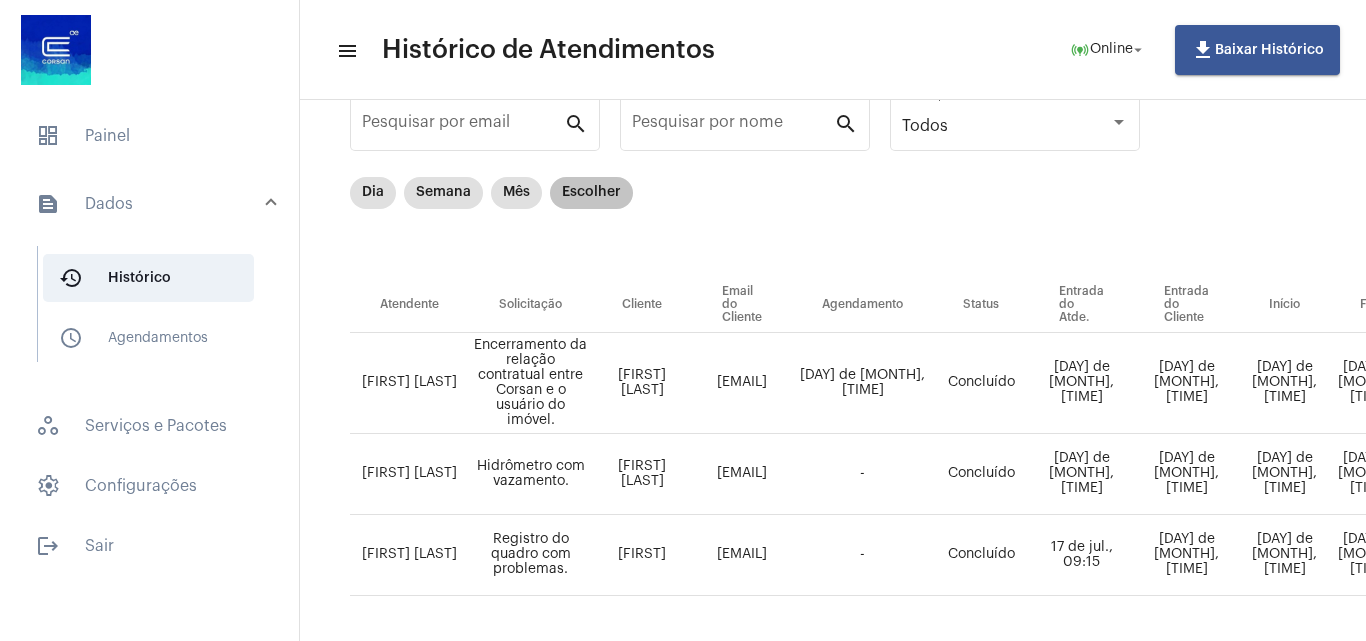 scroll, scrollTop: 148, scrollLeft: 0, axis: vertical 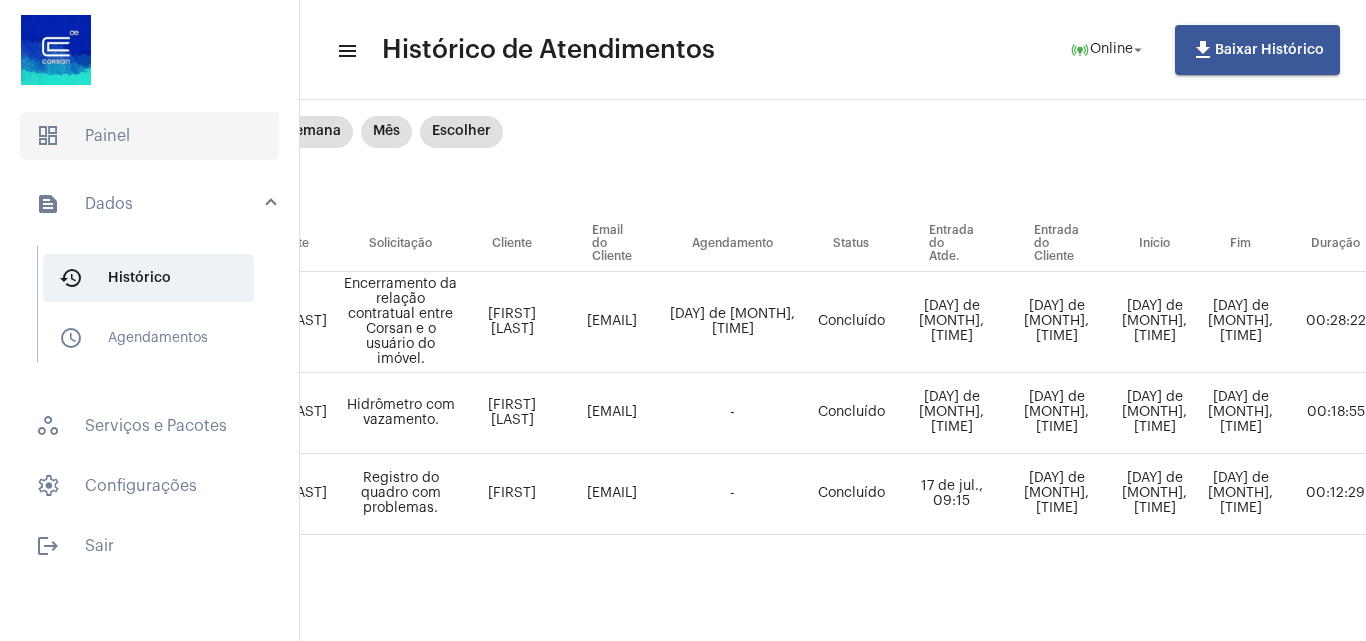 click on "dashboard   Painel" 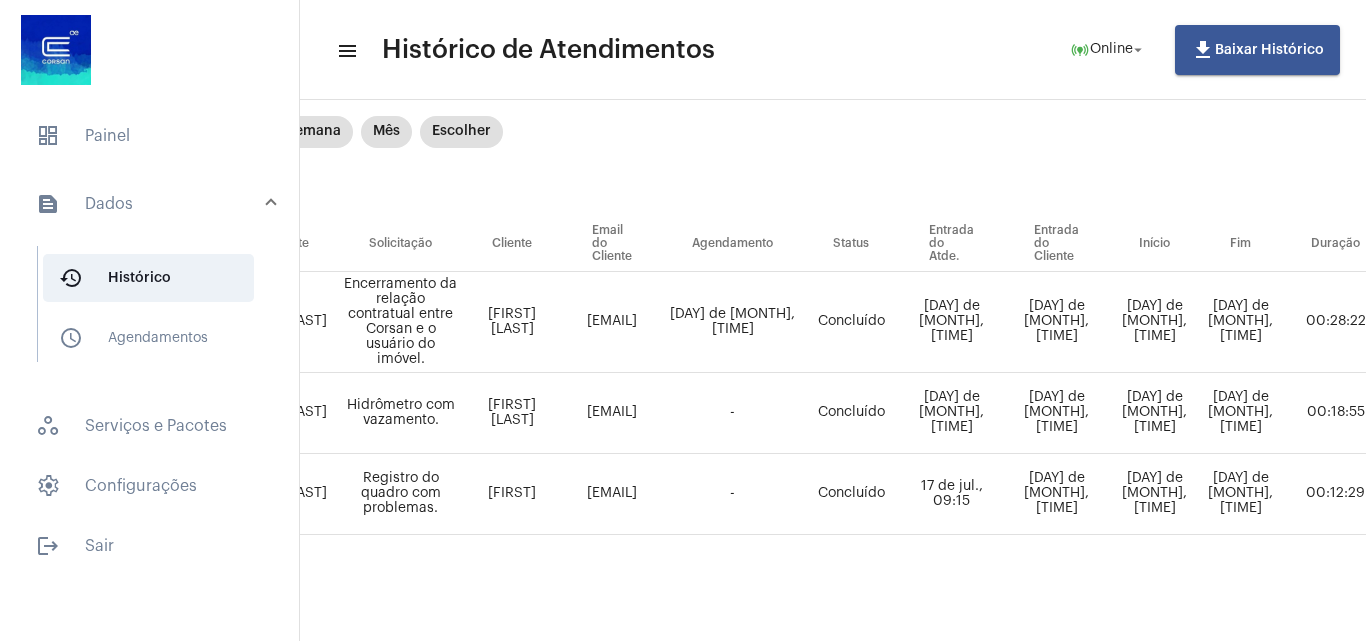 scroll, scrollTop: 0, scrollLeft: 0, axis: both 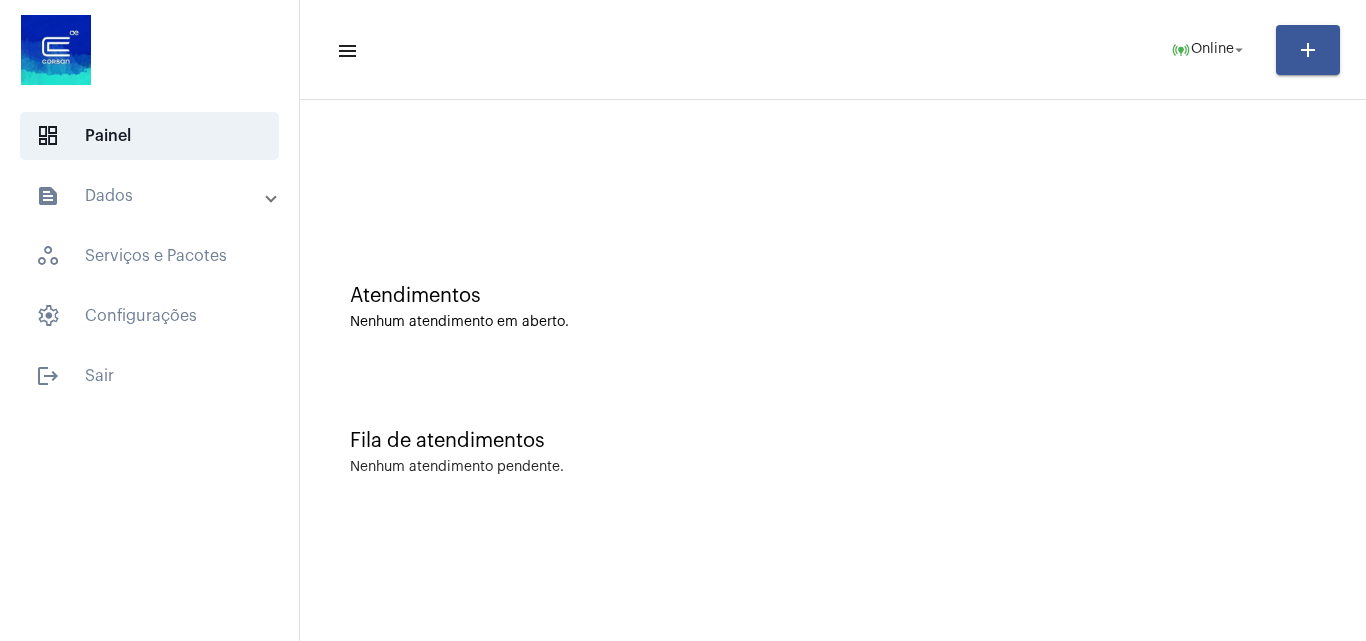 click 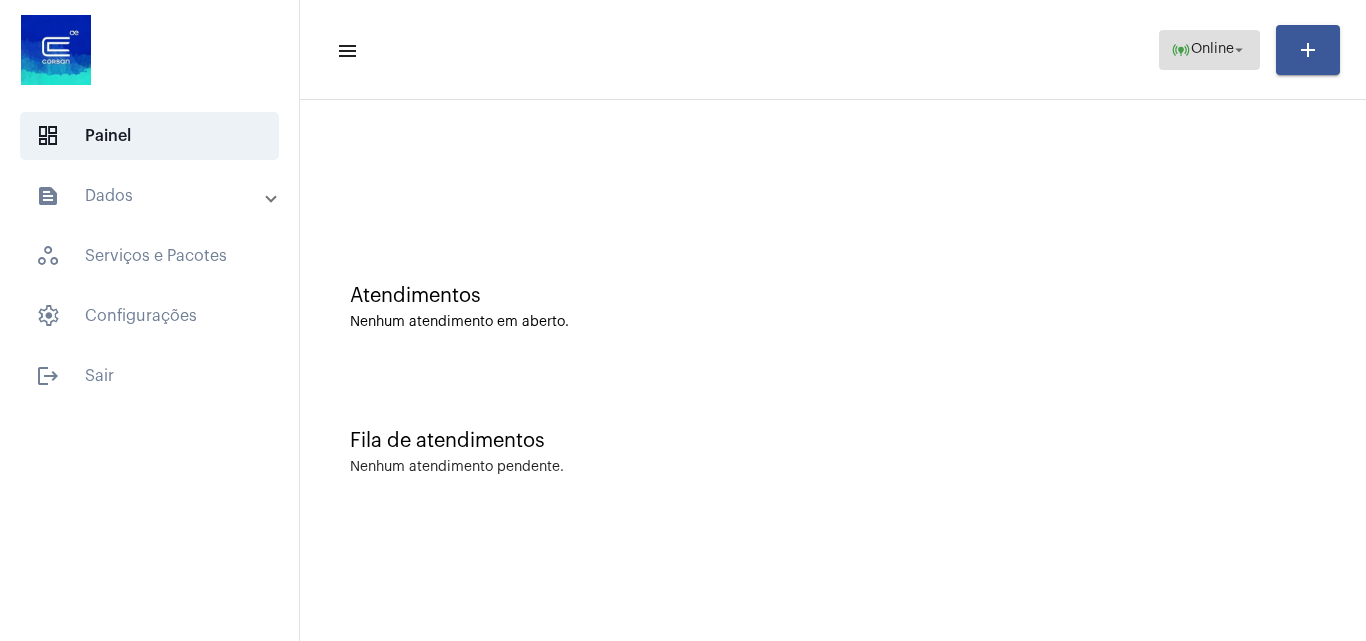 click on "Online" 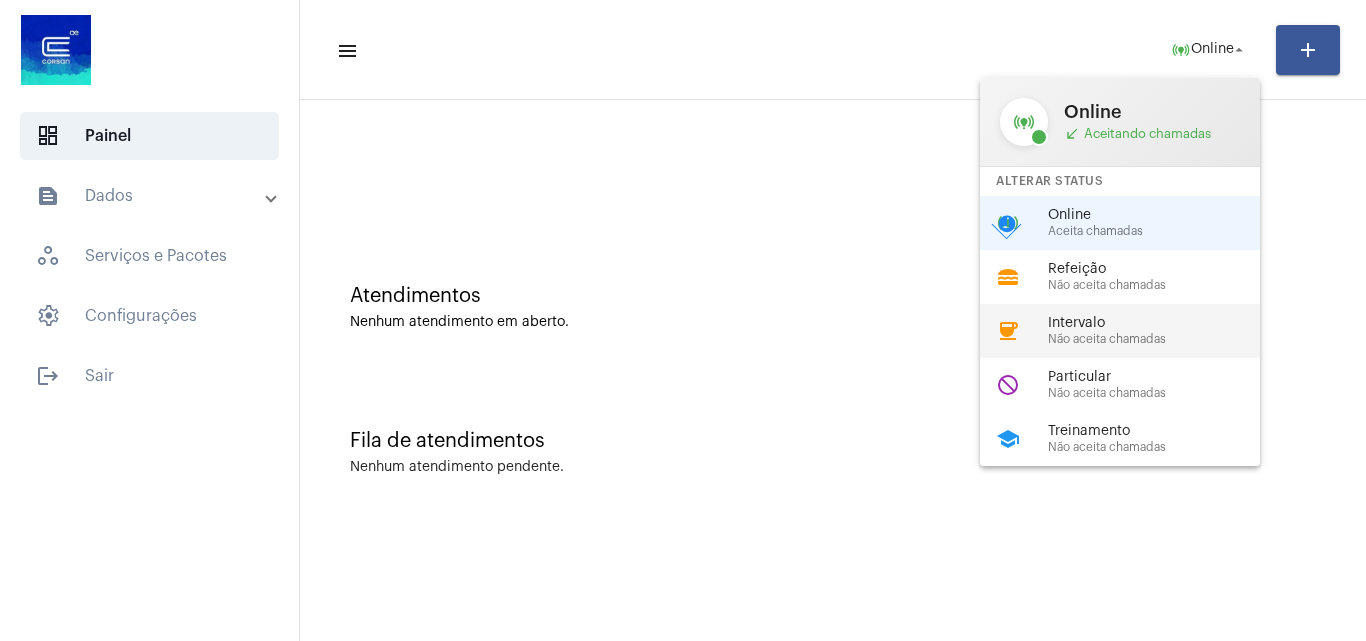 click on "Intervalo" at bounding box center (1162, 323) 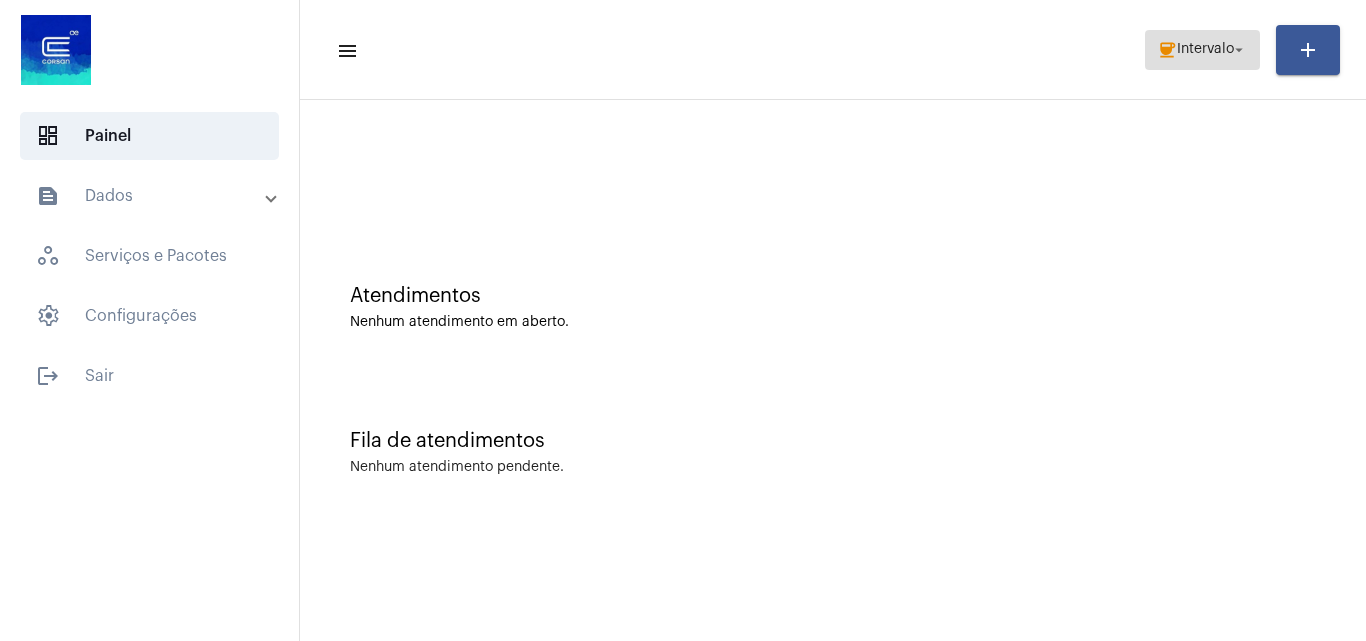 click on "coffee  Intervalo arrow_drop_down" 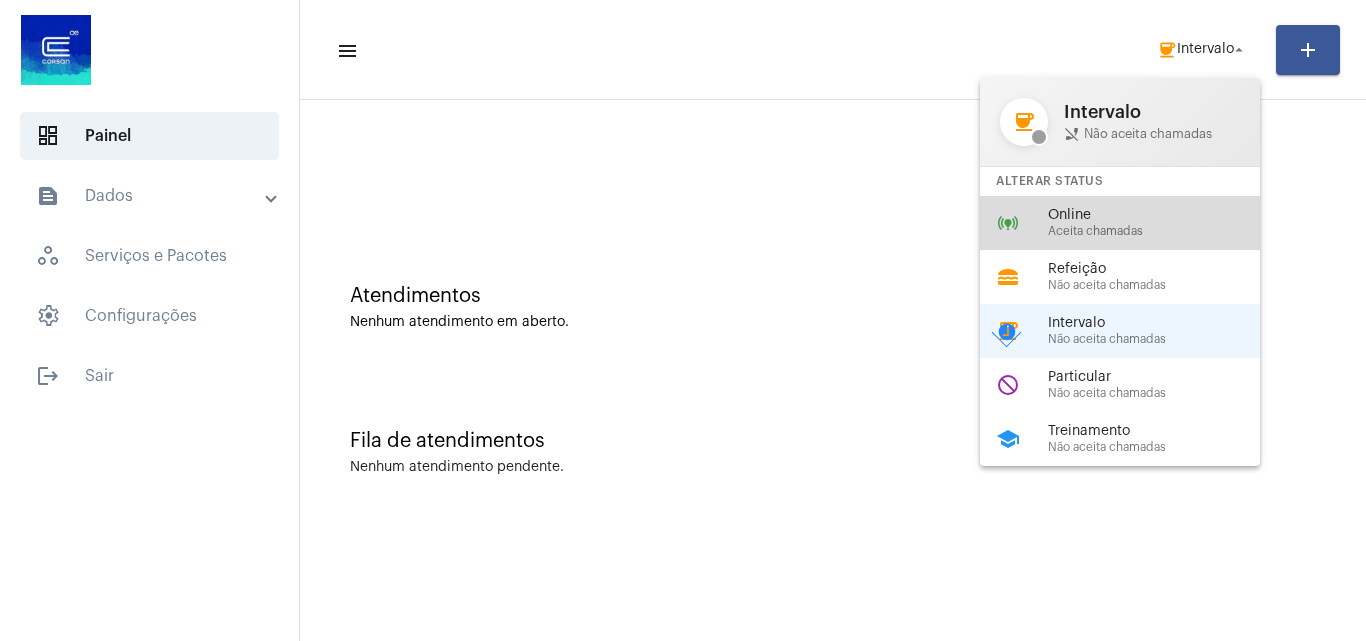 click on "Aceita chamadas" at bounding box center [1162, 231] 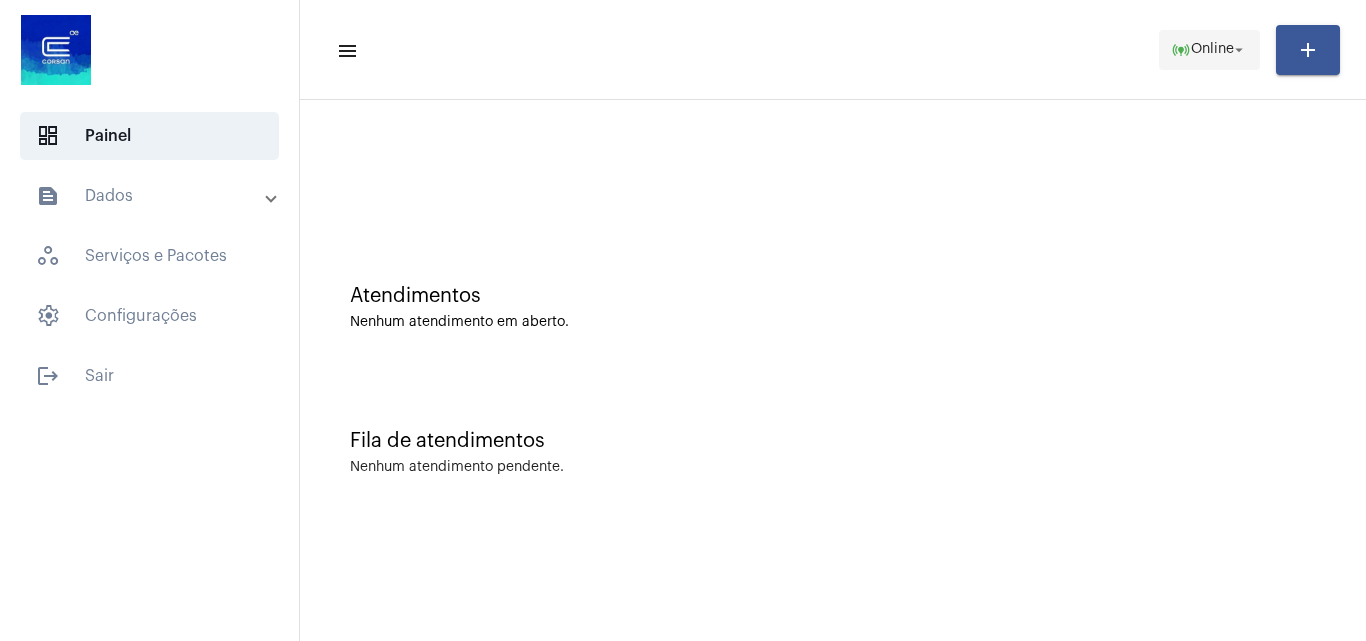 click on "online_prediction" 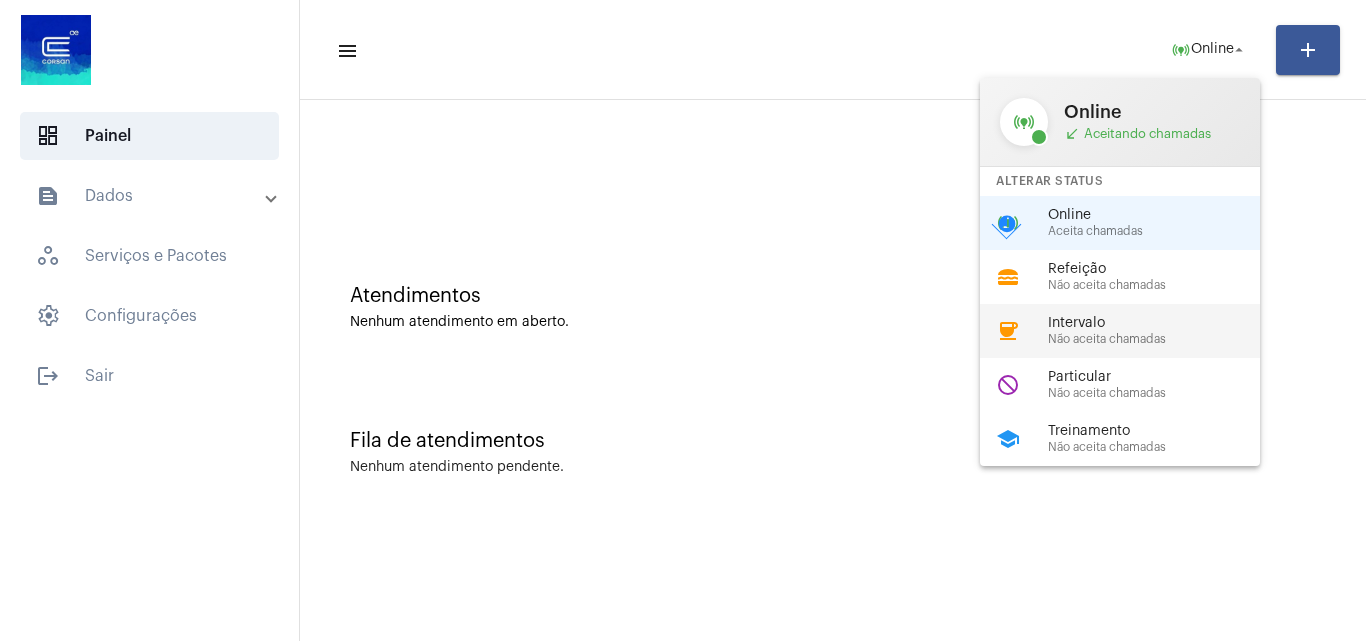 click on "Intervalo" at bounding box center (1162, 323) 